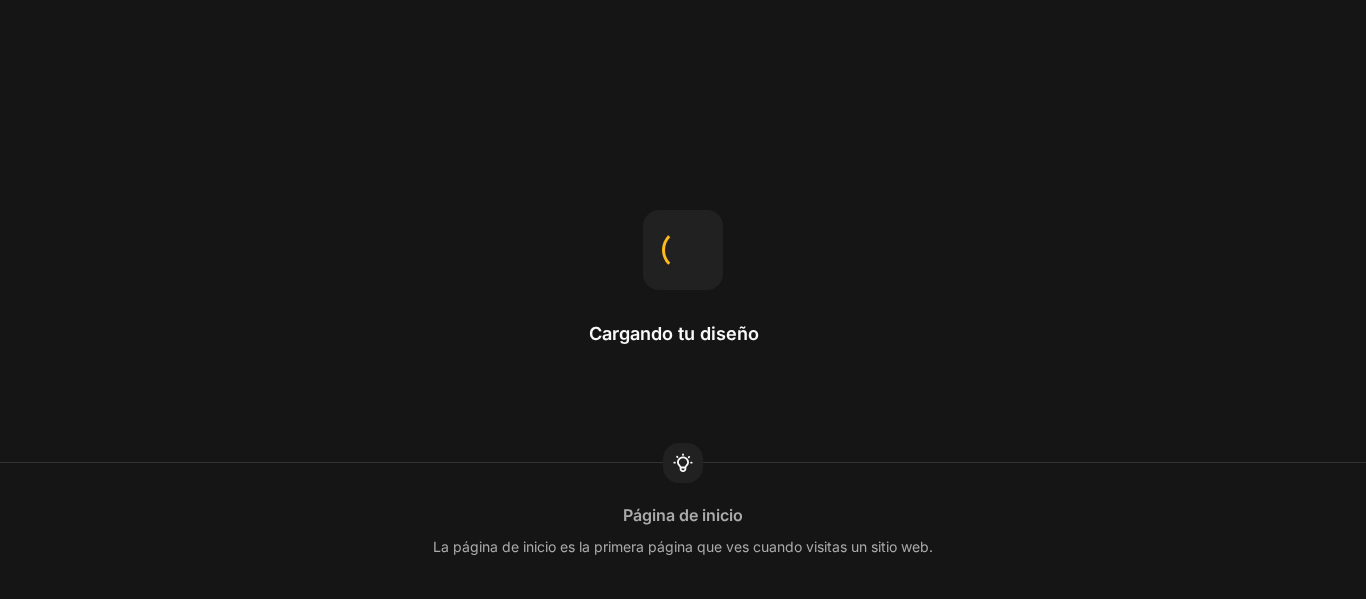 scroll, scrollTop: 0, scrollLeft: 0, axis: both 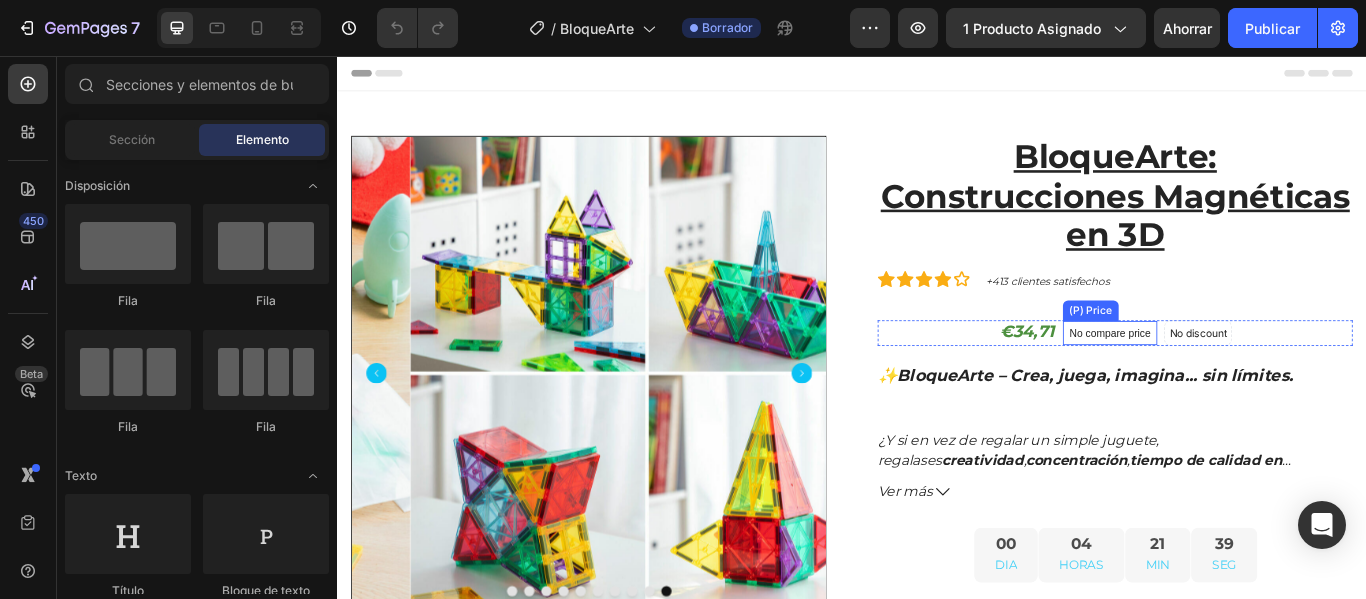 click on "No compare price" at bounding box center [1238, 379] 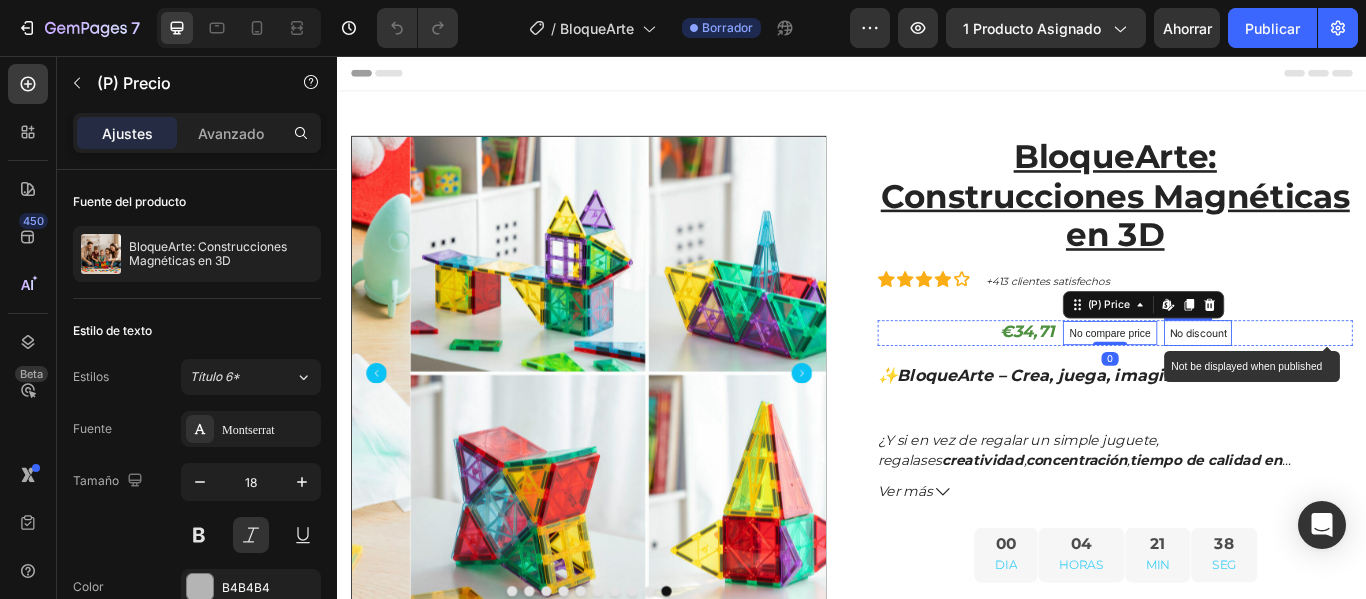 click on "No discount" at bounding box center (1340, 379) 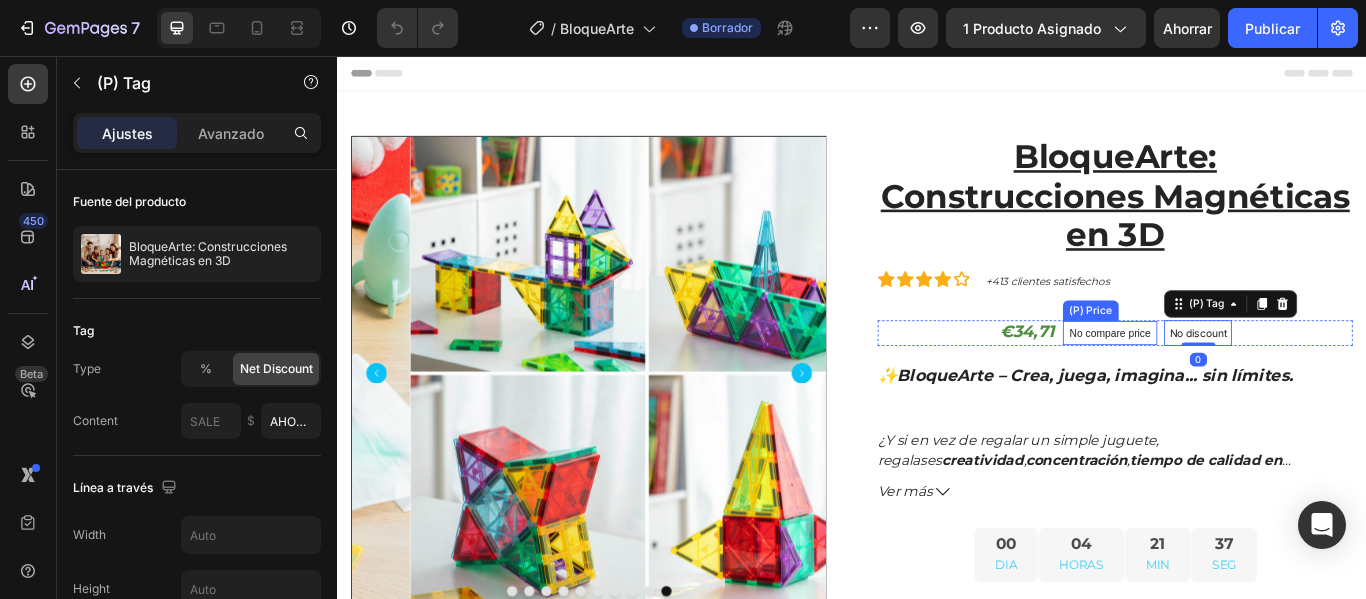 click on "No compare price" at bounding box center (1238, 379) 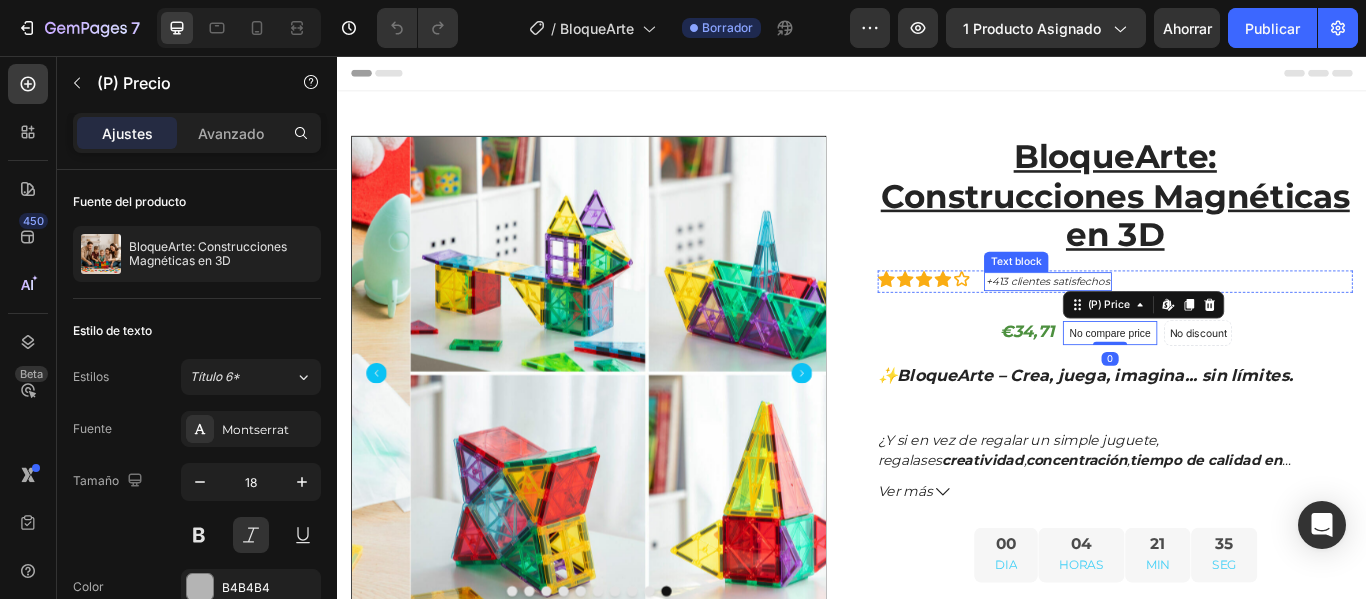 click on "+413 clientes satisfechos" at bounding box center [1165, 319] 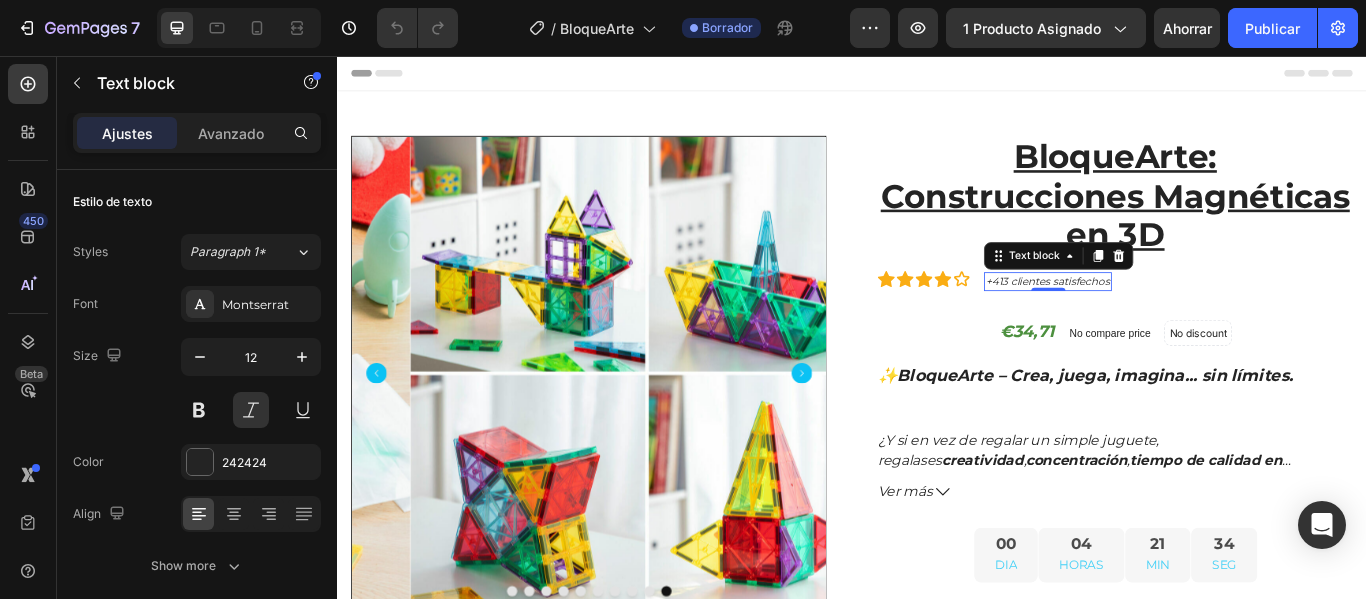 click on "+413 clientes satisfechos" at bounding box center [1165, 319] 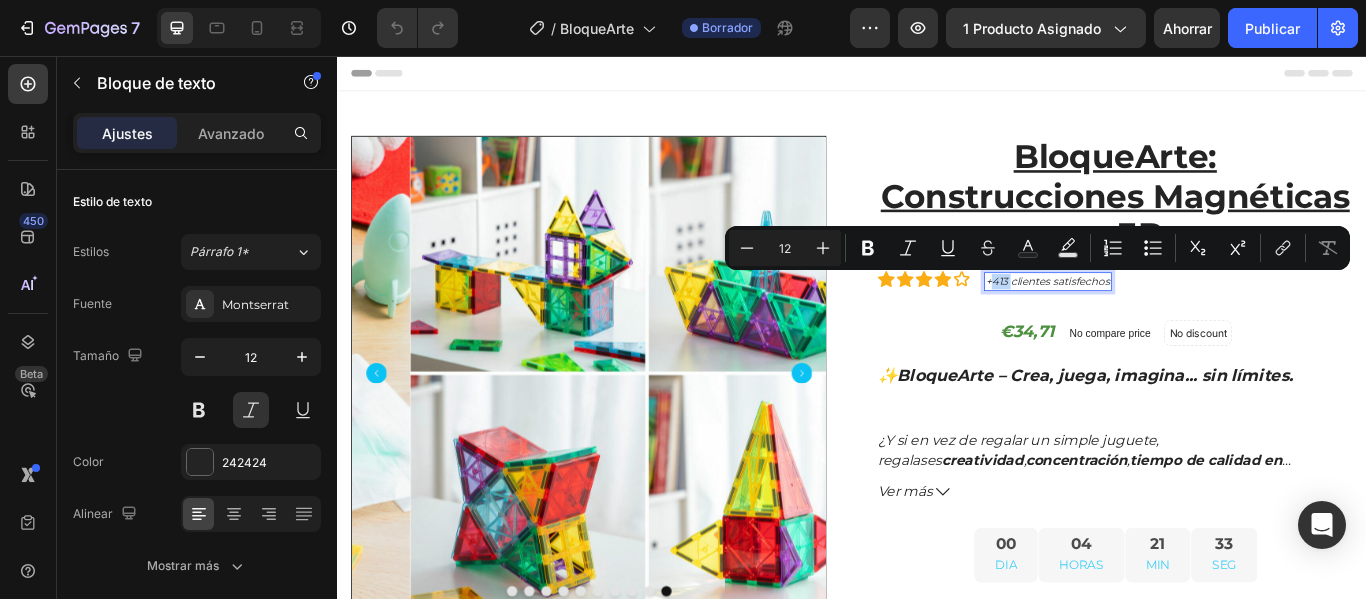 click on "+413 clientes satisfechos" at bounding box center (1165, 319) 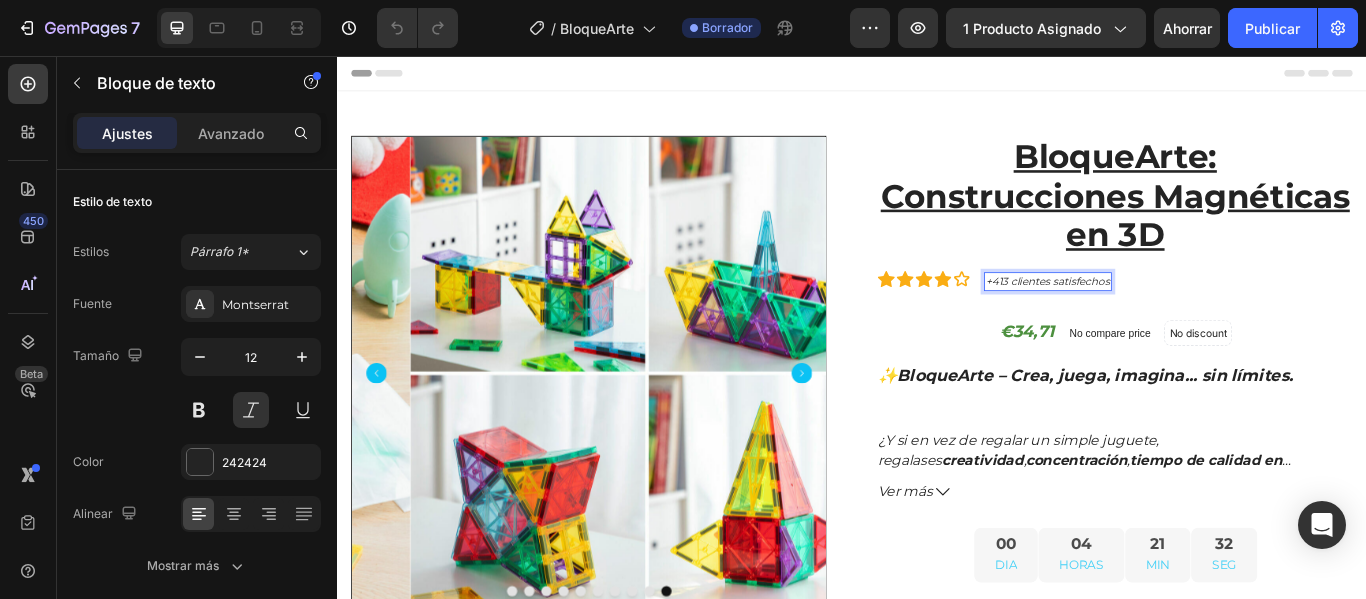 click on "+413 clientes satisfechos" at bounding box center (1165, 319) 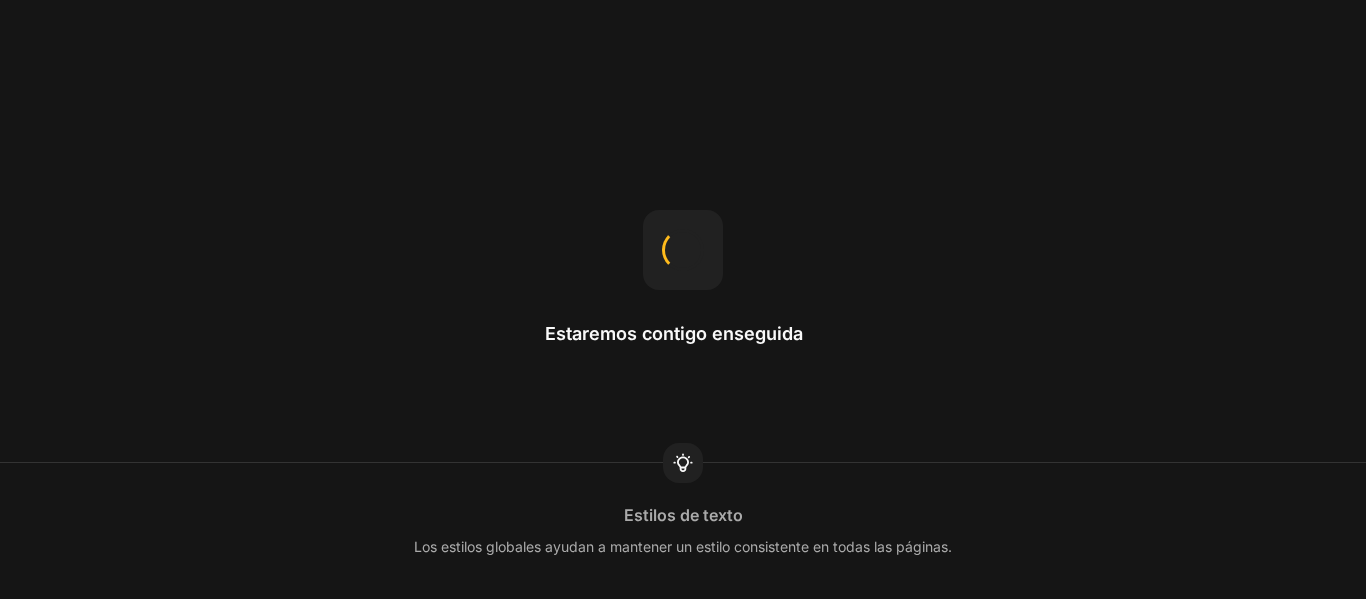 scroll, scrollTop: 0, scrollLeft: 0, axis: both 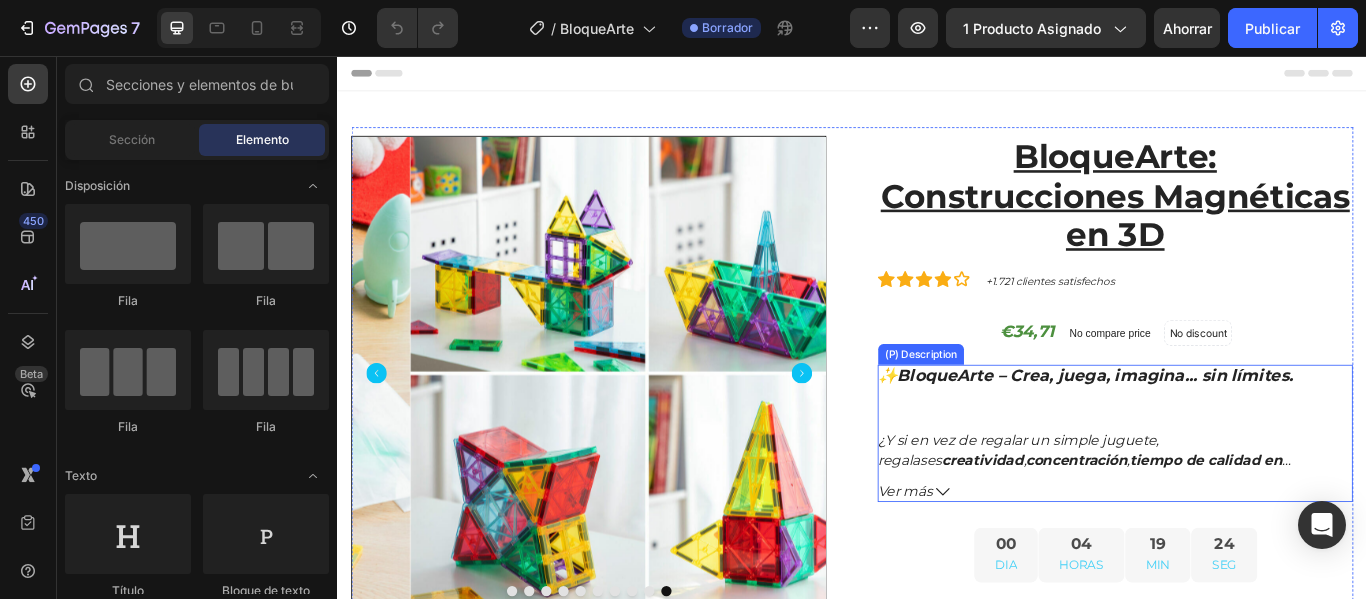 click on "BloqueArte – Crea, juega, imagina... sin límites." at bounding box center [1221, 428] 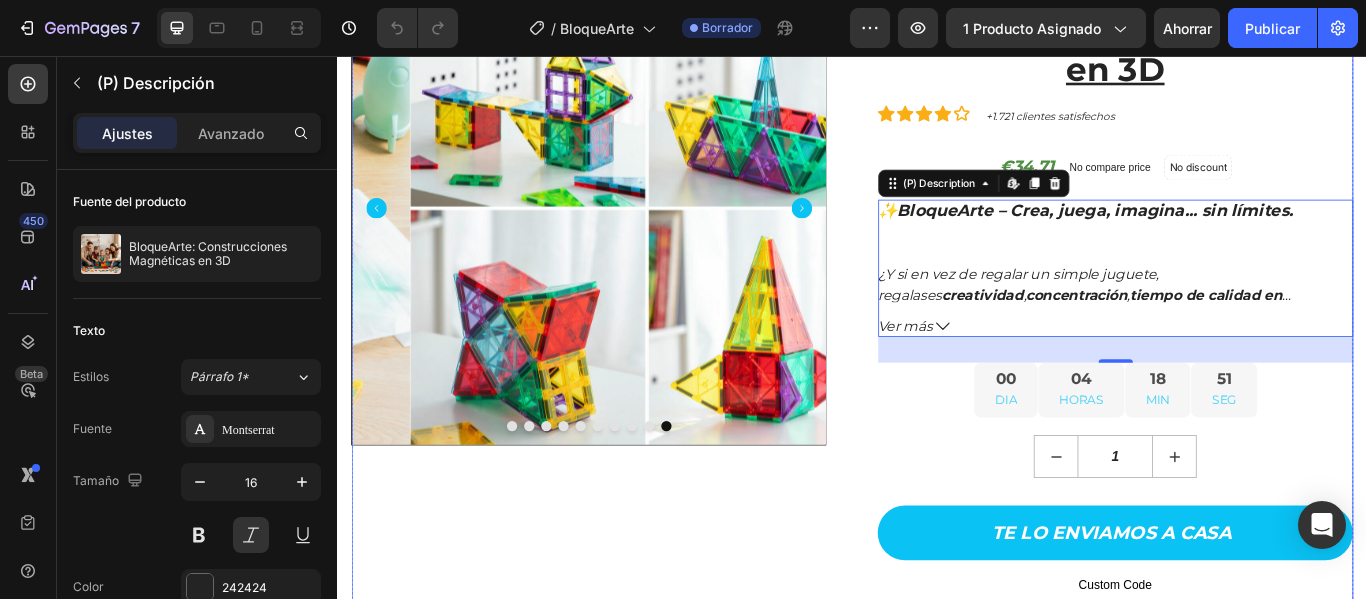 scroll, scrollTop: 200, scrollLeft: 0, axis: vertical 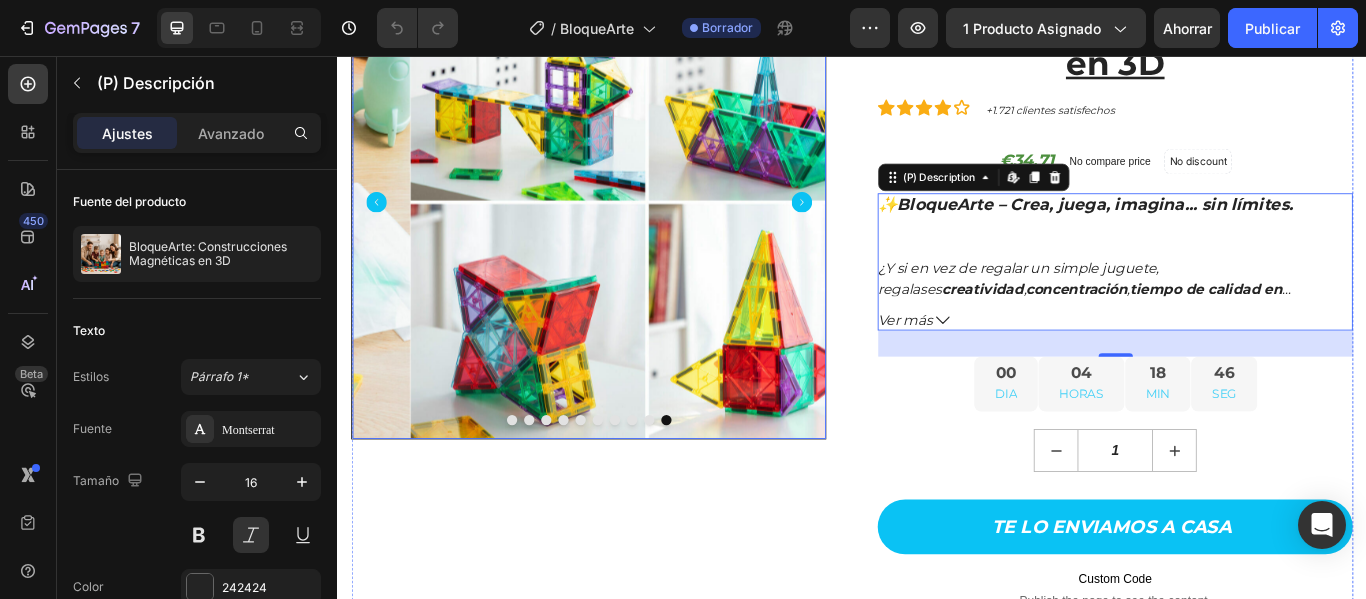 click 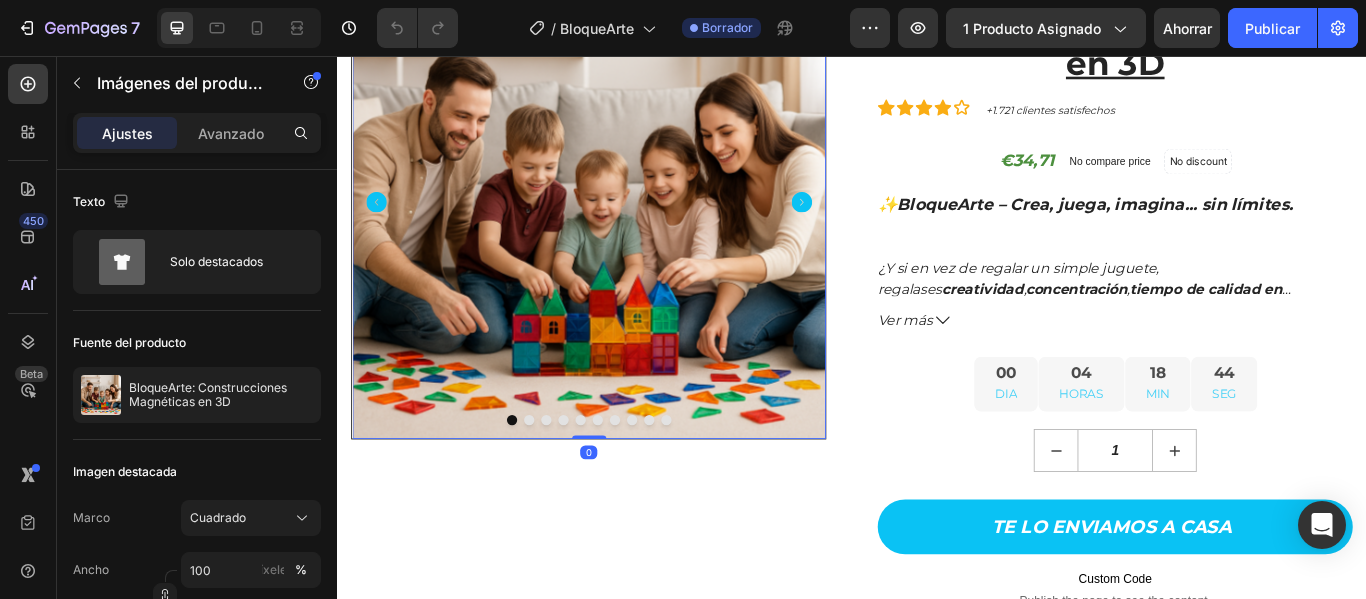 click 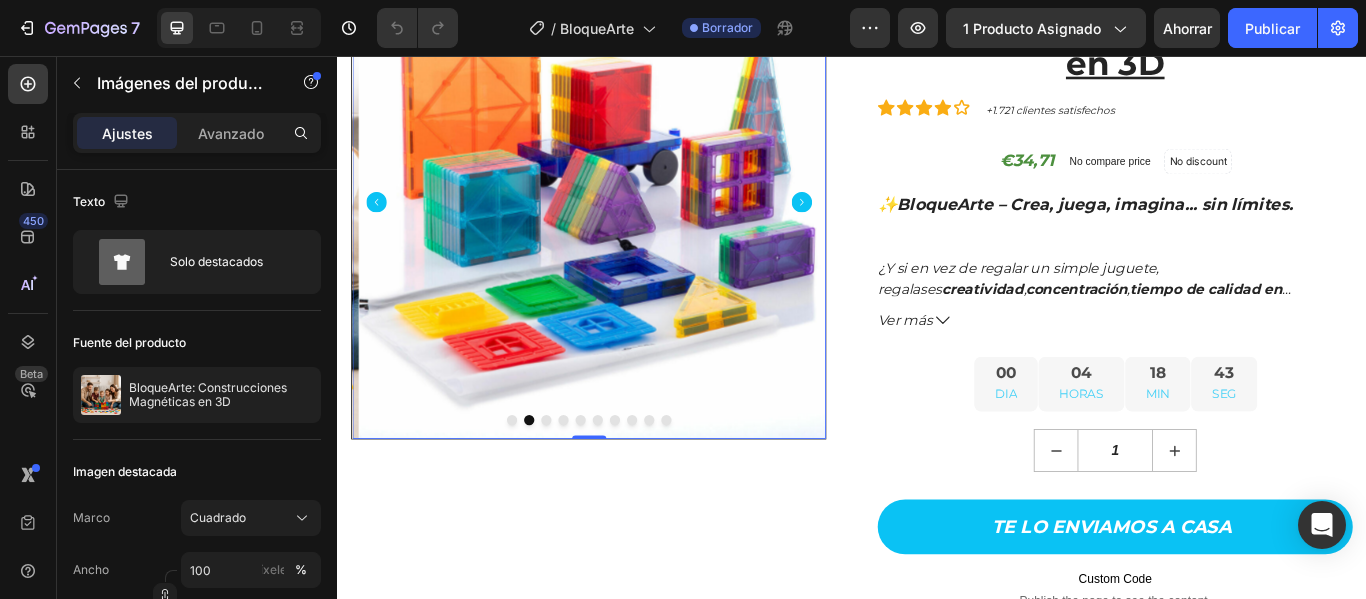 click 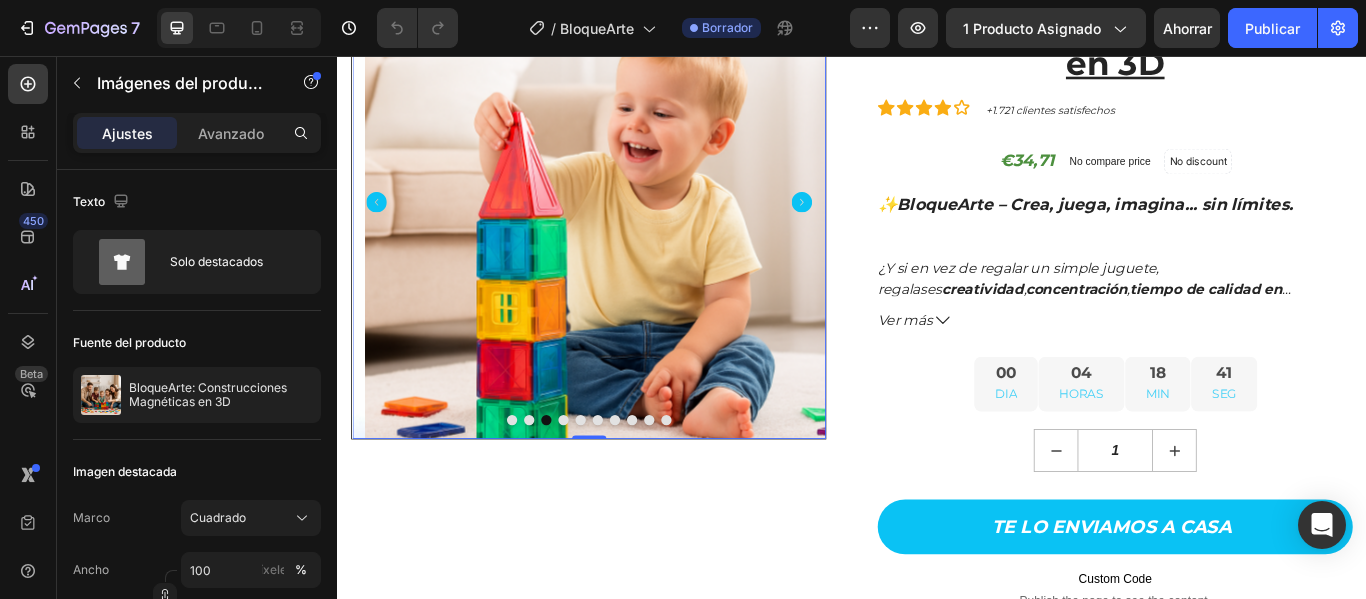 click 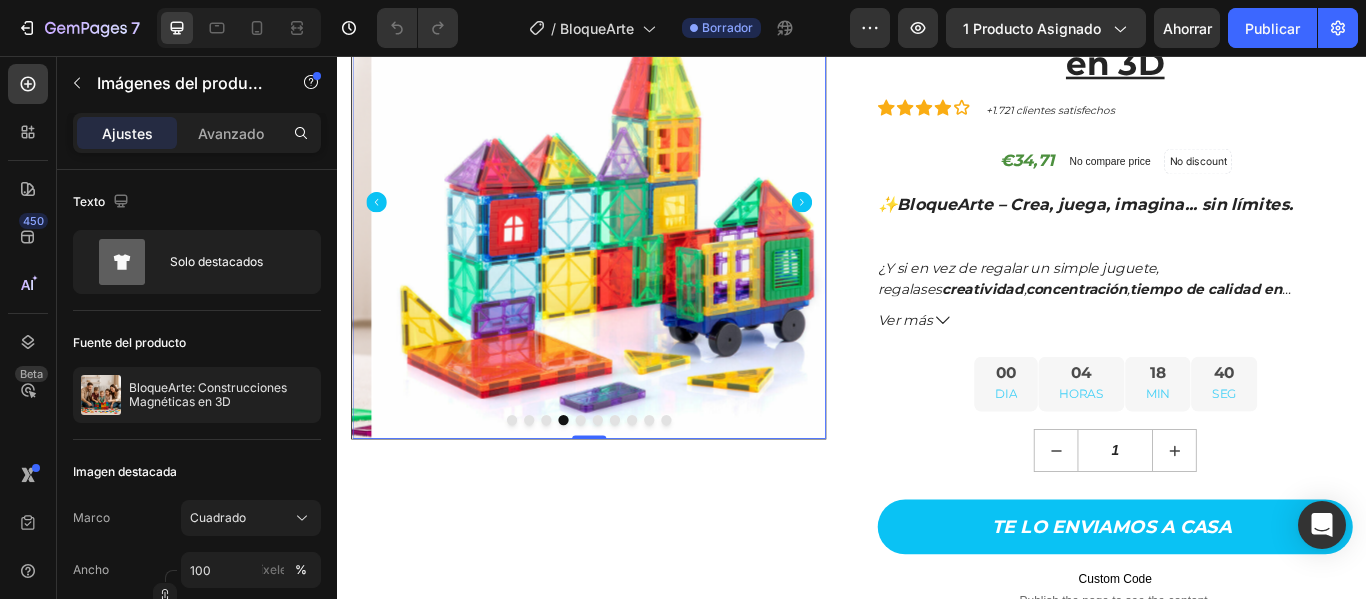 click 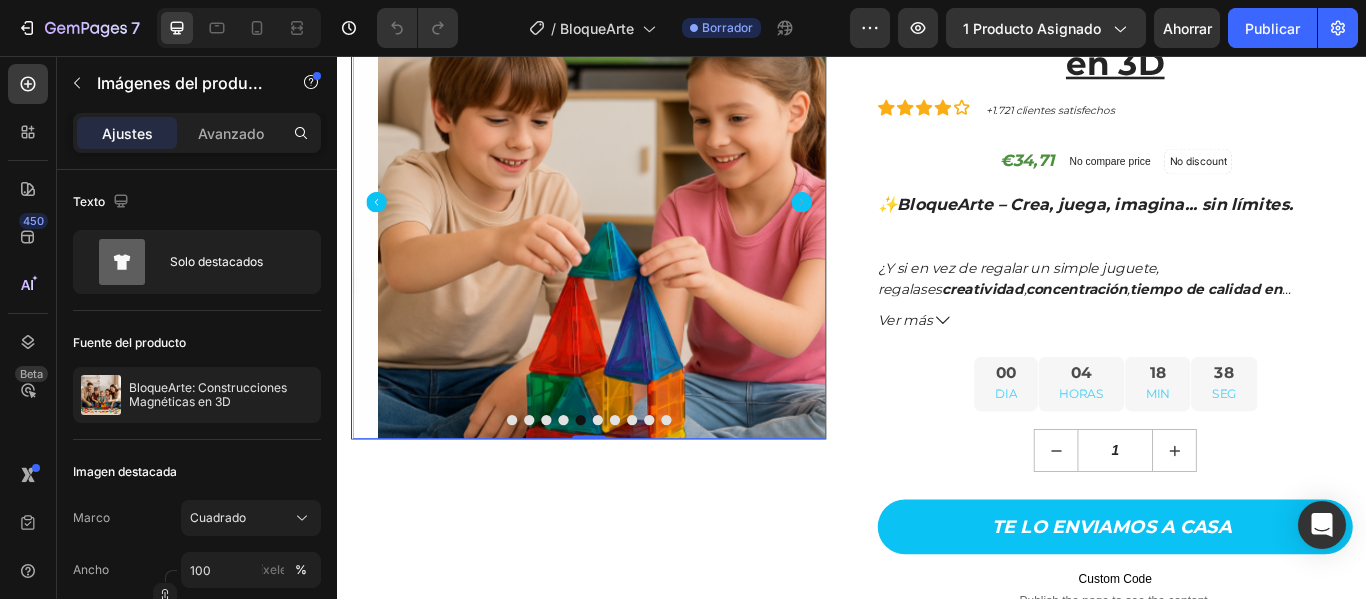 click 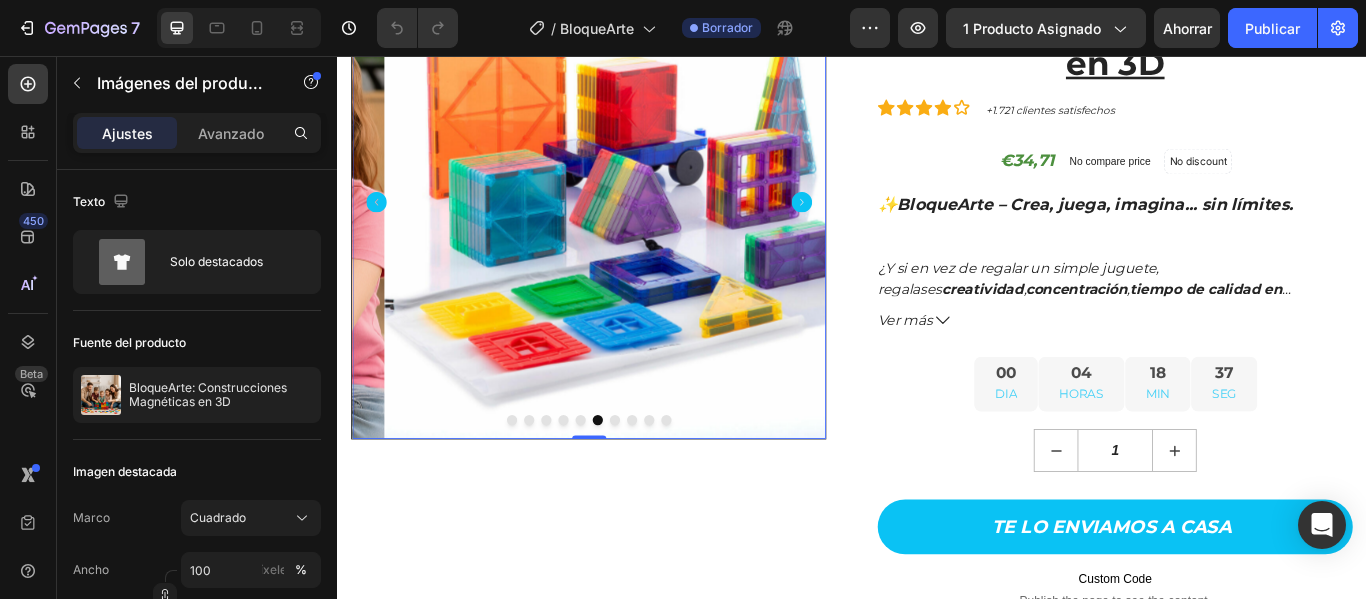click 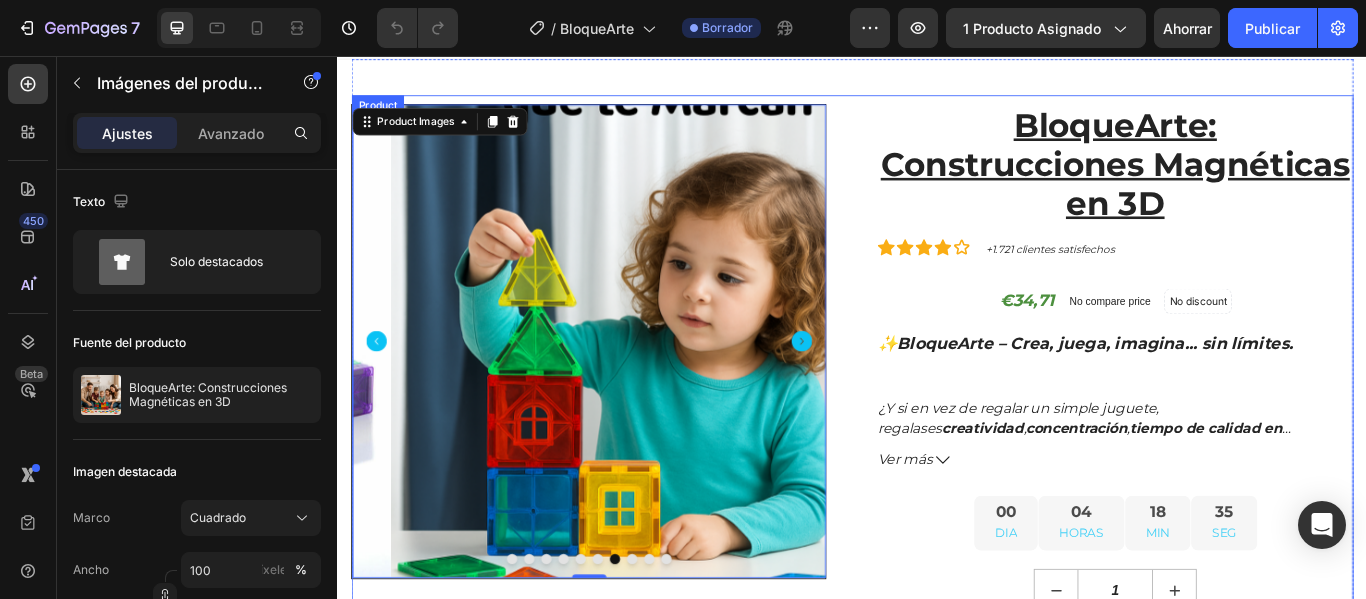 scroll, scrollTop: 0, scrollLeft: 0, axis: both 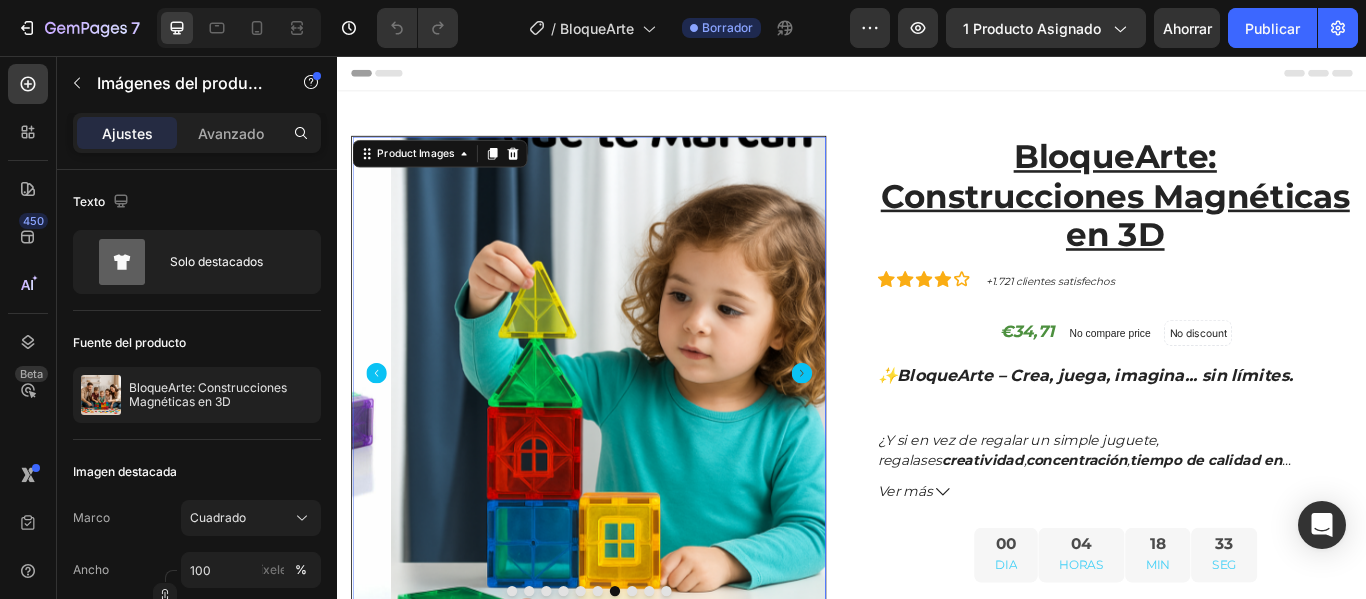 click at bounding box center (675, 426) 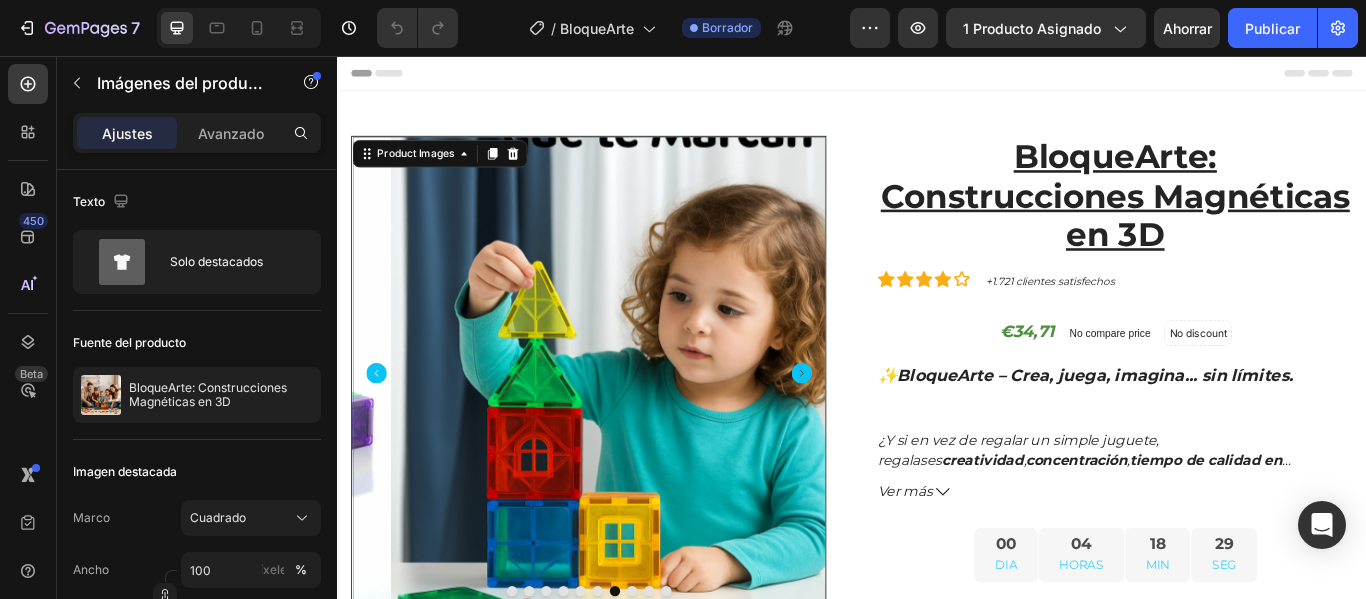click 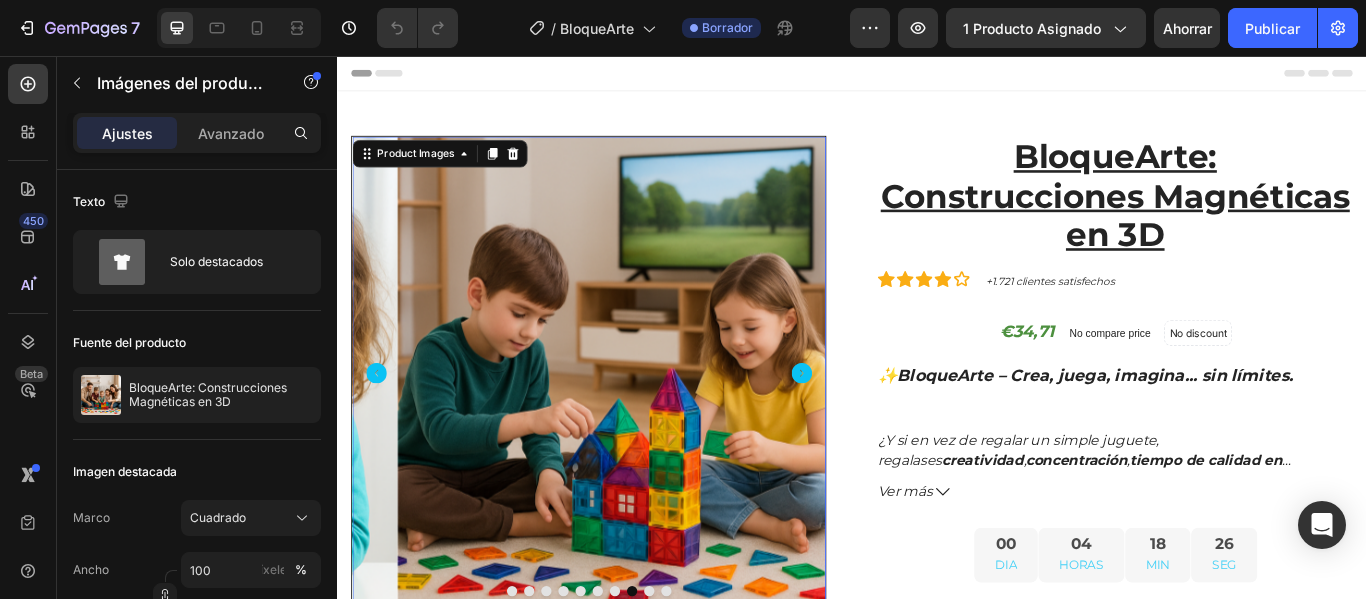 click 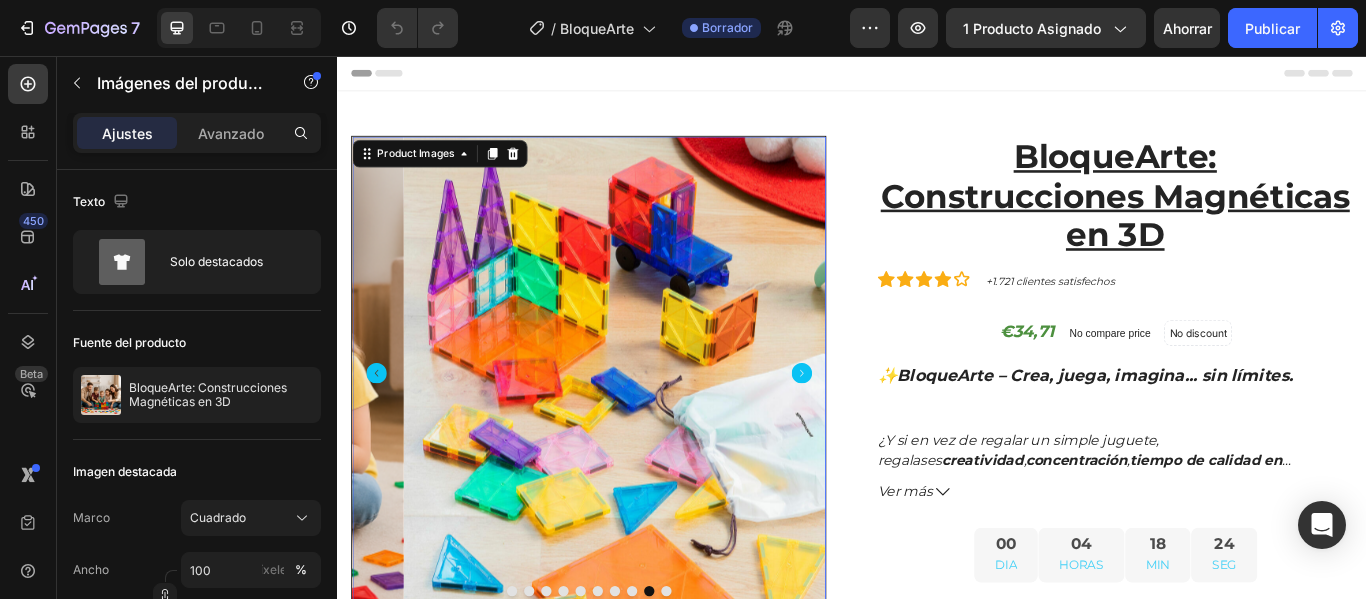 click 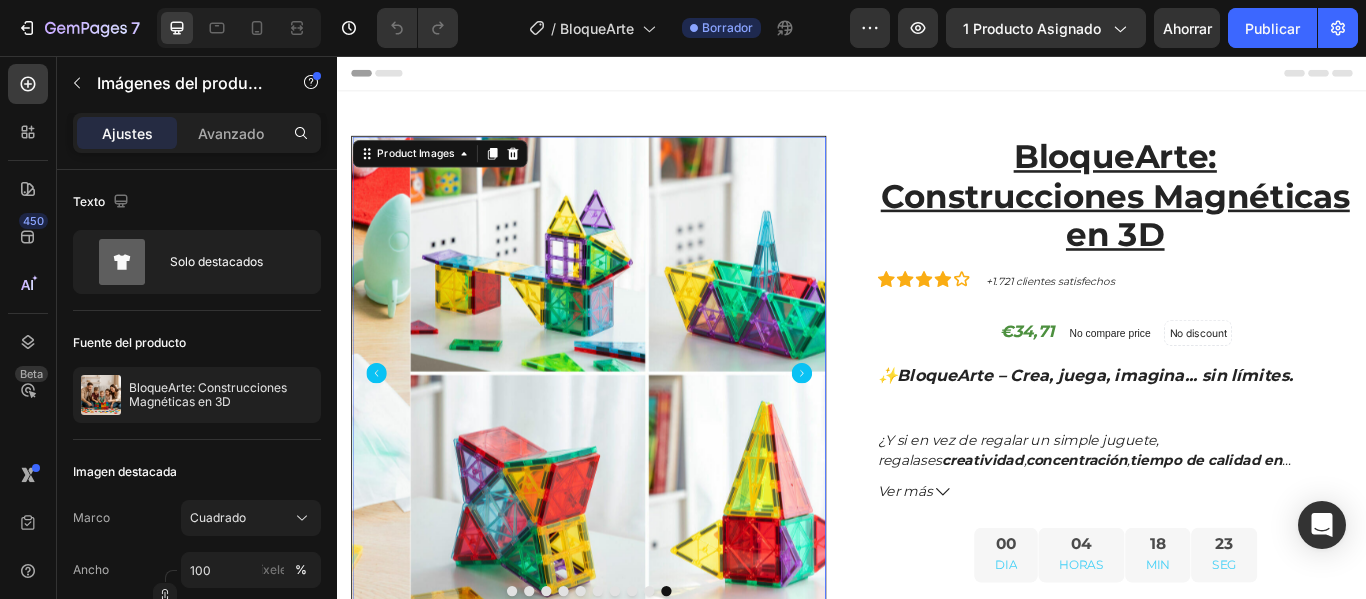click 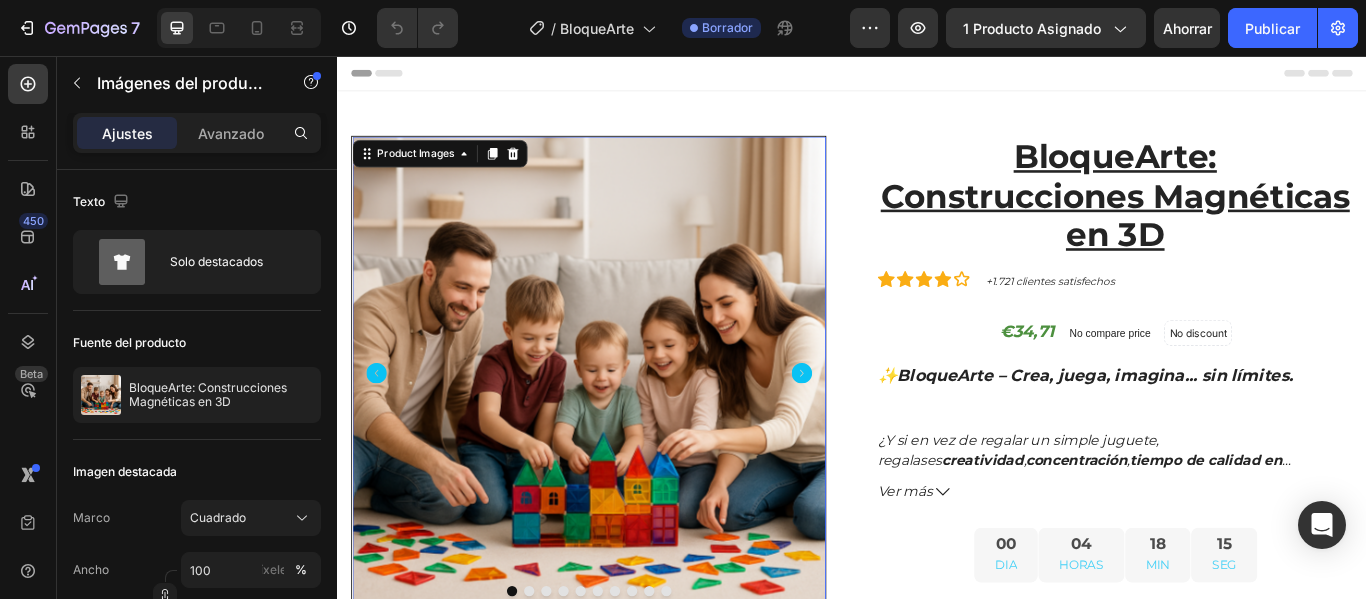 click 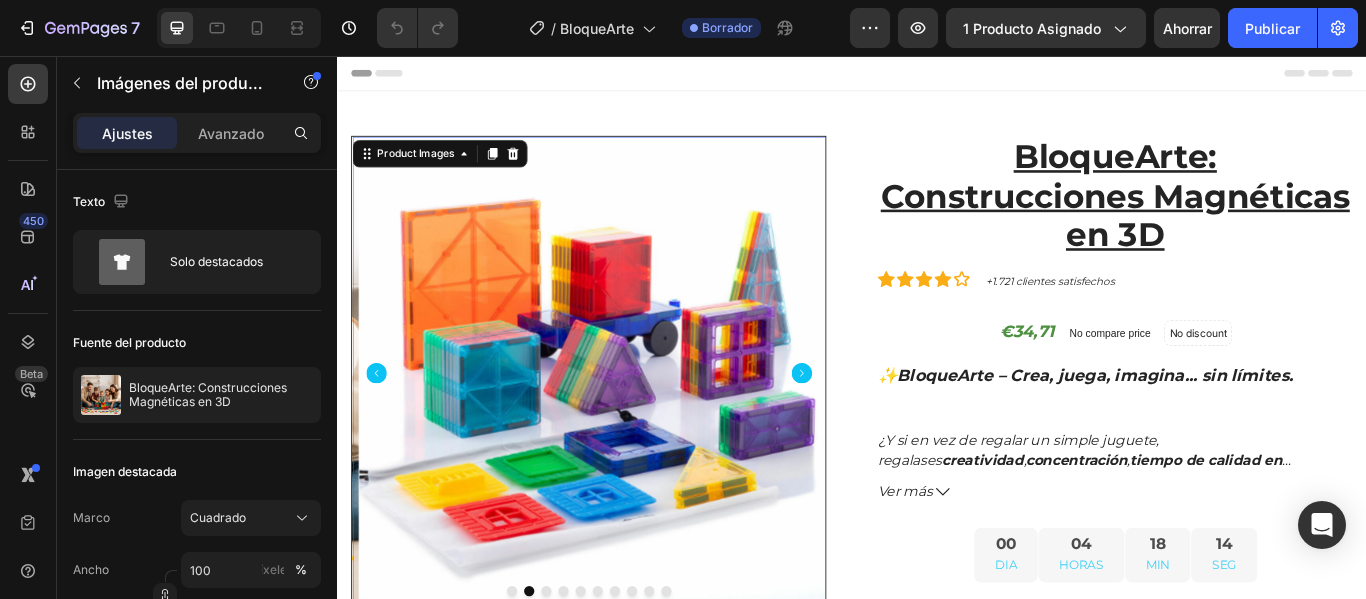 click 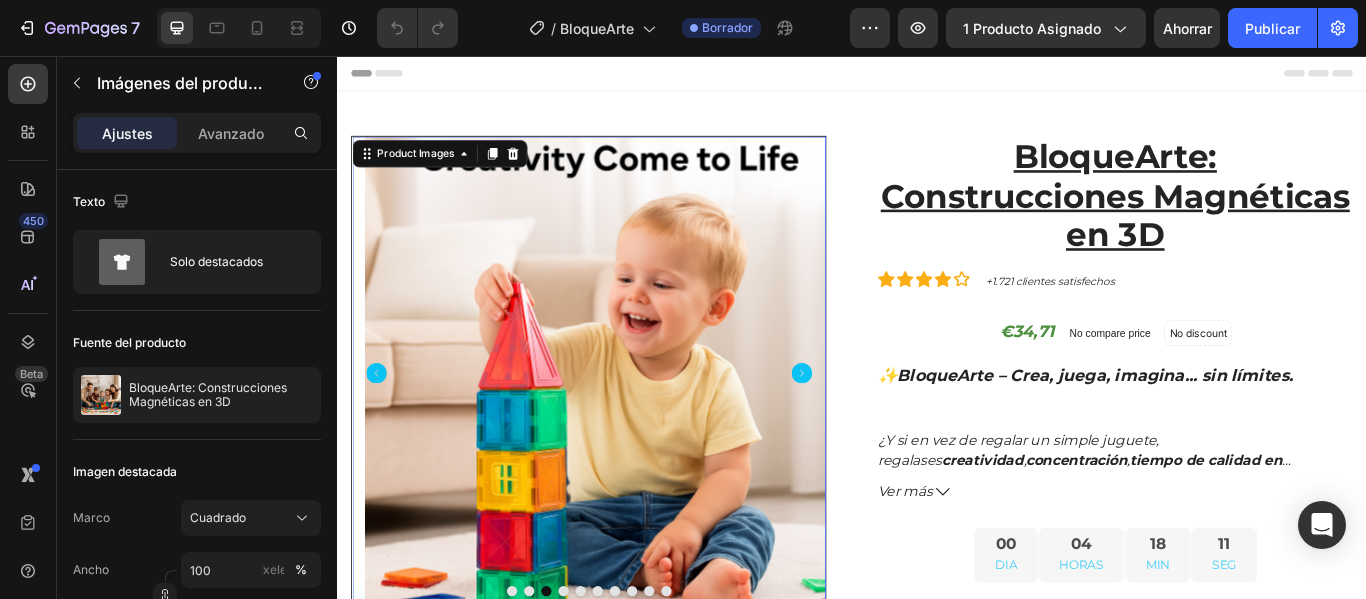 click 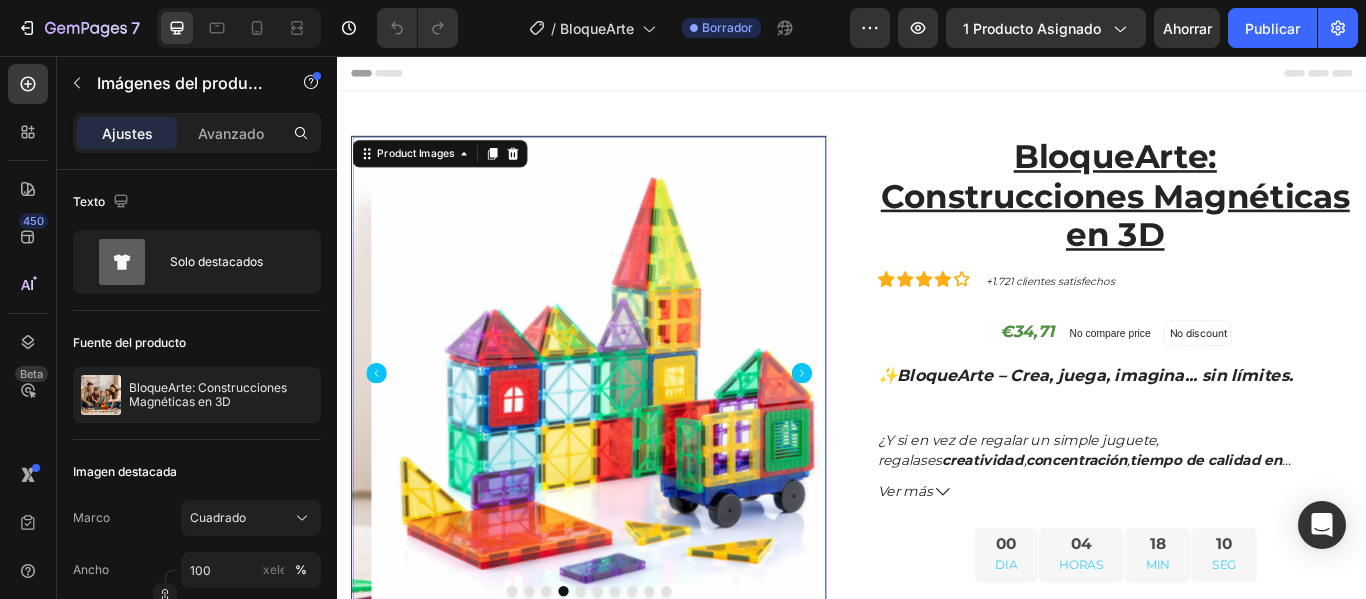 click 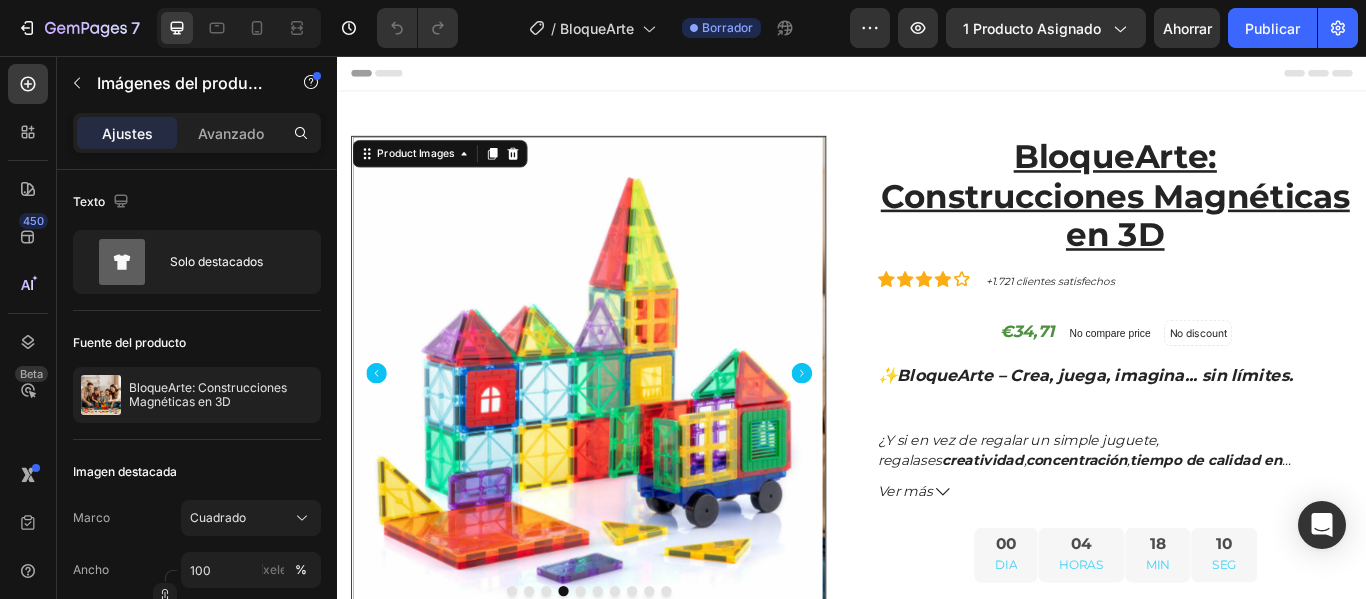 click 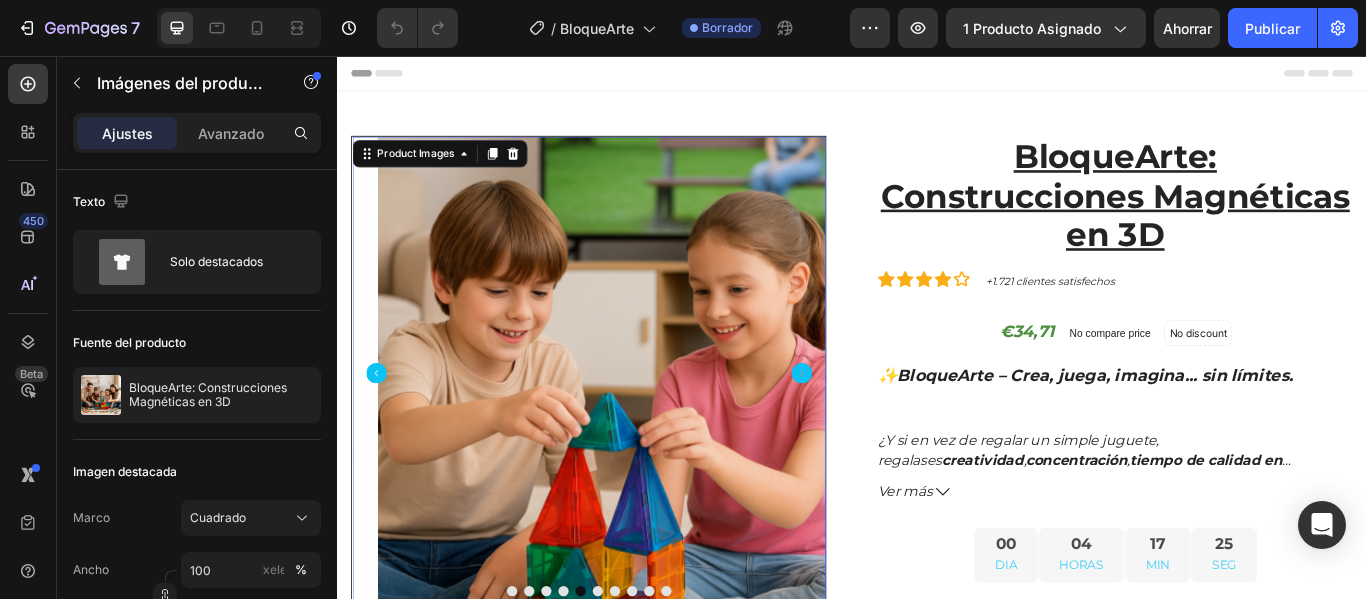 click at bounding box center (660, 426) 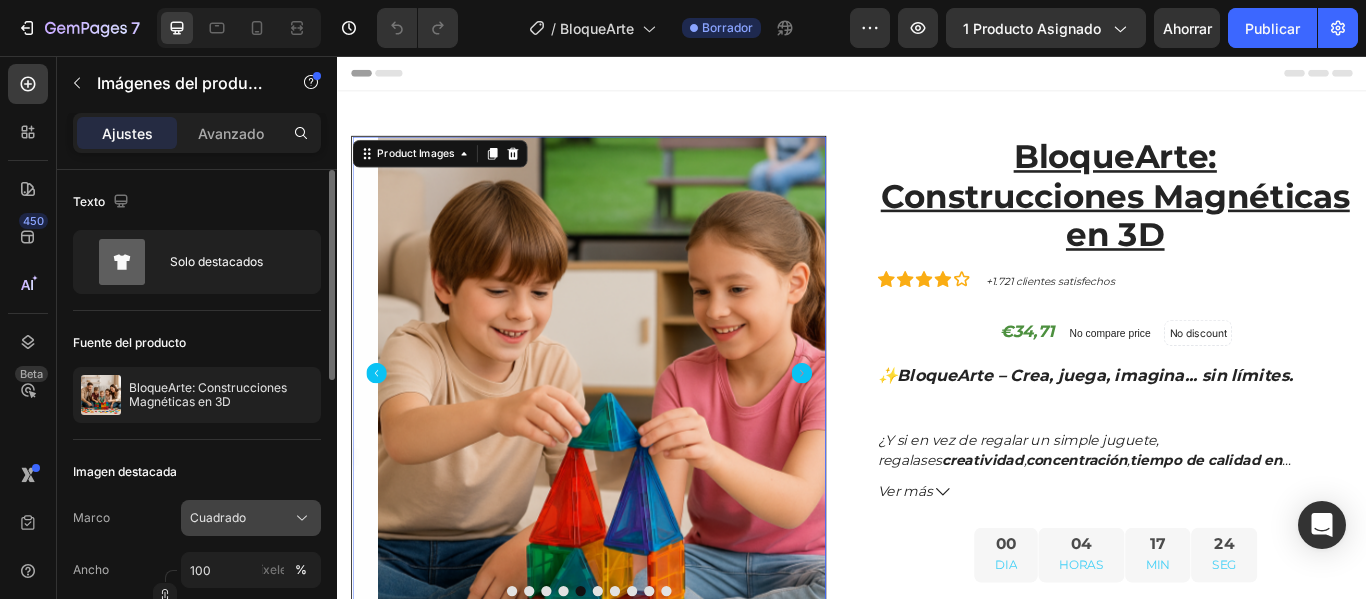 click 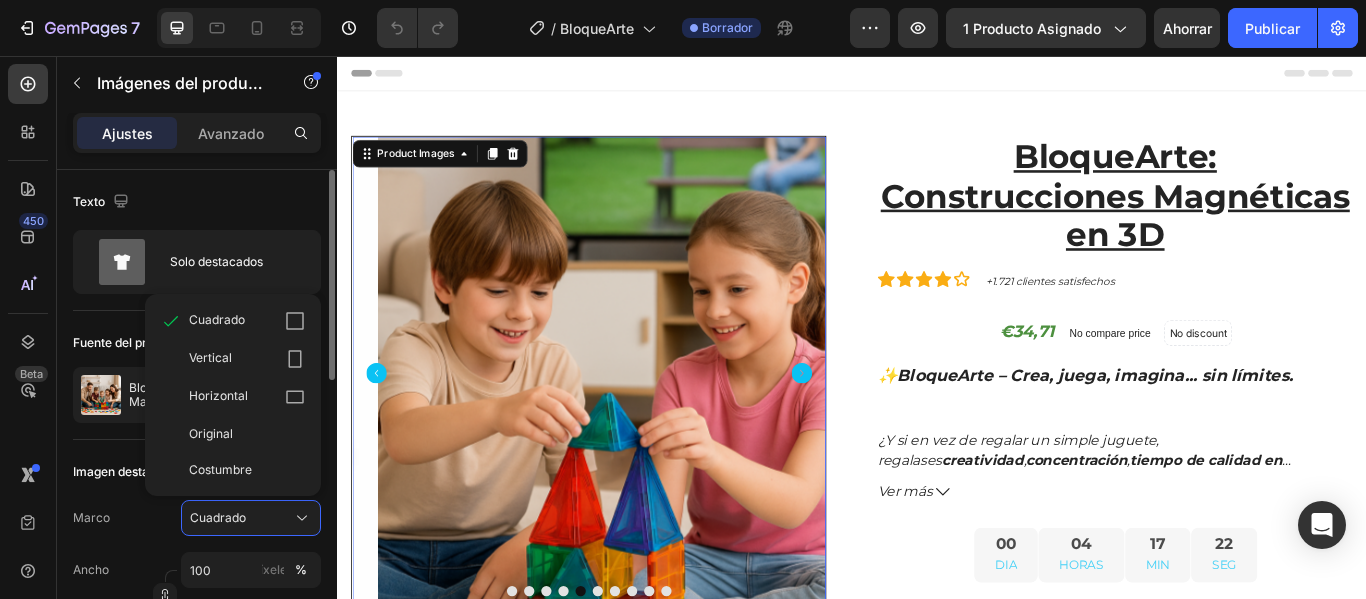 click on "Original" 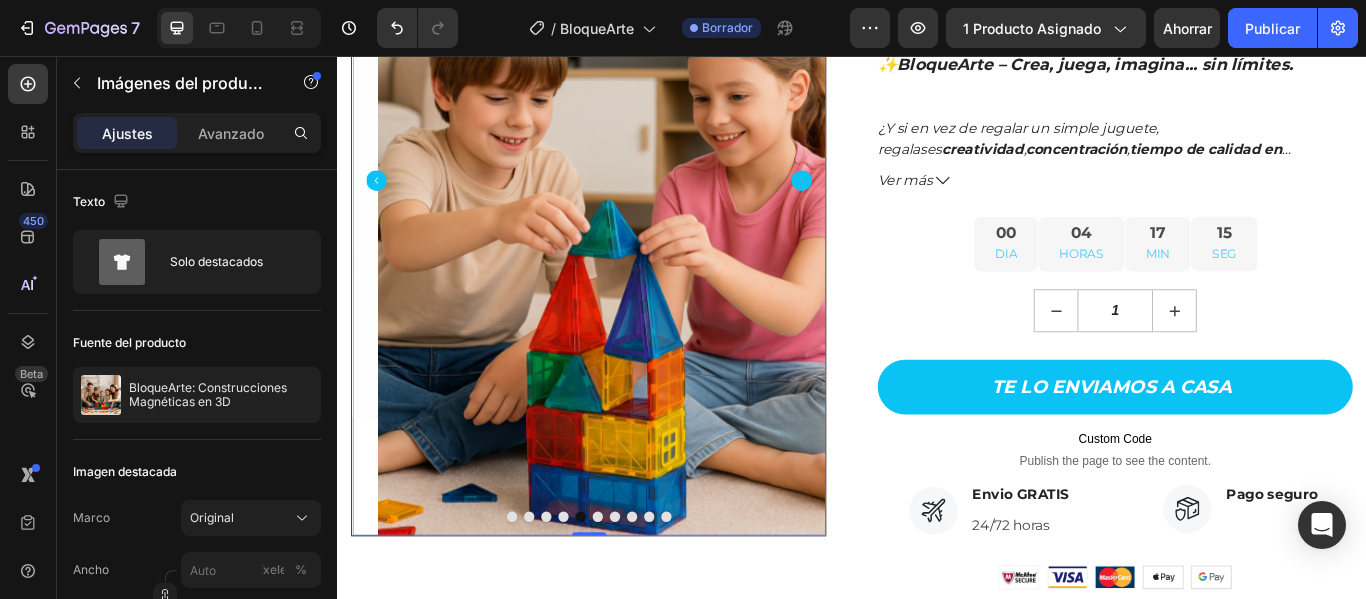 scroll, scrollTop: 400, scrollLeft: 0, axis: vertical 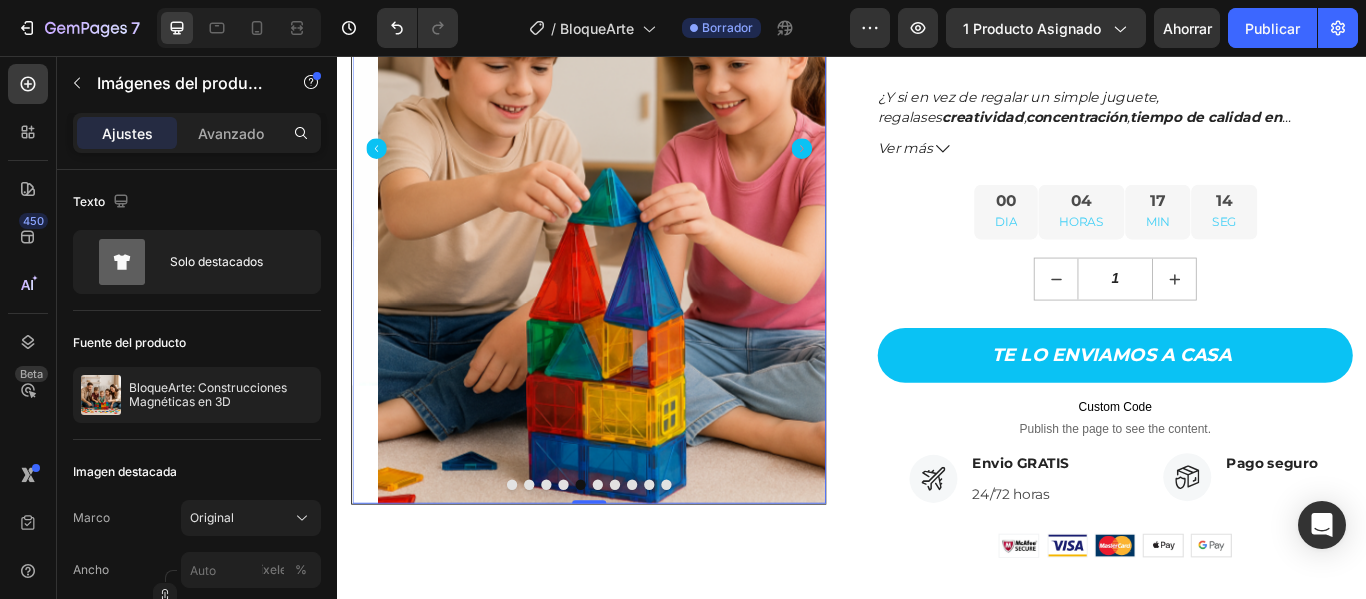 click at bounding box center [540, 556] 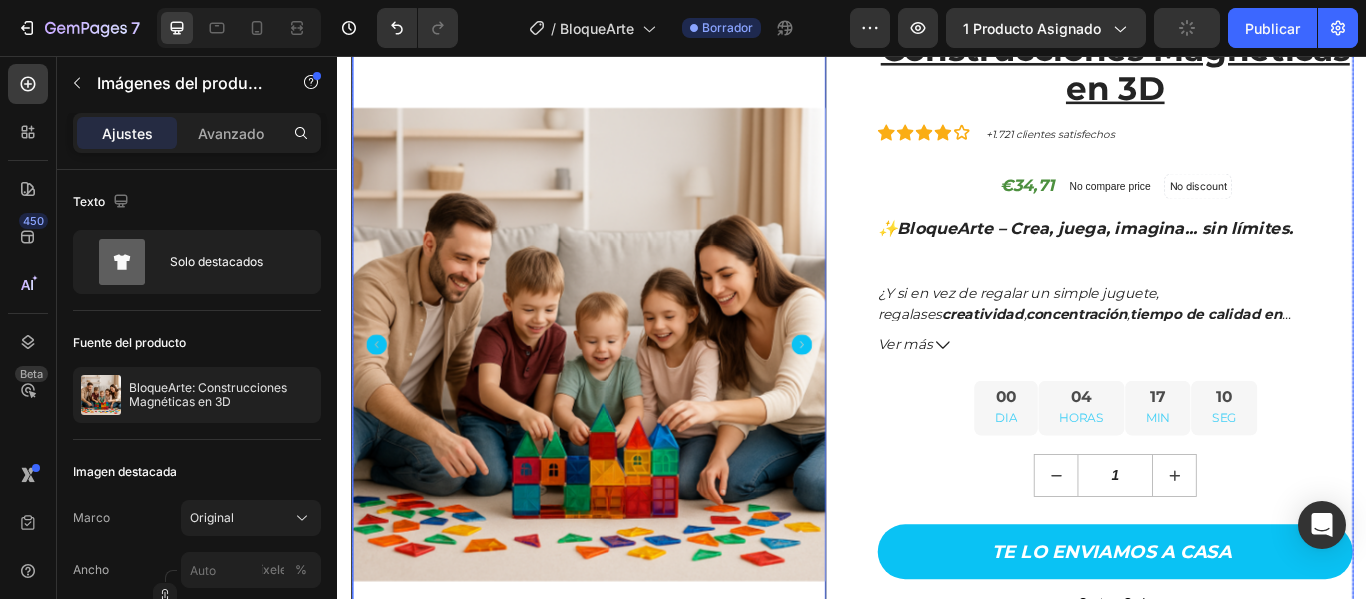 scroll, scrollTop: 200, scrollLeft: 0, axis: vertical 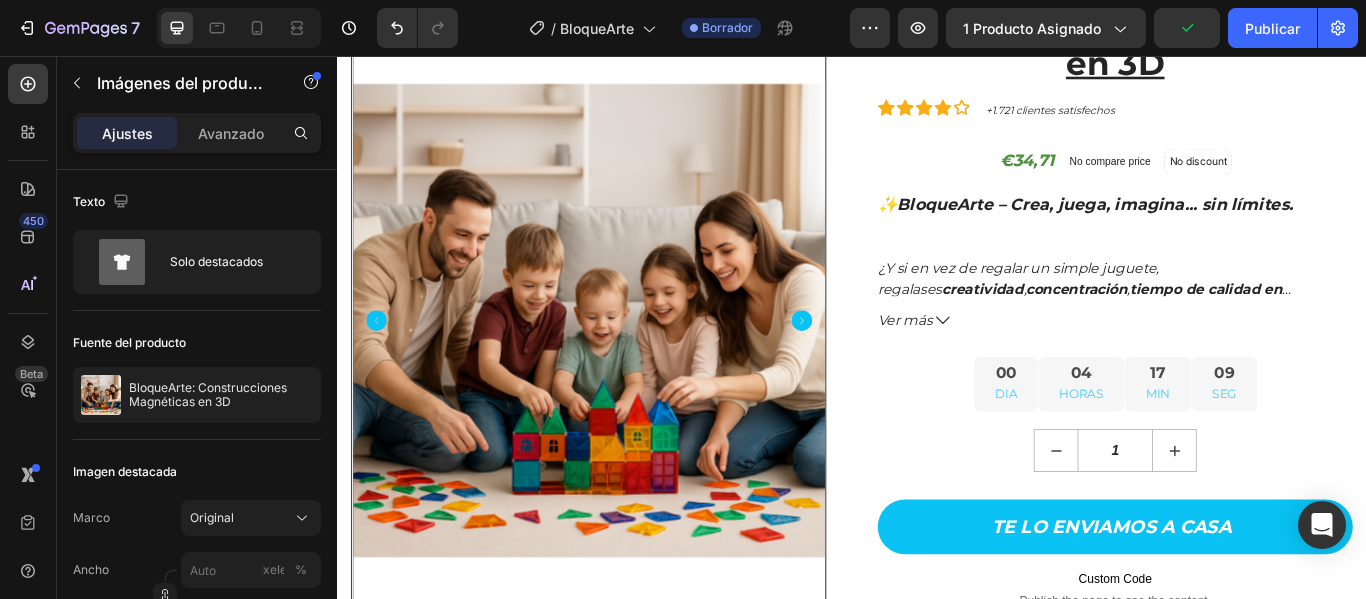 click 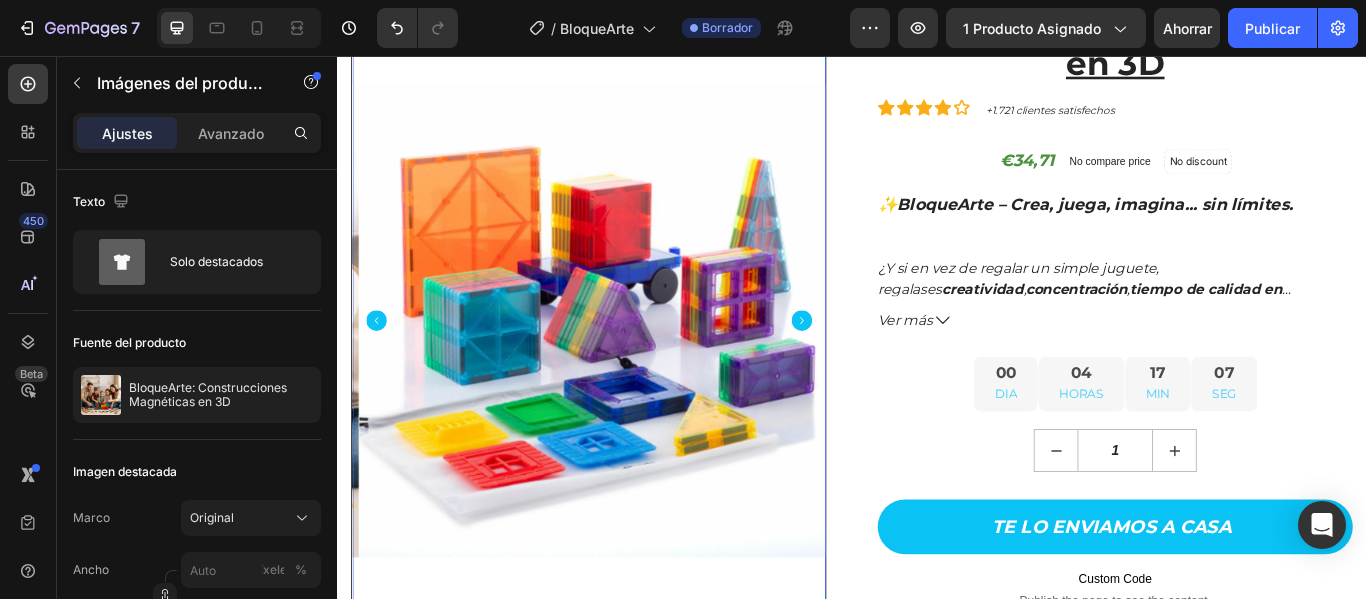 click 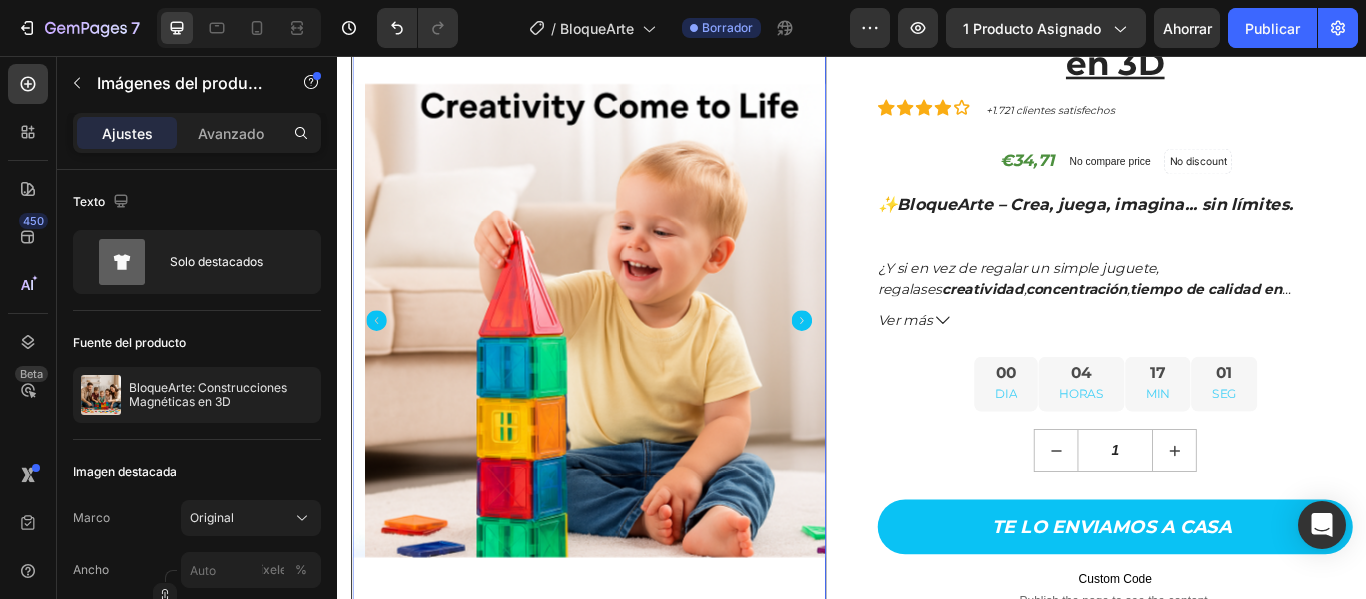 click 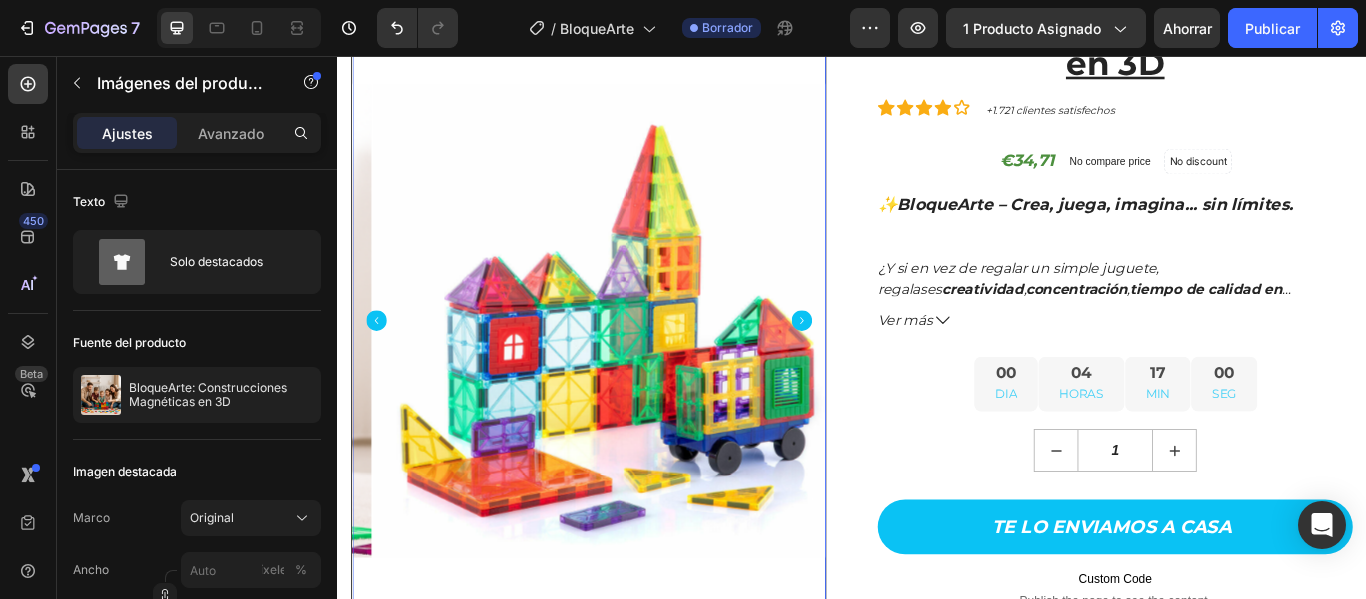 click 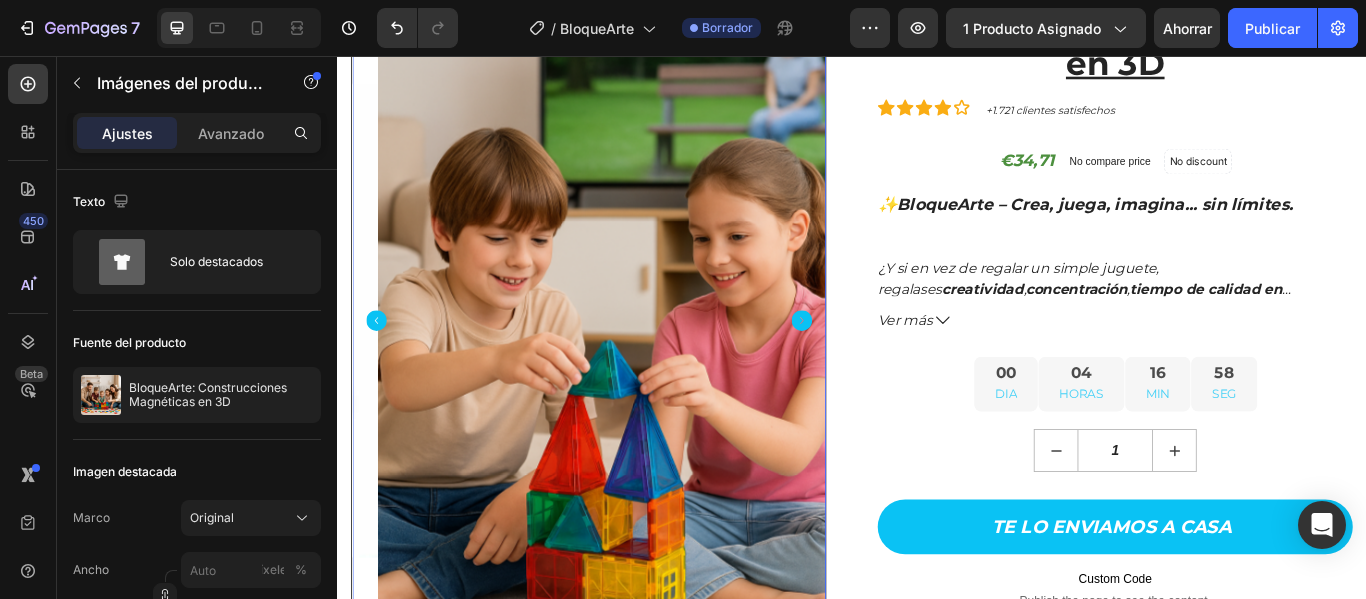click 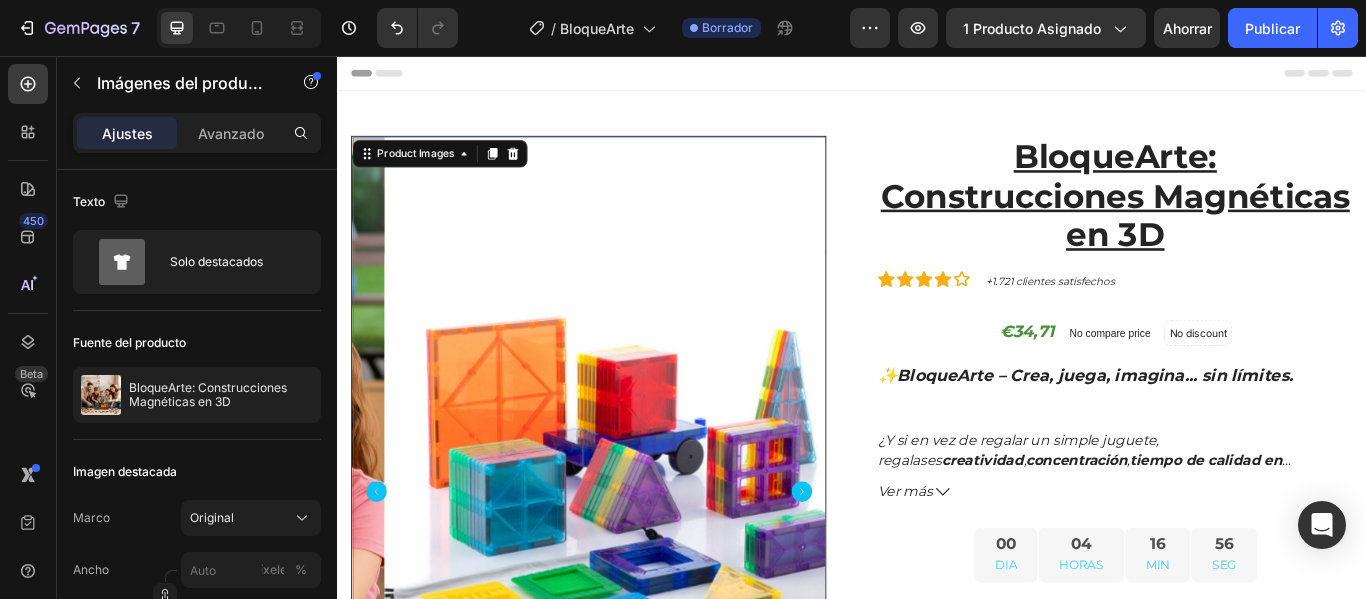 scroll, scrollTop: 200, scrollLeft: 0, axis: vertical 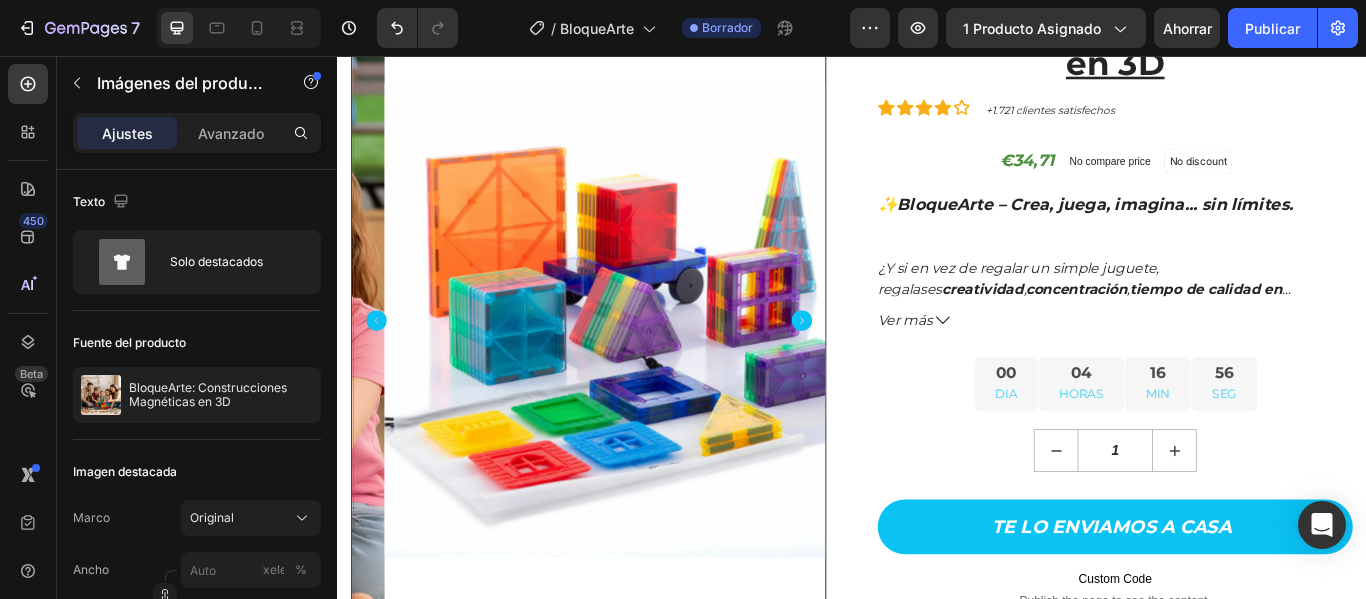 click 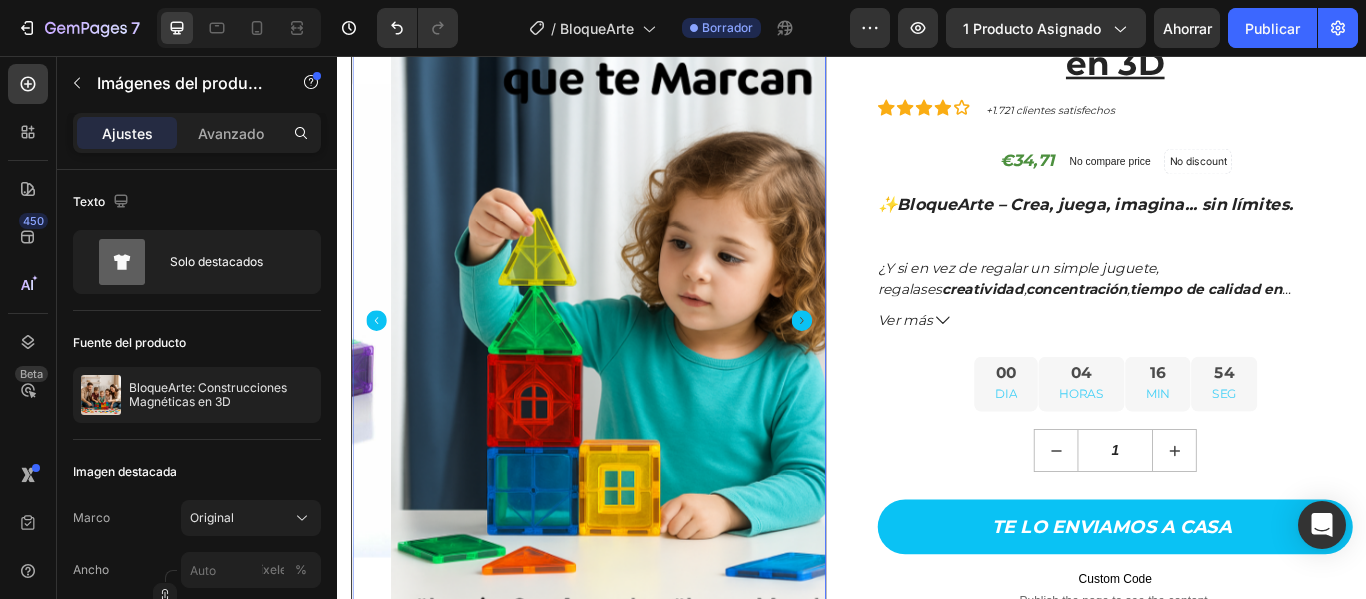 scroll, scrollTop: 100, scrollLeft: 0, axis: vertical 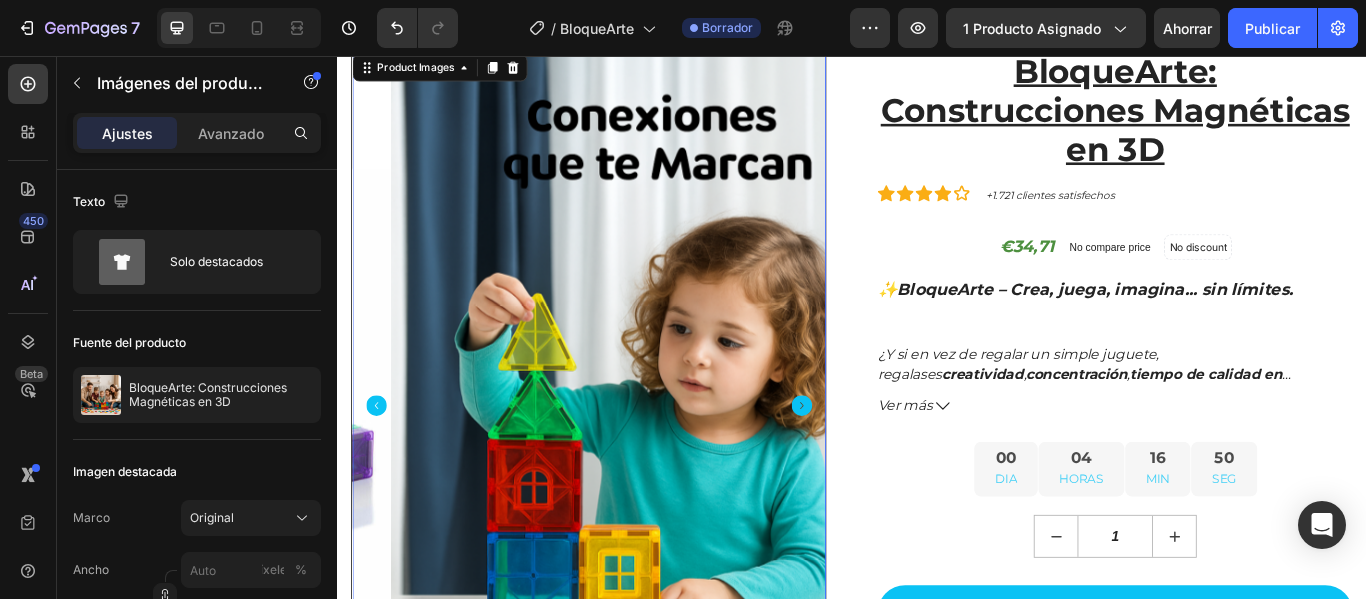 click 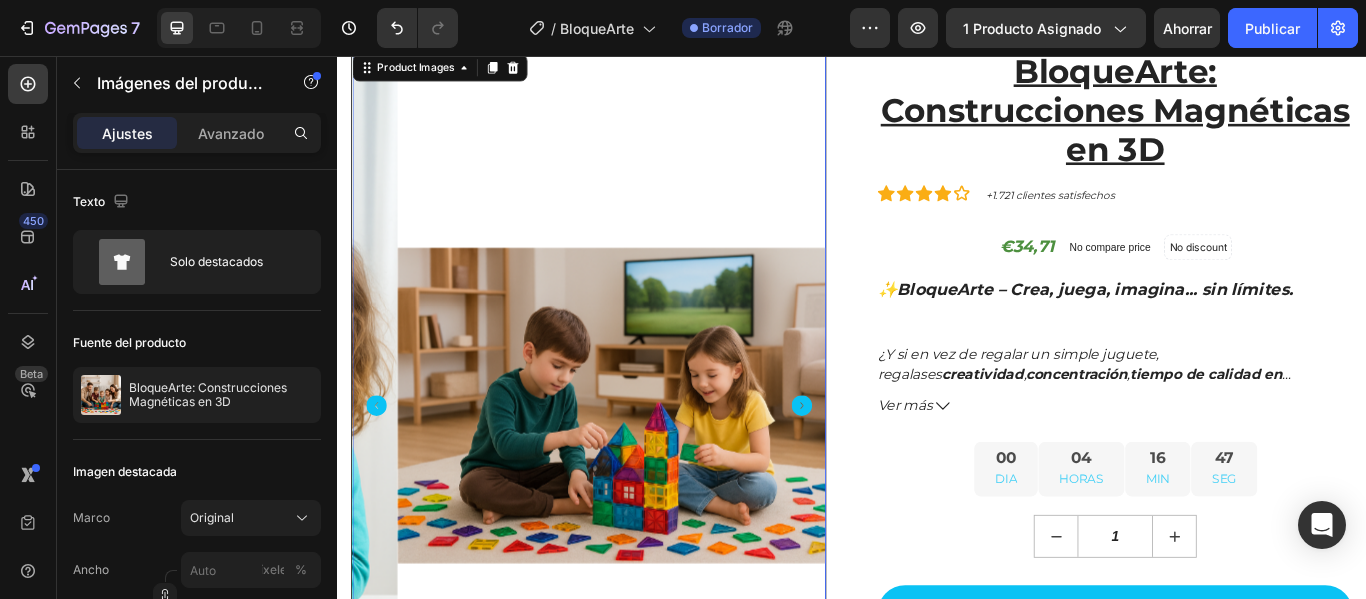 click 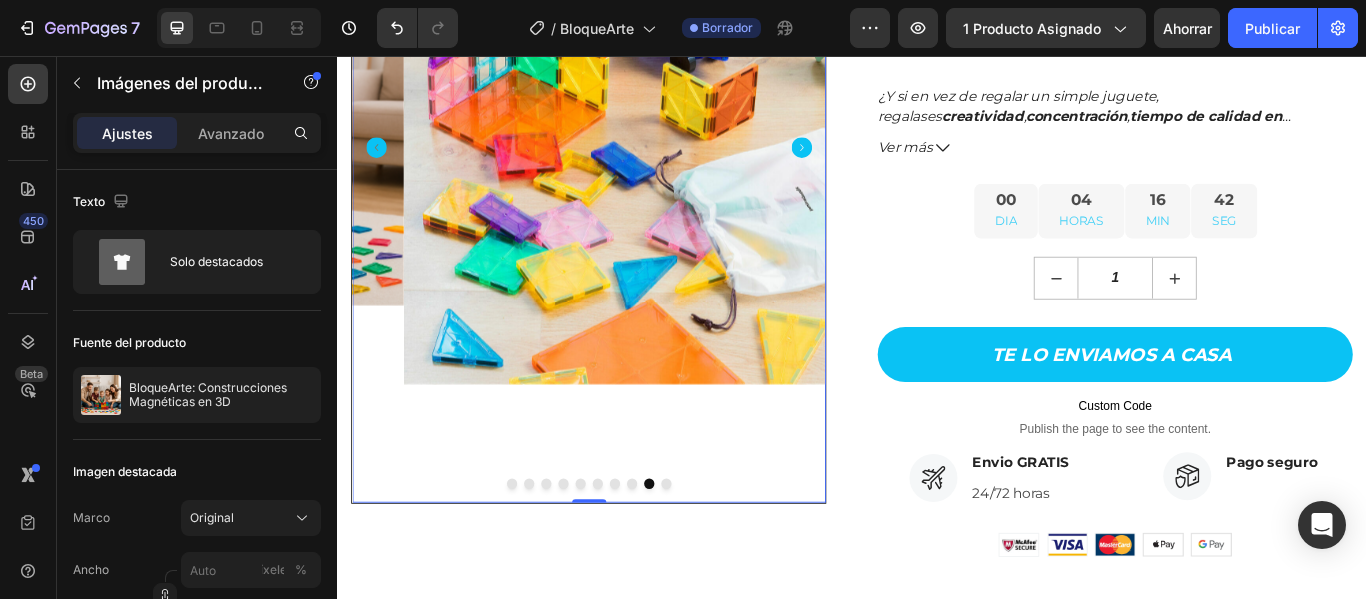 scroll, scrollTop: 500, scrollLeft: 0, axis: vertical 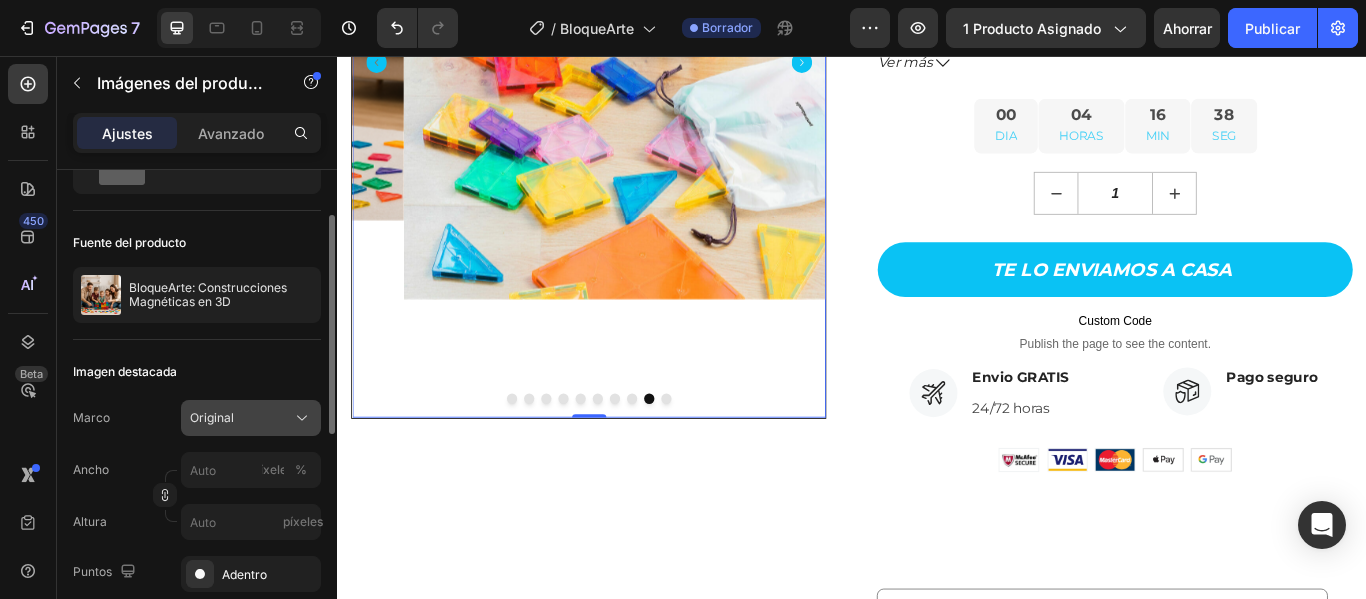 click 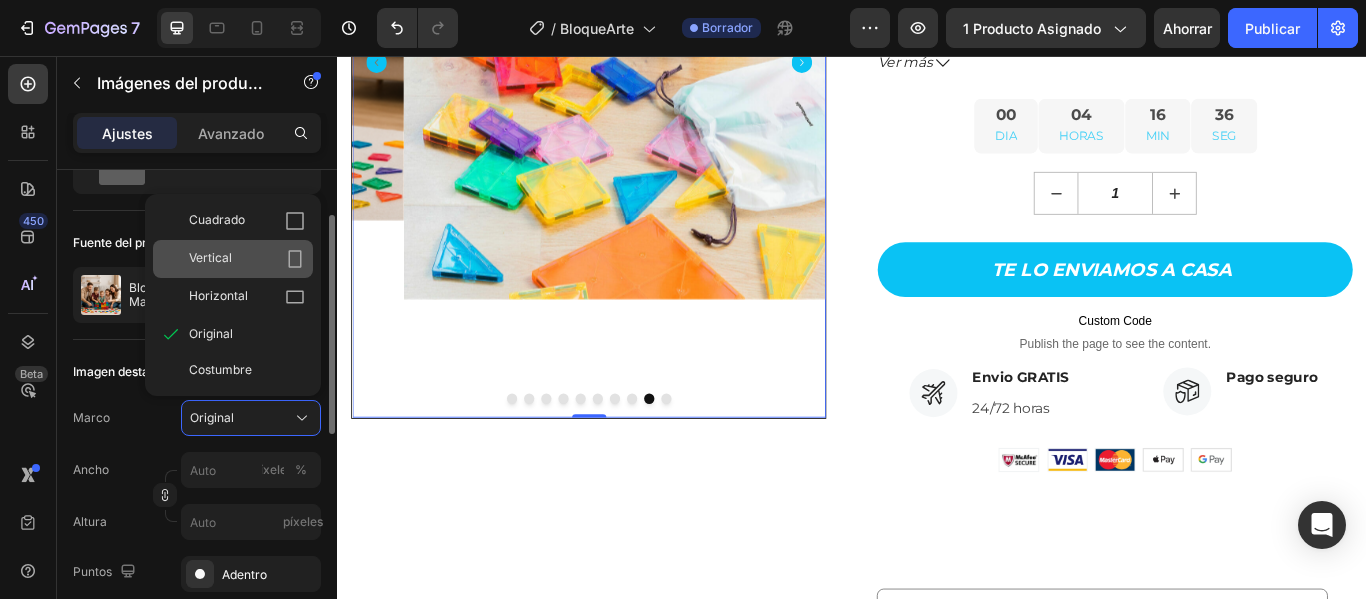 click on "Vertical" 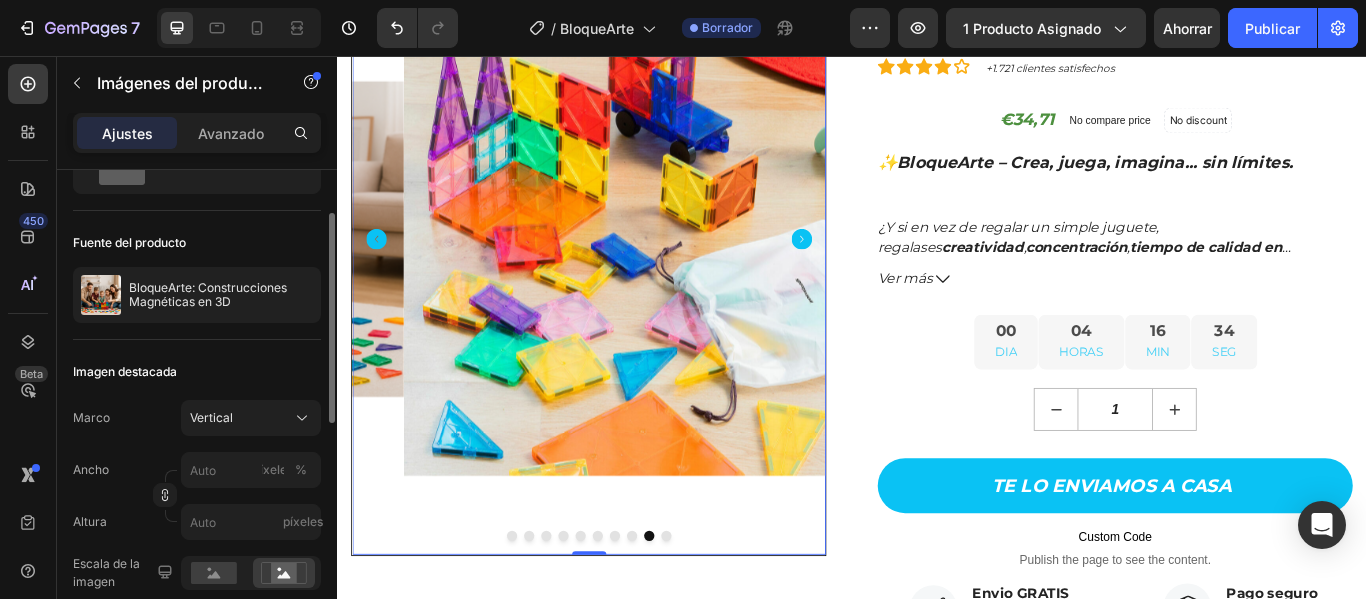 scroll, scrollTop: 155, scrollLeft: 0, axis: vertical 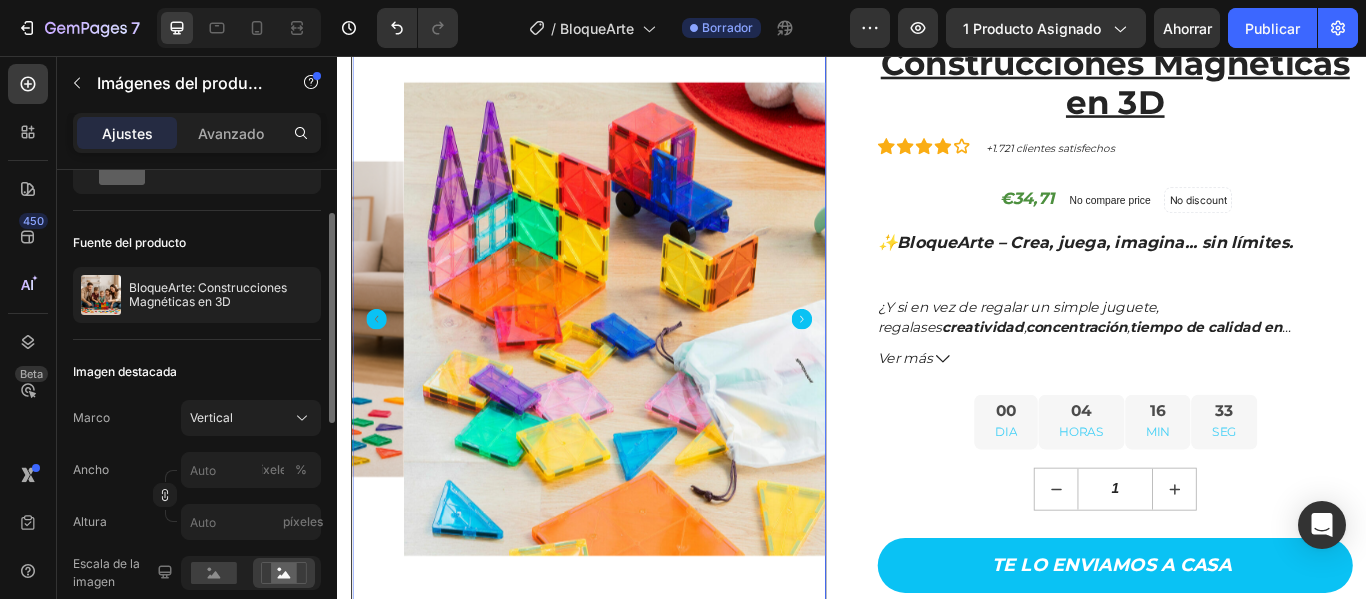 click 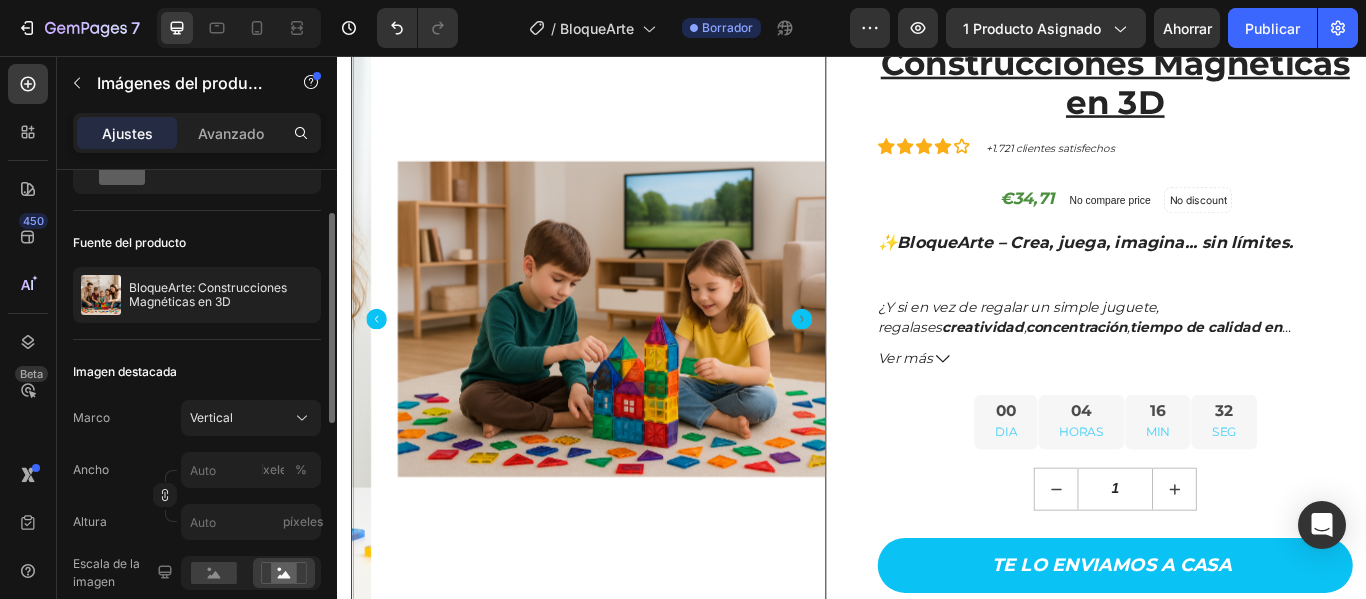 click 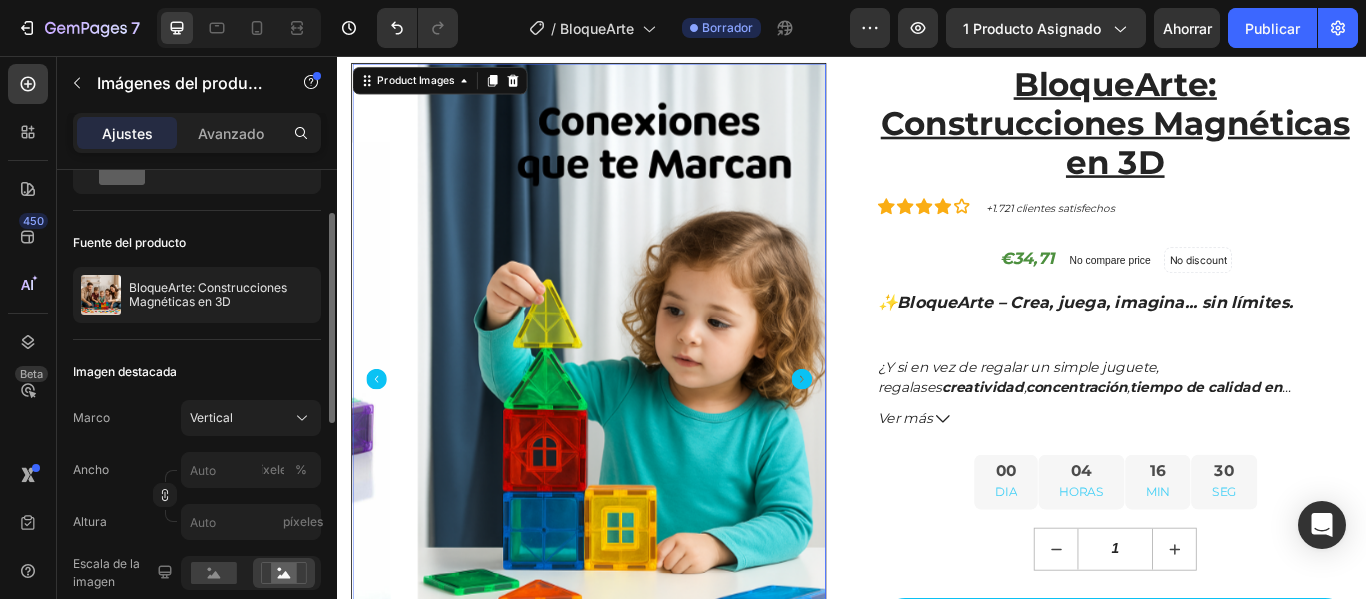 scroll, scrollTop: 55, scrollLeft: 0, axis: vertical 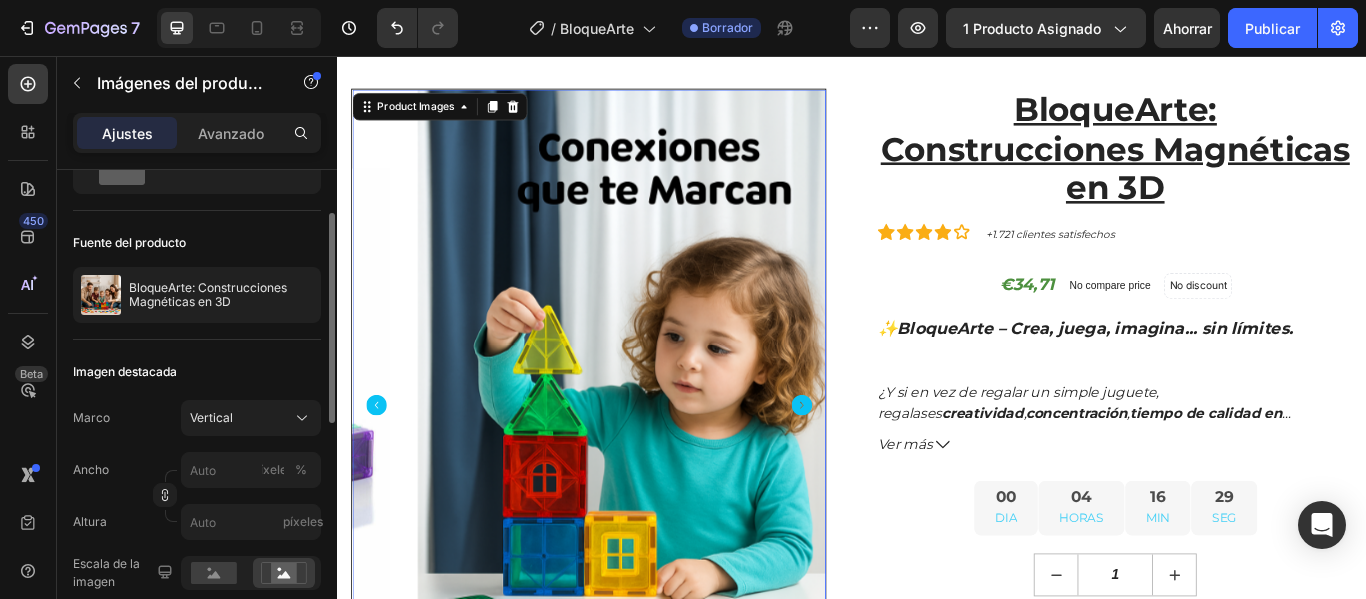 click 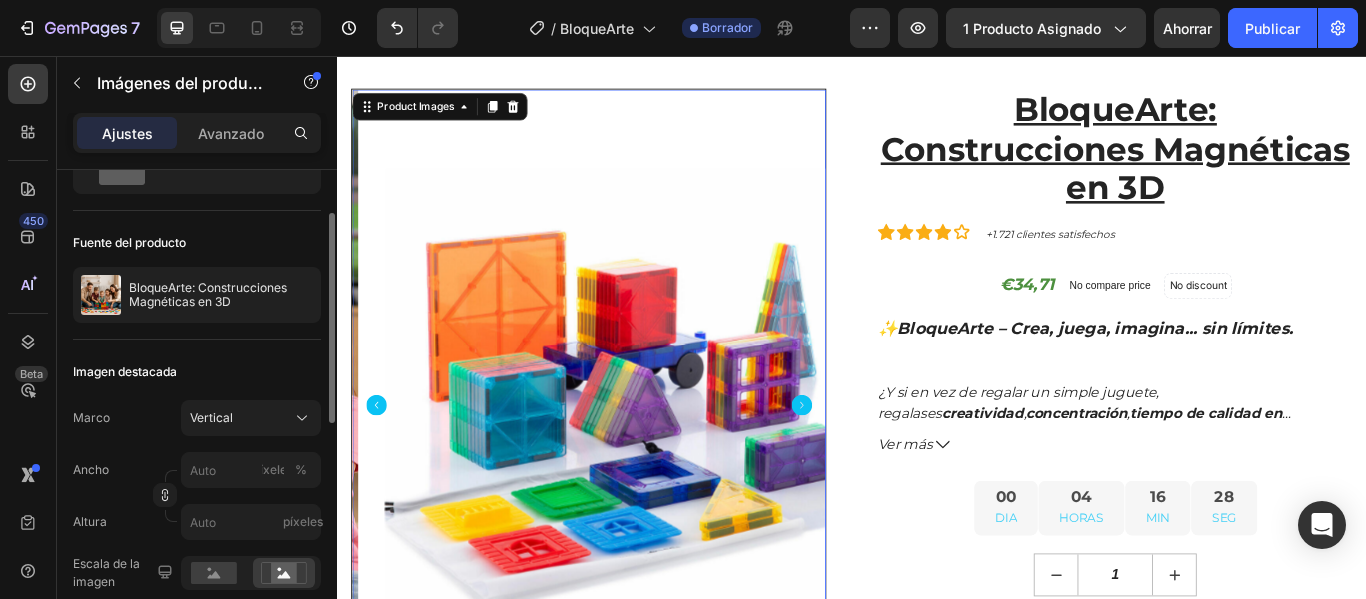 click 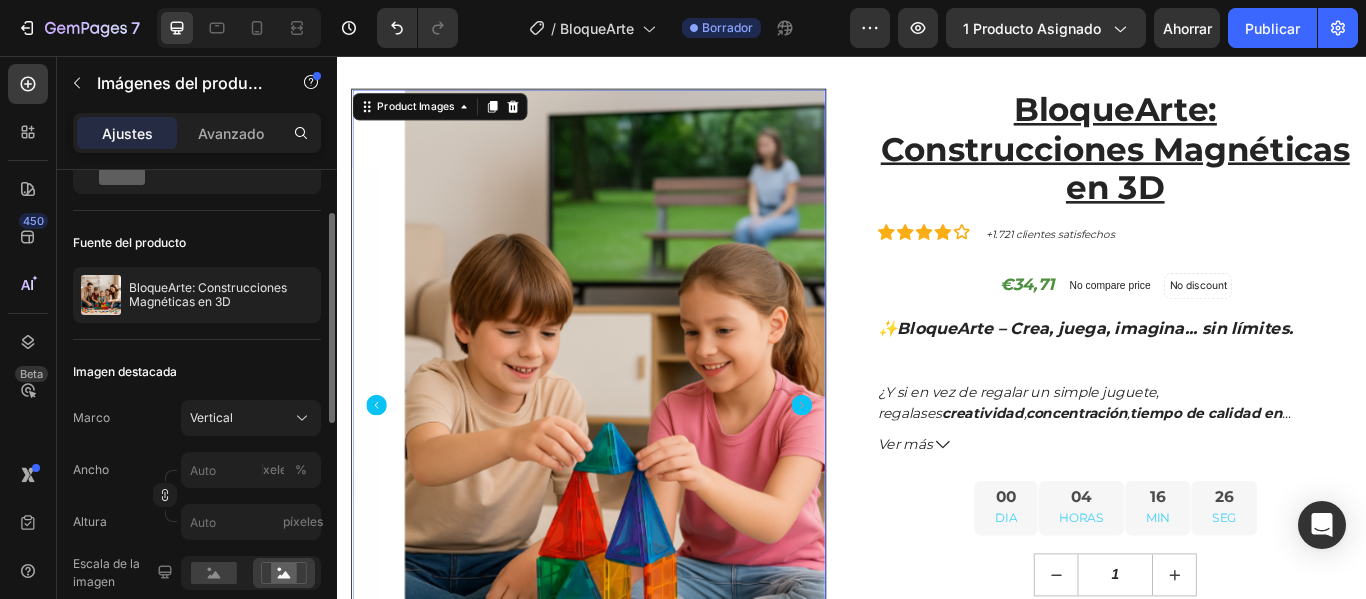 click 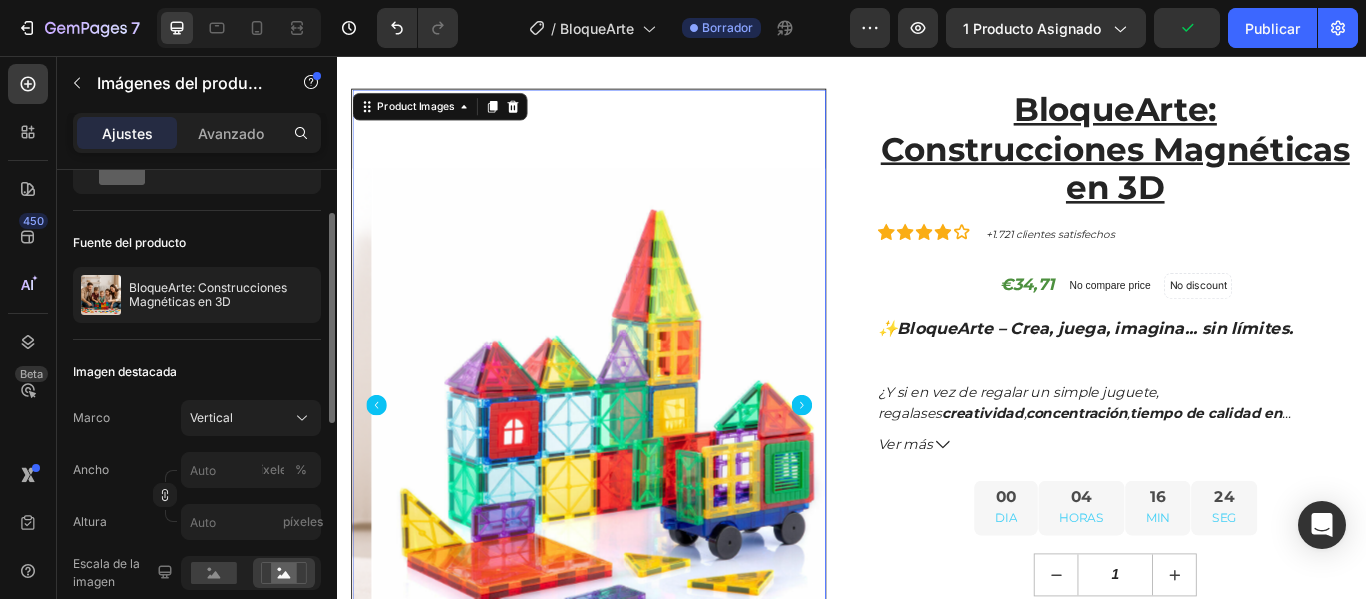 click 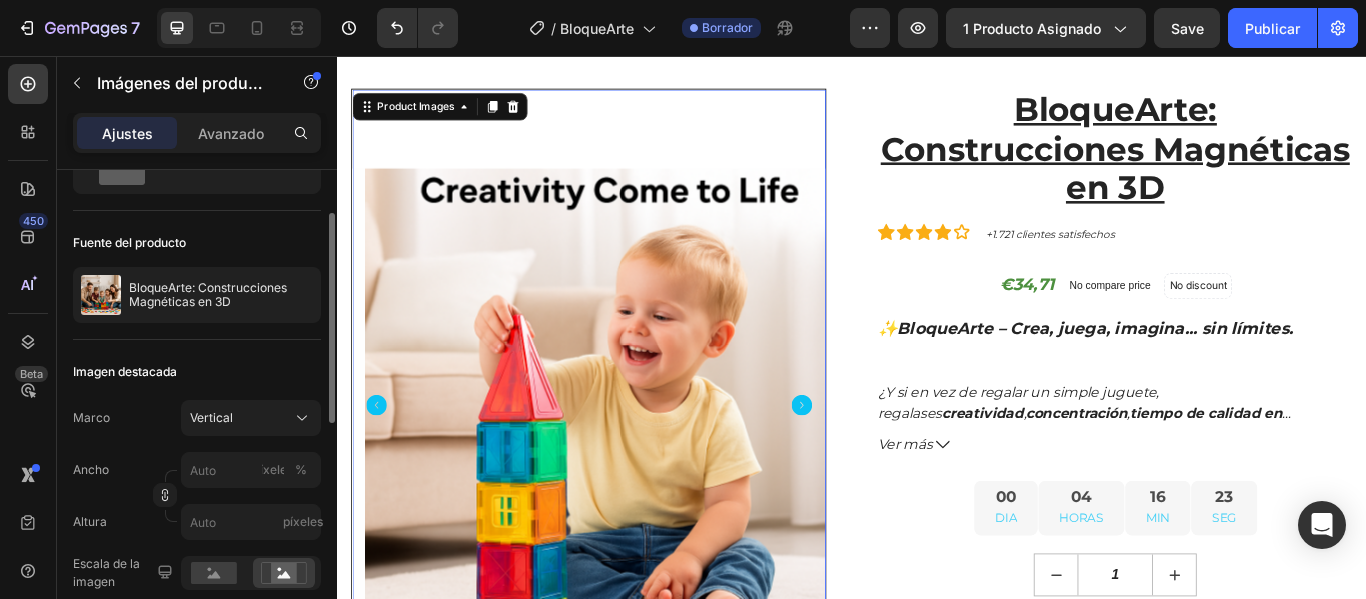 click 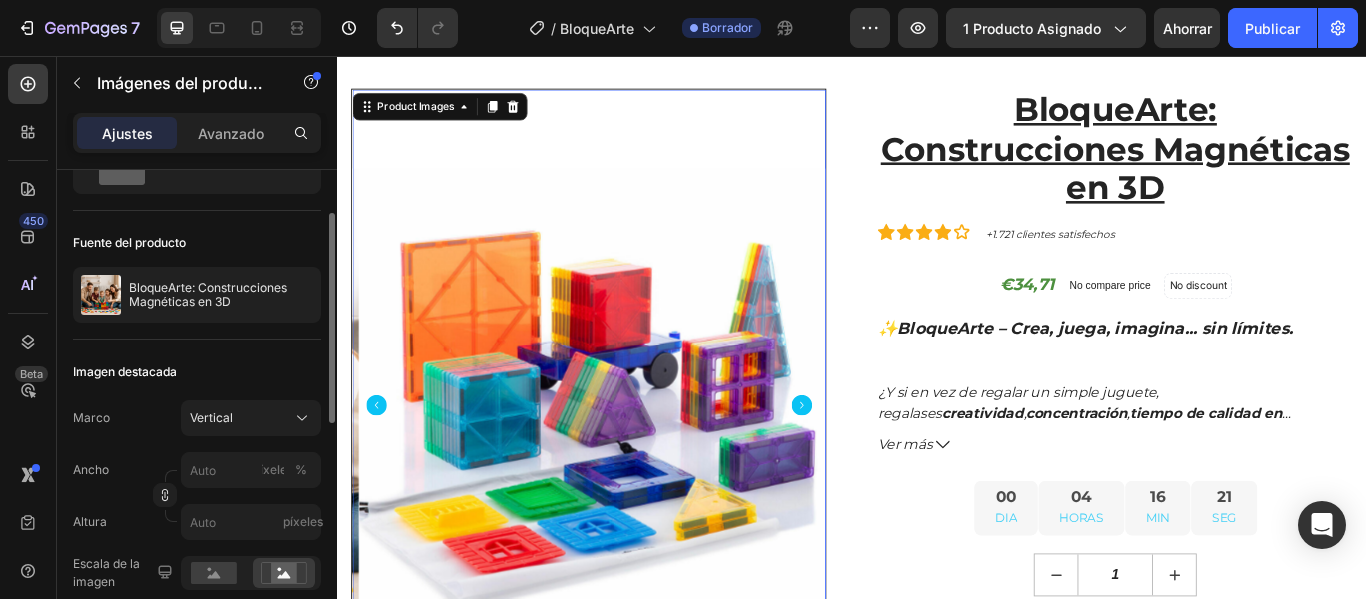 click 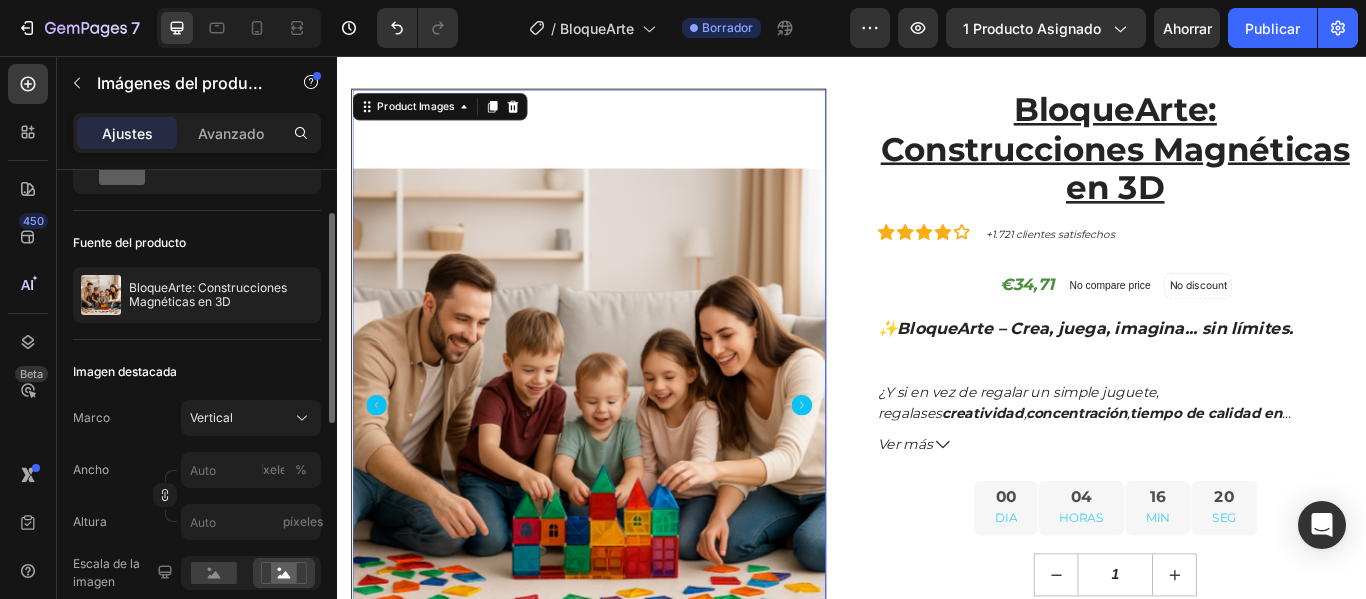 click 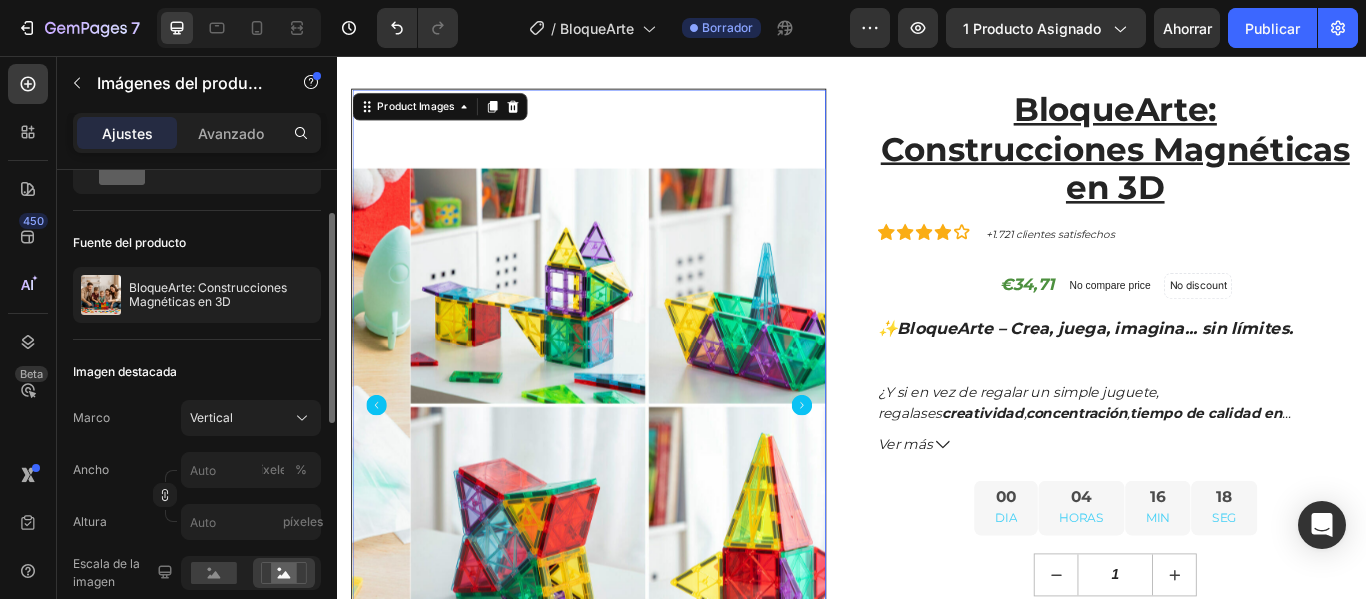 click 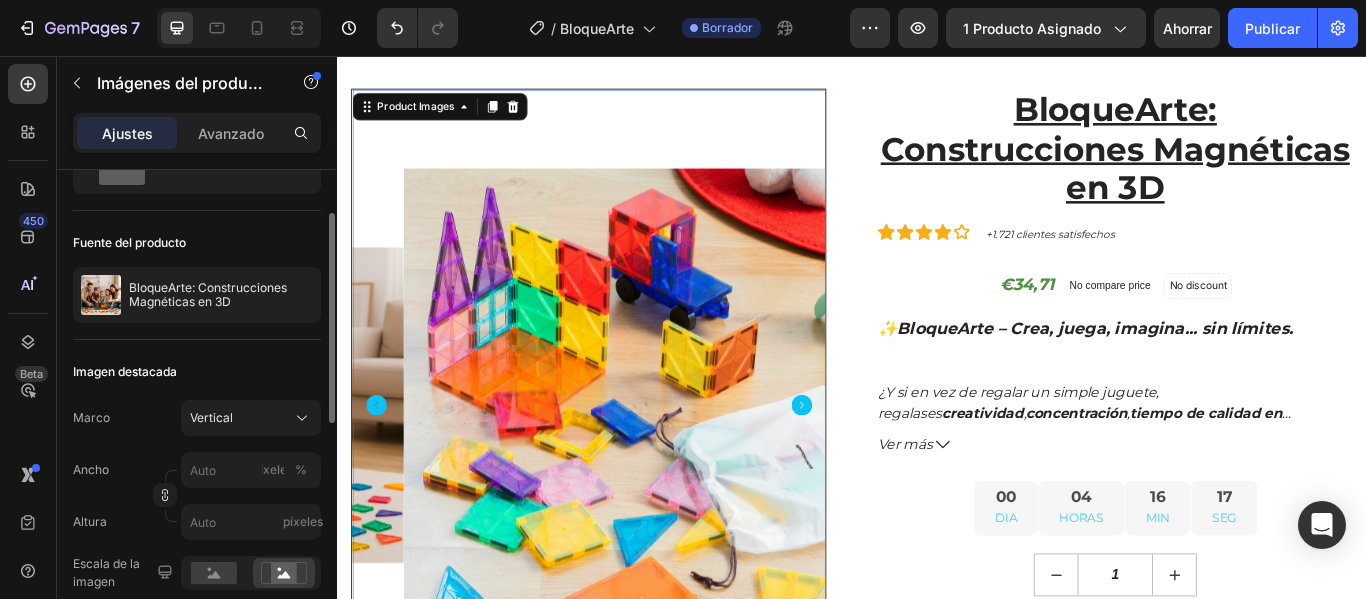 click 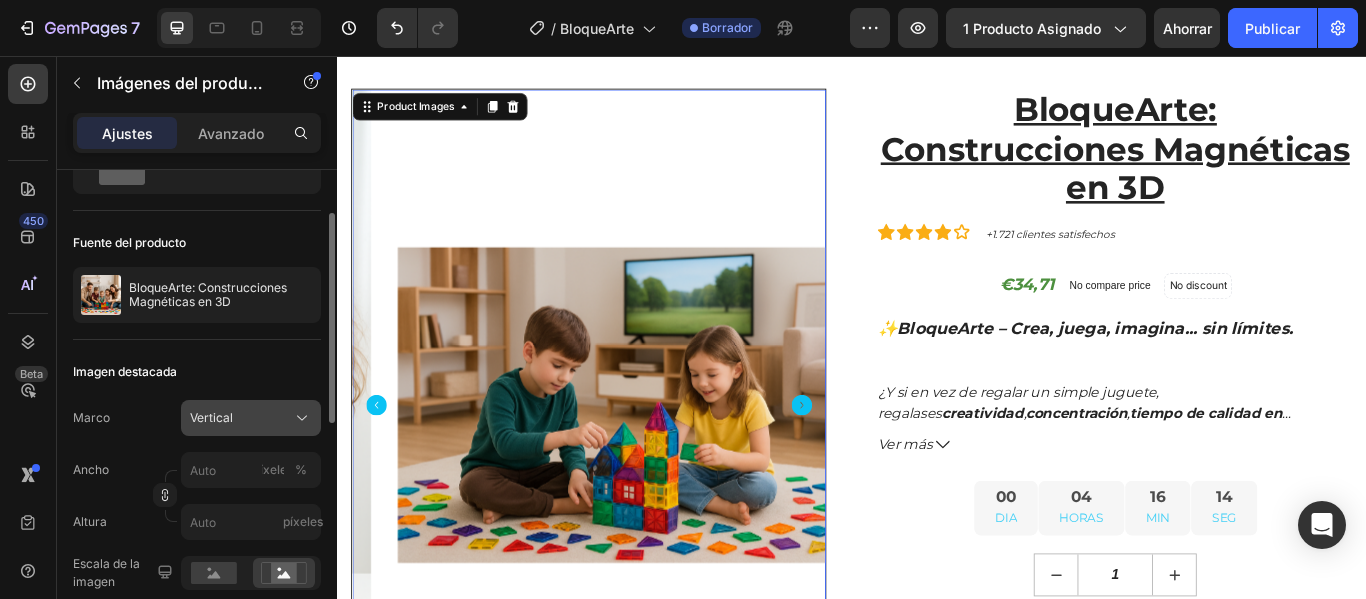 click on "Vertical" 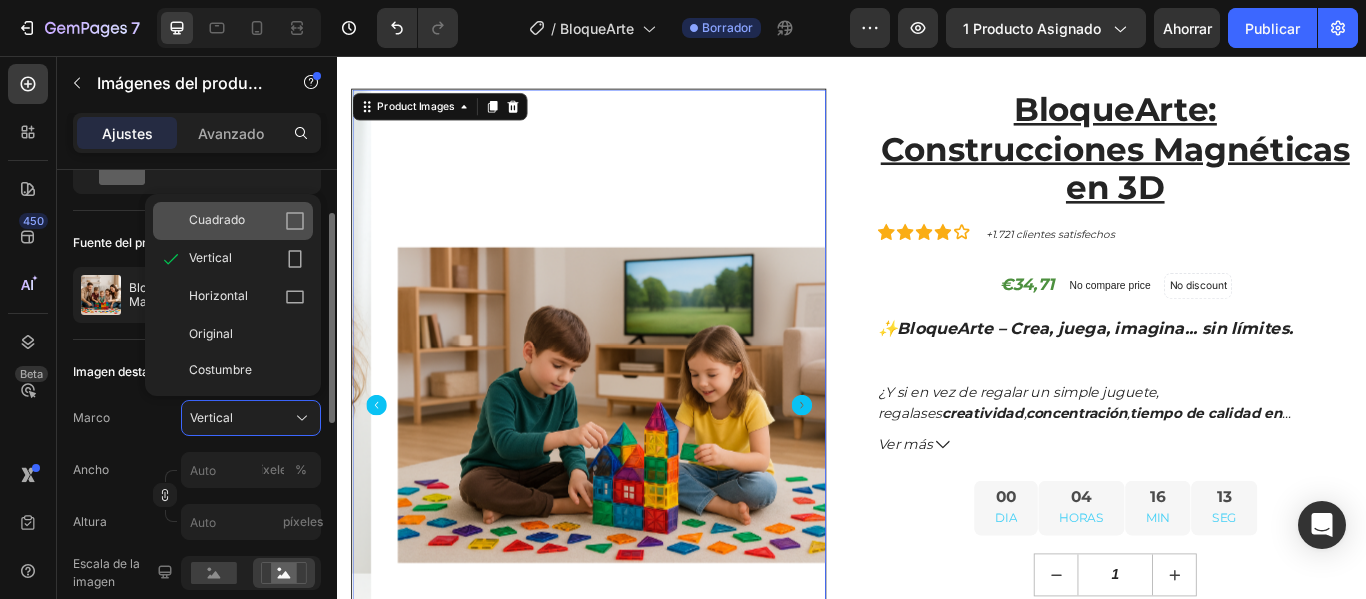 click 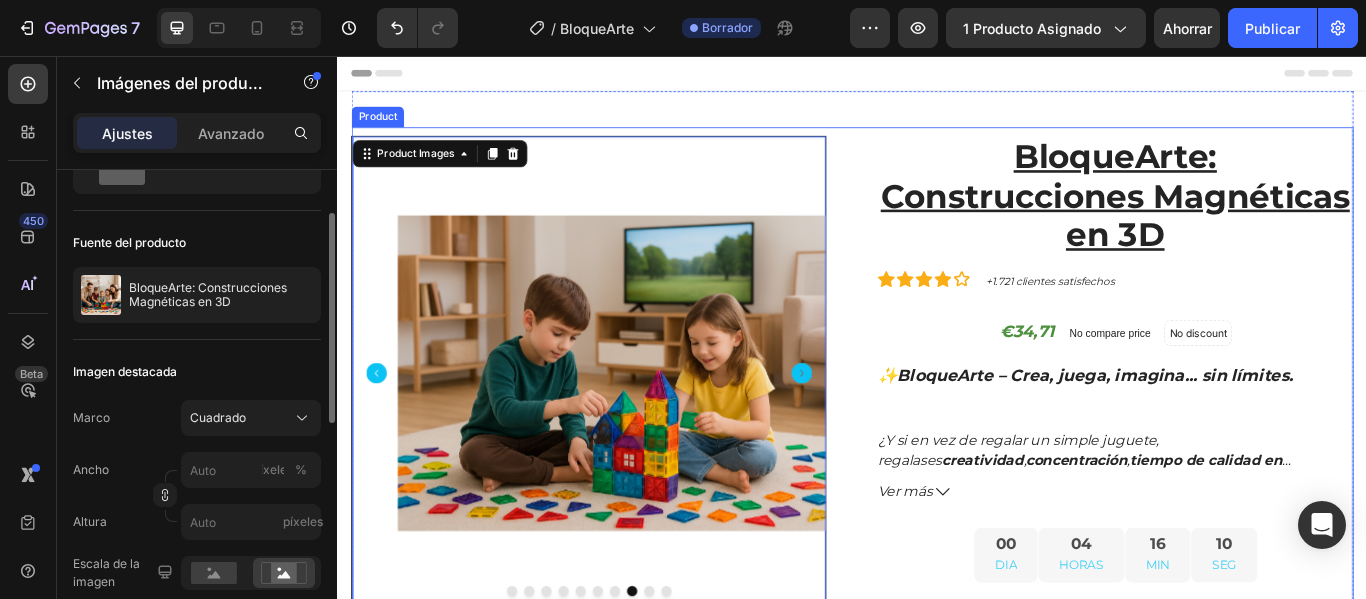scroll, scrollTop: 300, scrollLeft: 0, axis: vertical 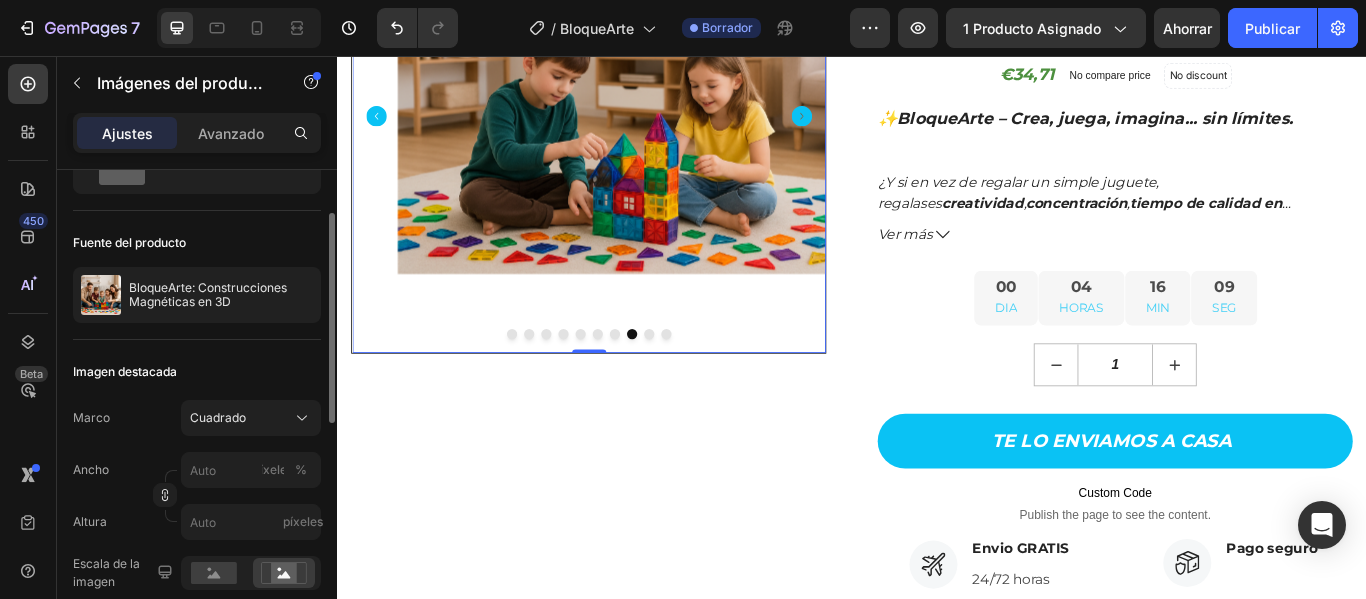click 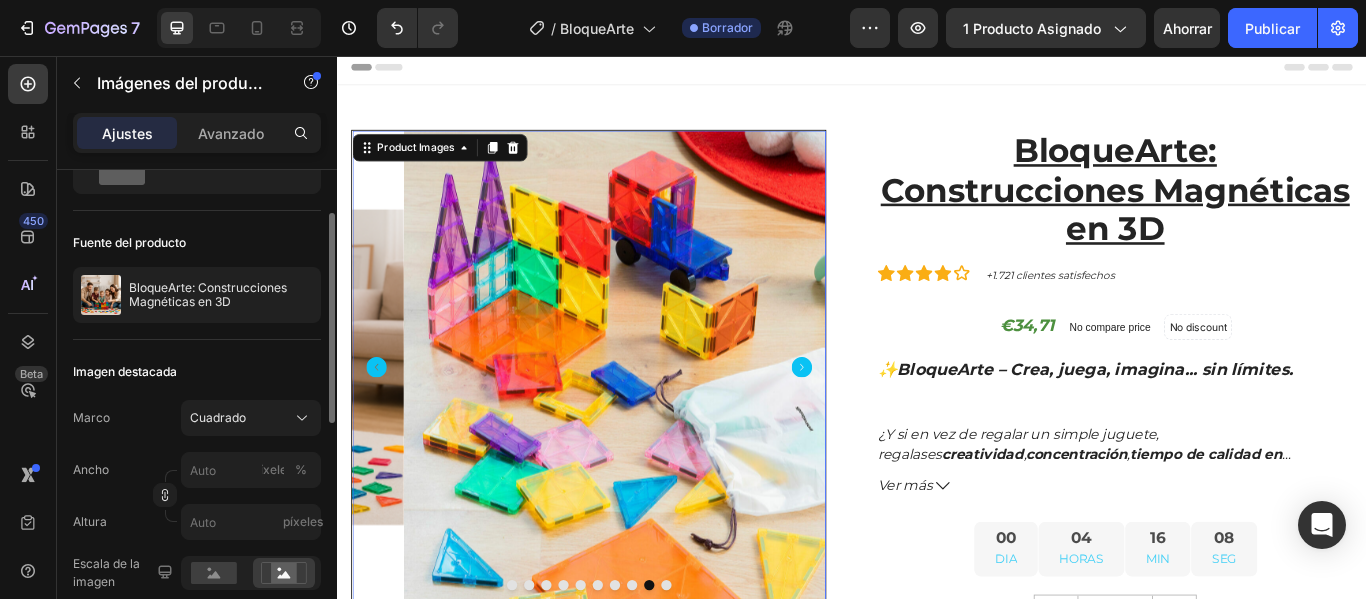 scroll, scrollTop: 0, scrollLeft: 0, axis: both 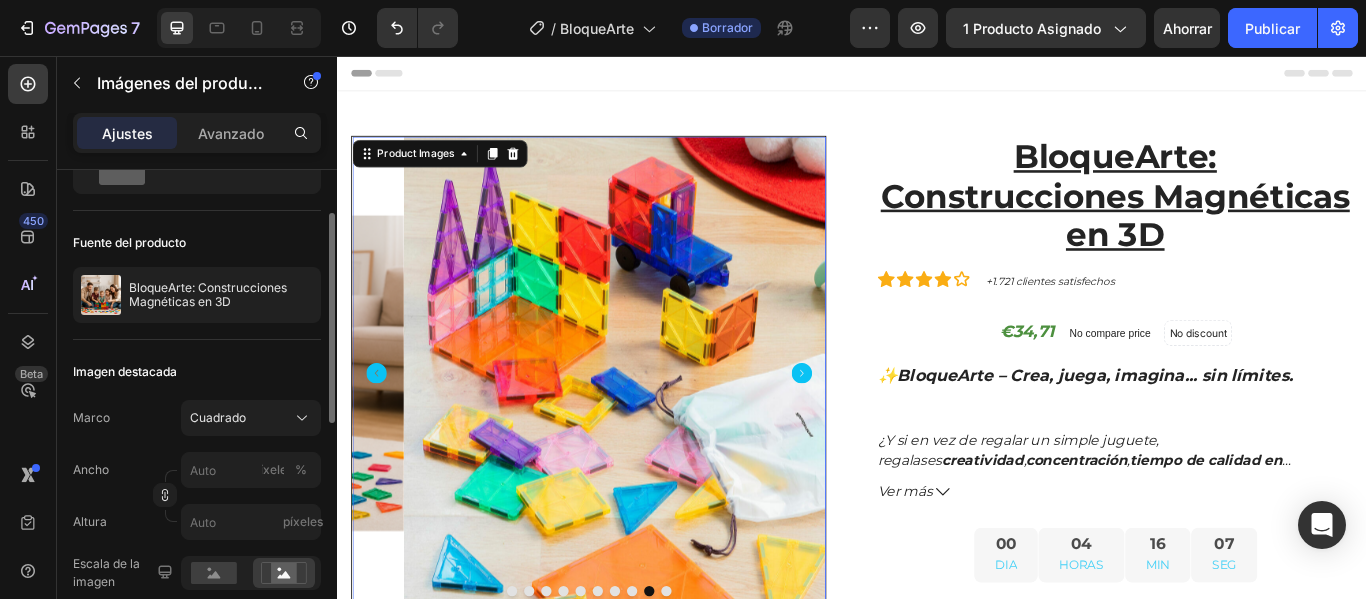 click at bounding box center [690, 426] 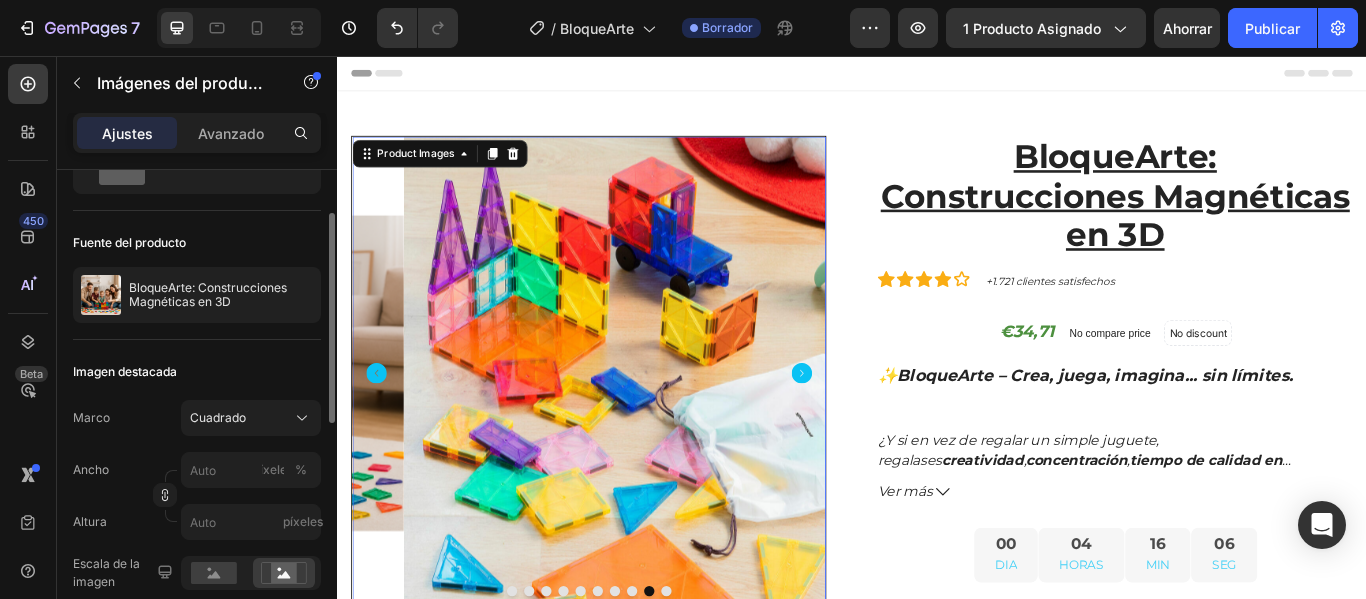 click at bounding box center (690, 426) 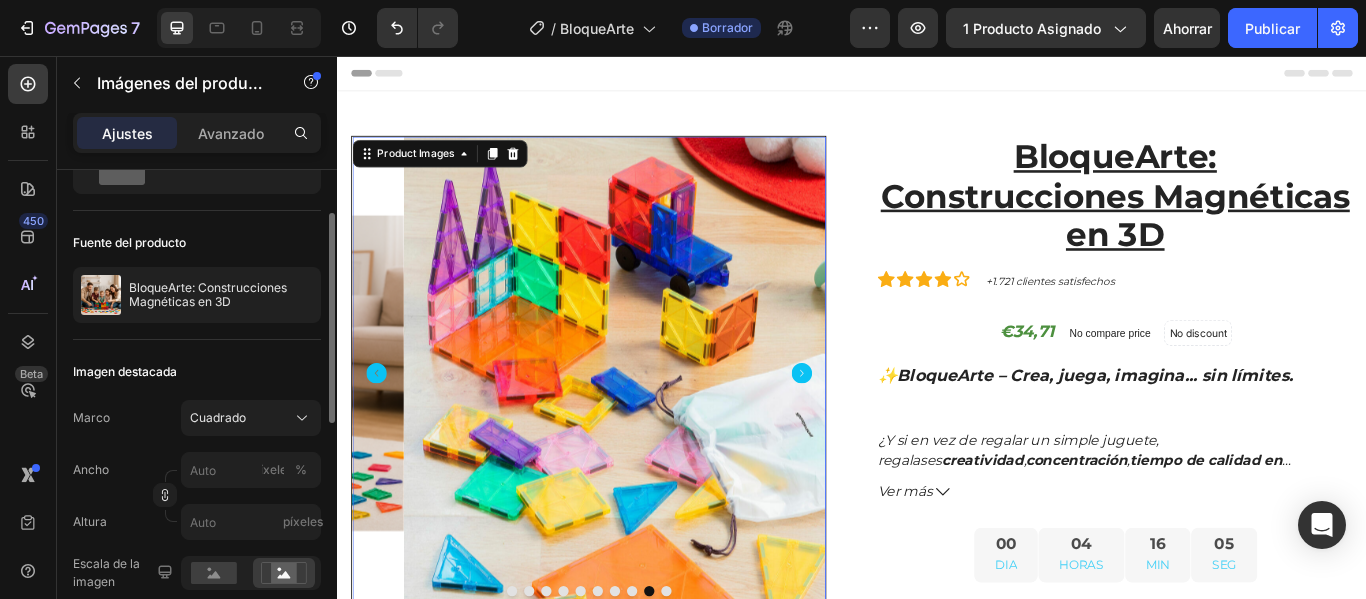 click 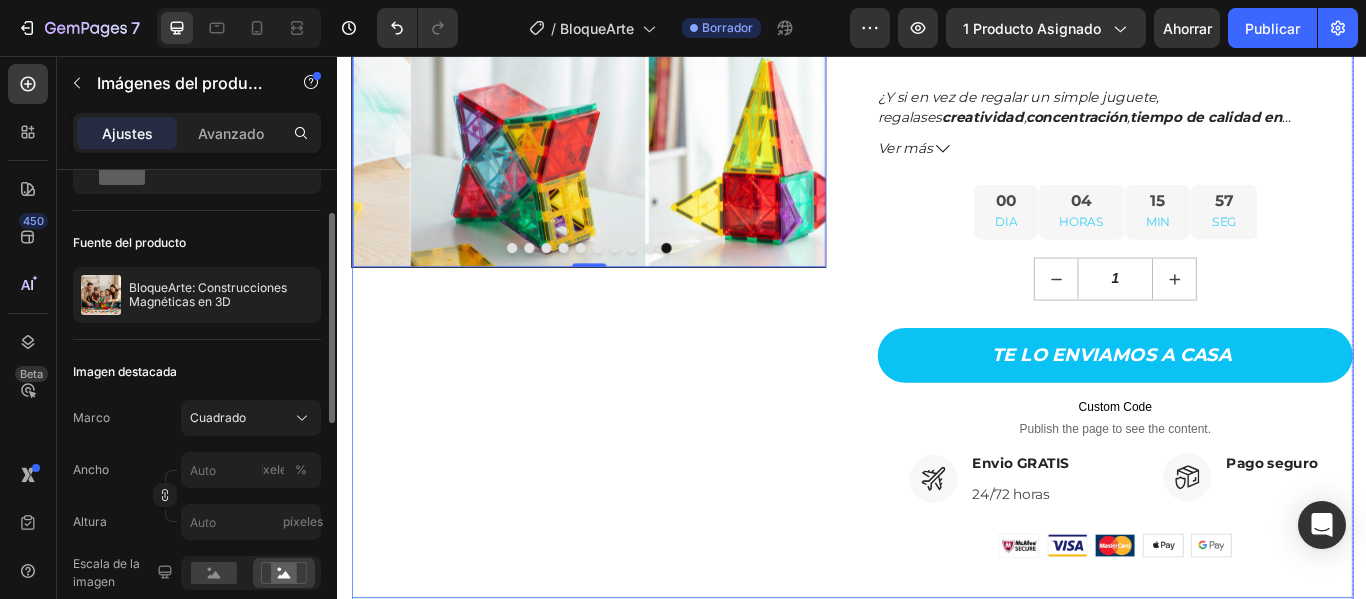 scroll, scrollTop: 500, scrollLeft: 0, axis: vertical 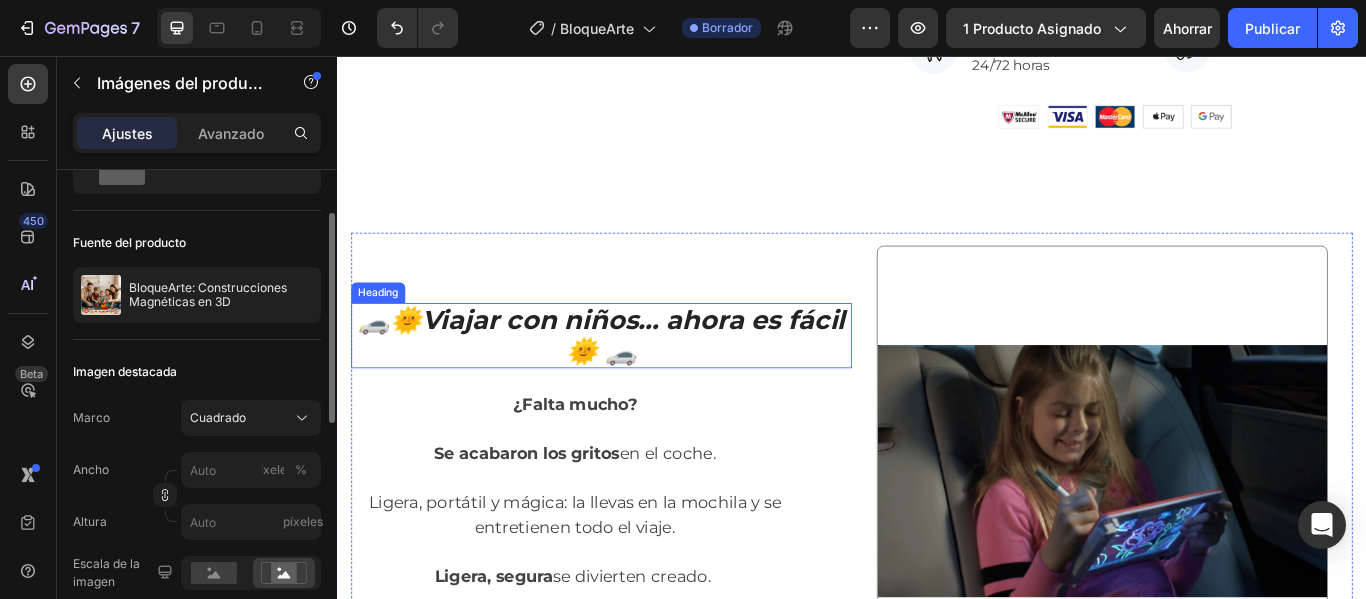 click on "Viajar con niños… ahora es fácil🌞 🚗" at bounding box center [682, 381] 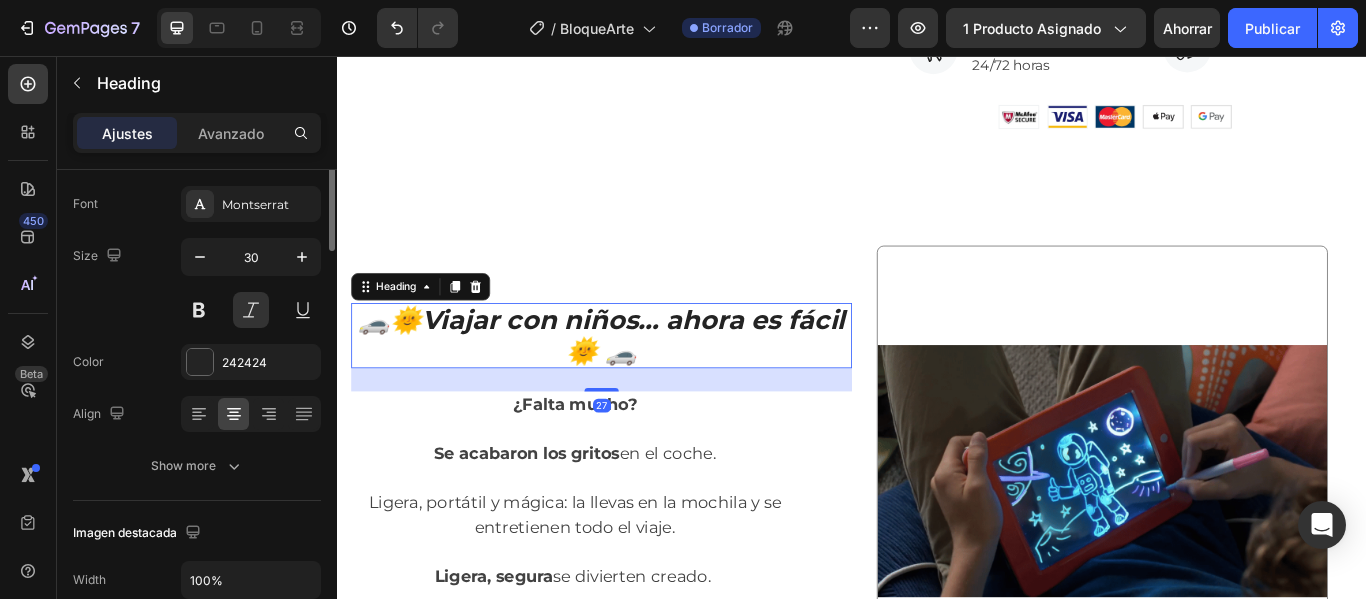 scroll, scrollTop: 0, scrollLeft: 0, axis: both 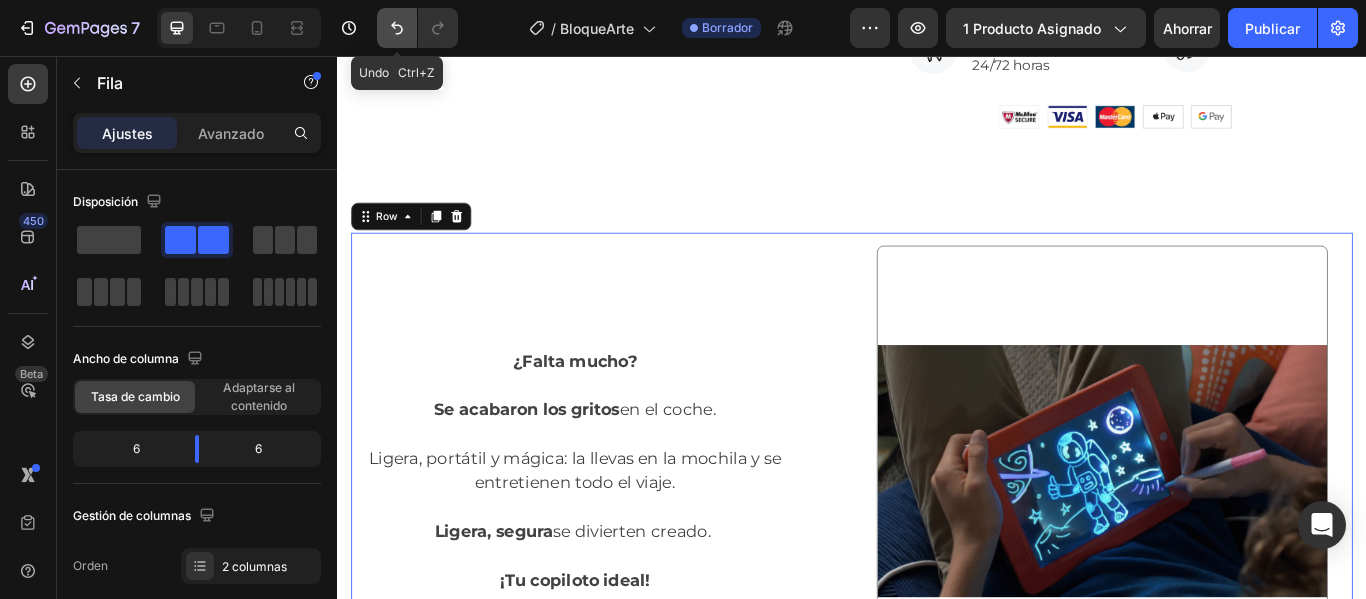 click 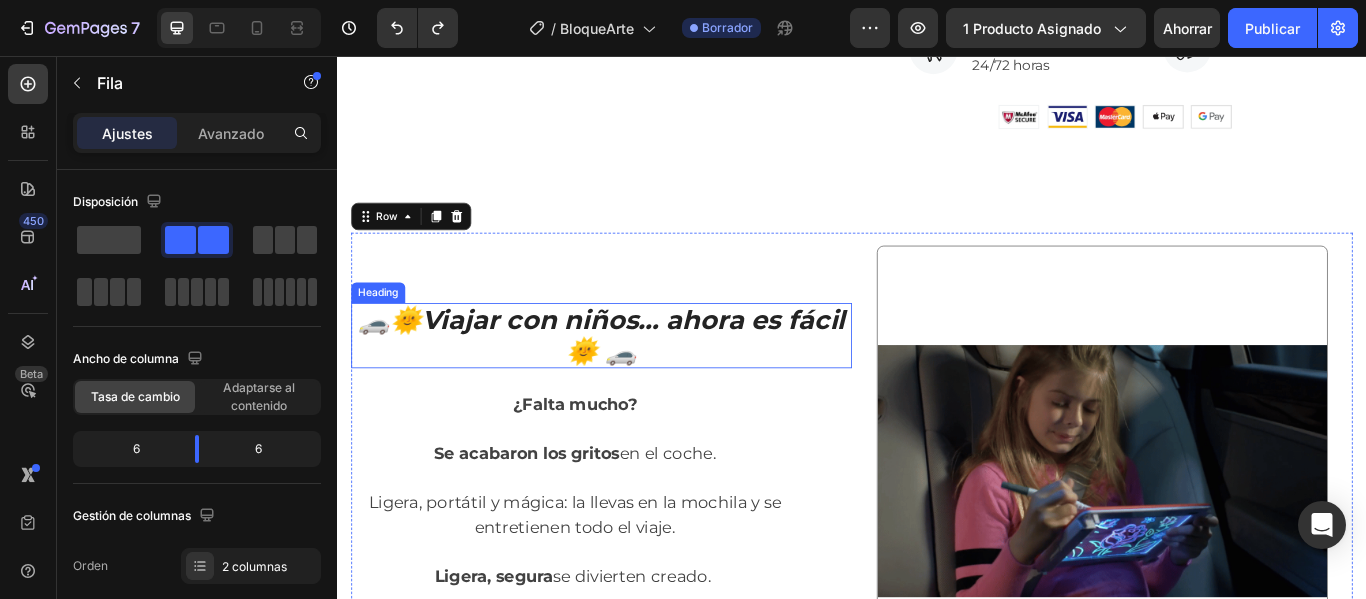 click on "Viajar con niños… ahora es fácil🌞 🚗" at bounding box center [682, 381] 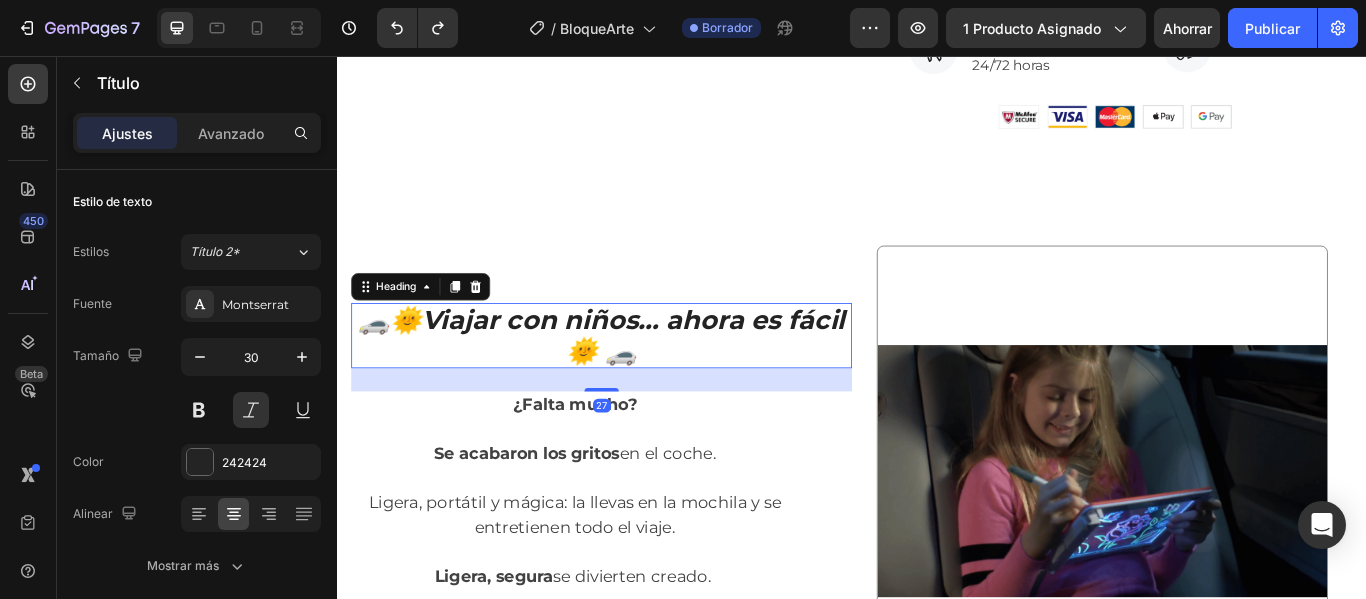 click on "🚗🌞  Viajar con niños… ahora es fácil🌞 🚗" at bounding box center [645, 382] 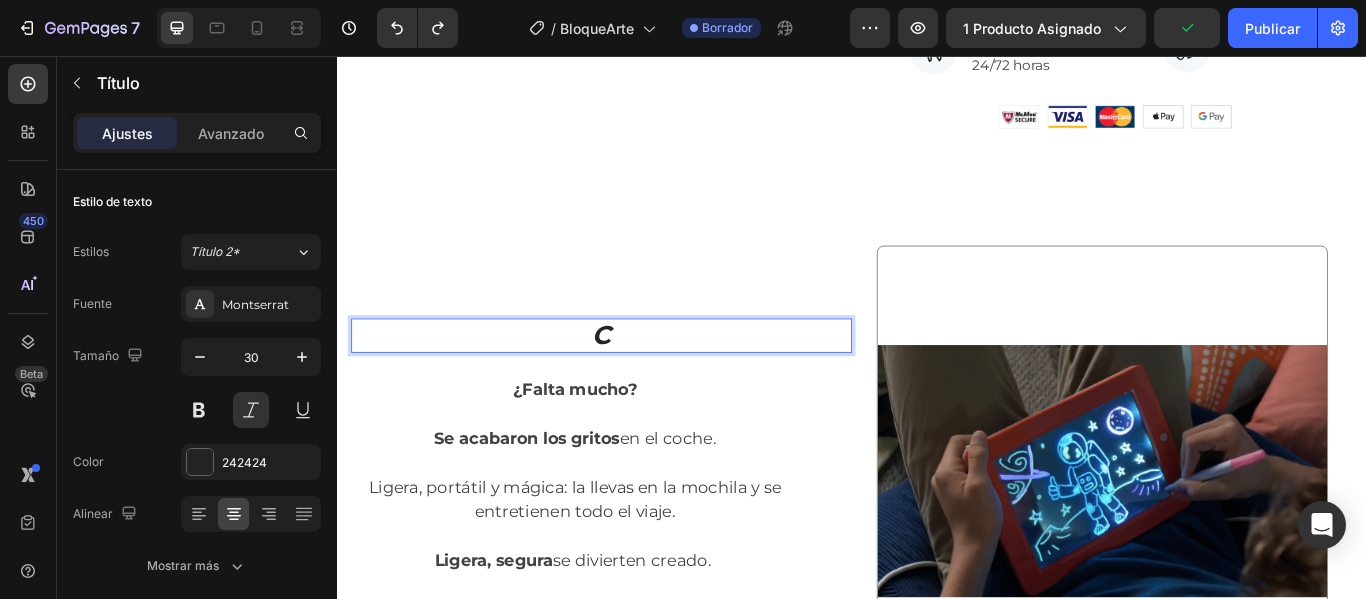 scroll, scrollTop: 918, scrollLeft: 0, axis: vertical 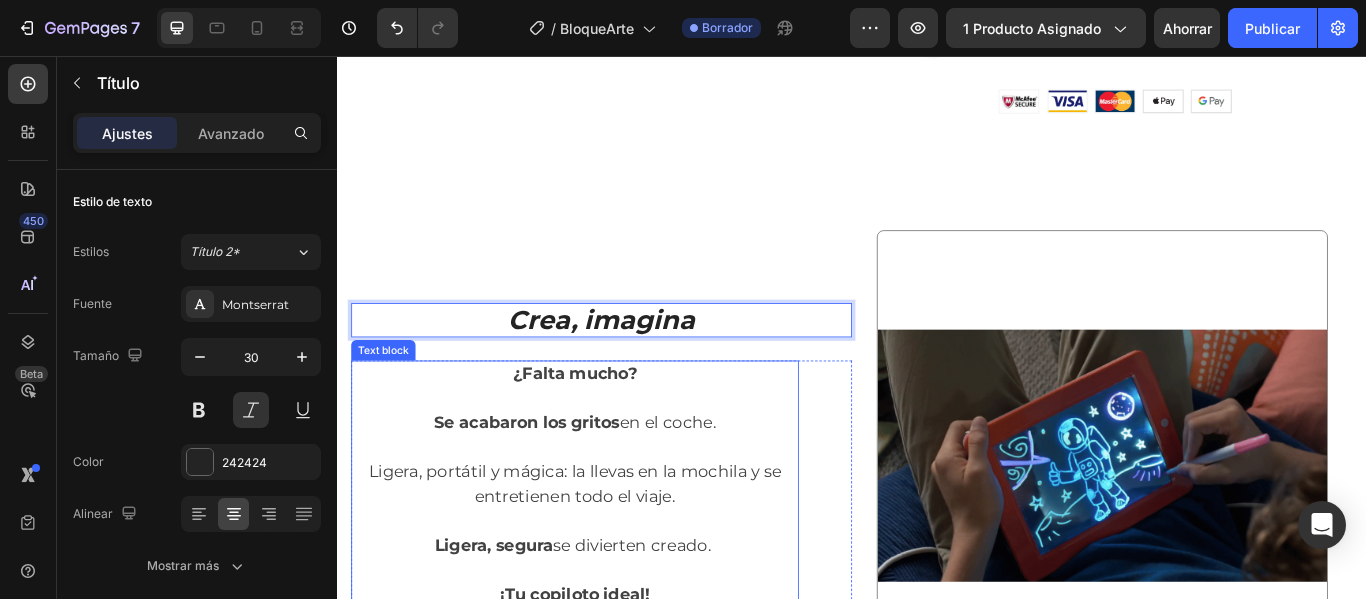 click on "¿Falta mucho?" at bounding box center (614, 426) 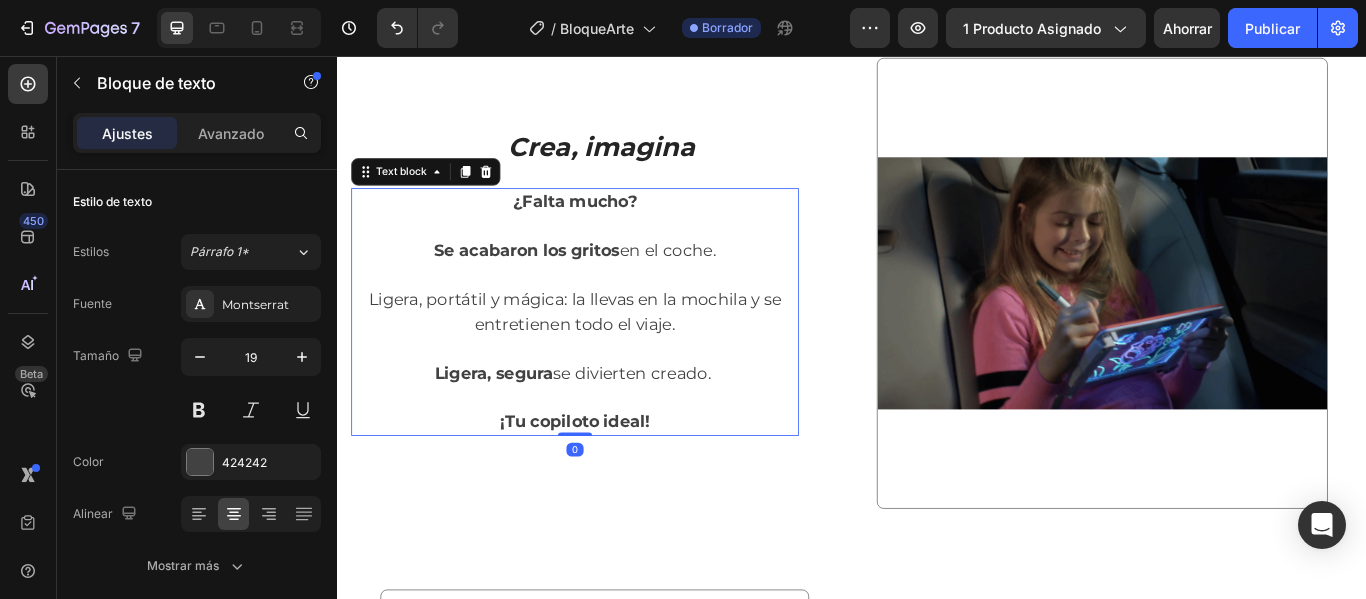 scroll, scrollTop: 1218, scrollLeft: 0, axis: vertical 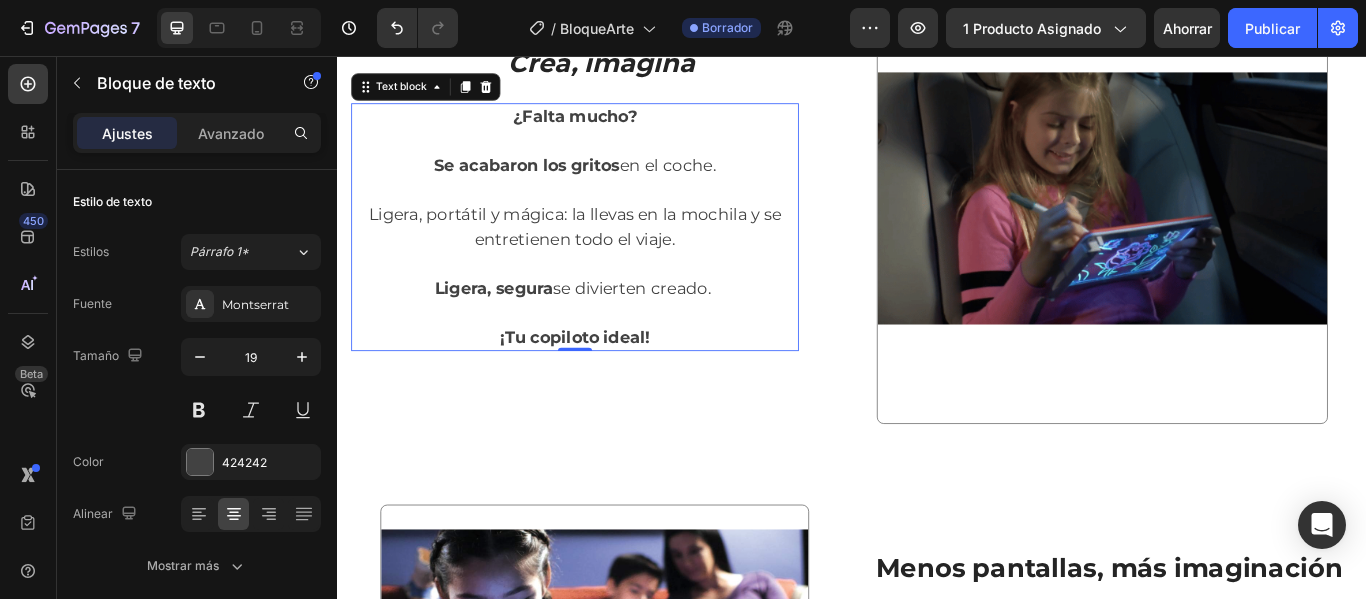 click on "¡Tu copiloto ideal!" at bounding box center (614, 384) 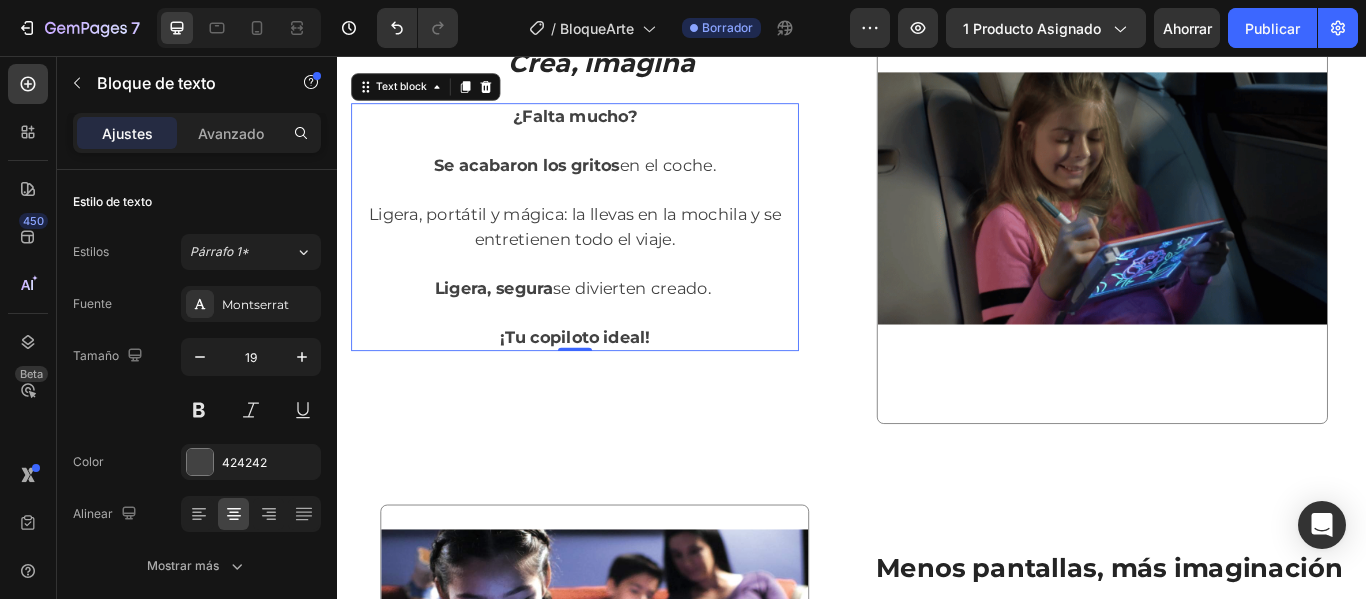 click on "¡Tu copiloto ideal!" at bounding box center (614, 384) 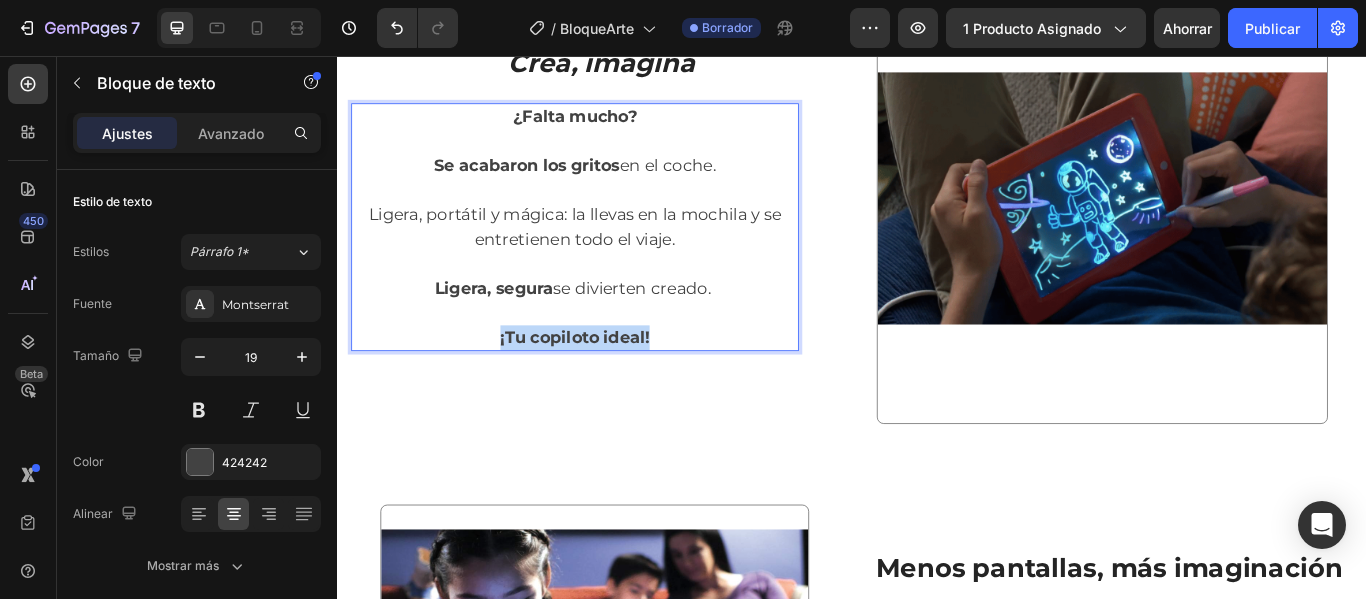 click on "¡Tu copiloto ideal!" at bounding box center (614, 384) 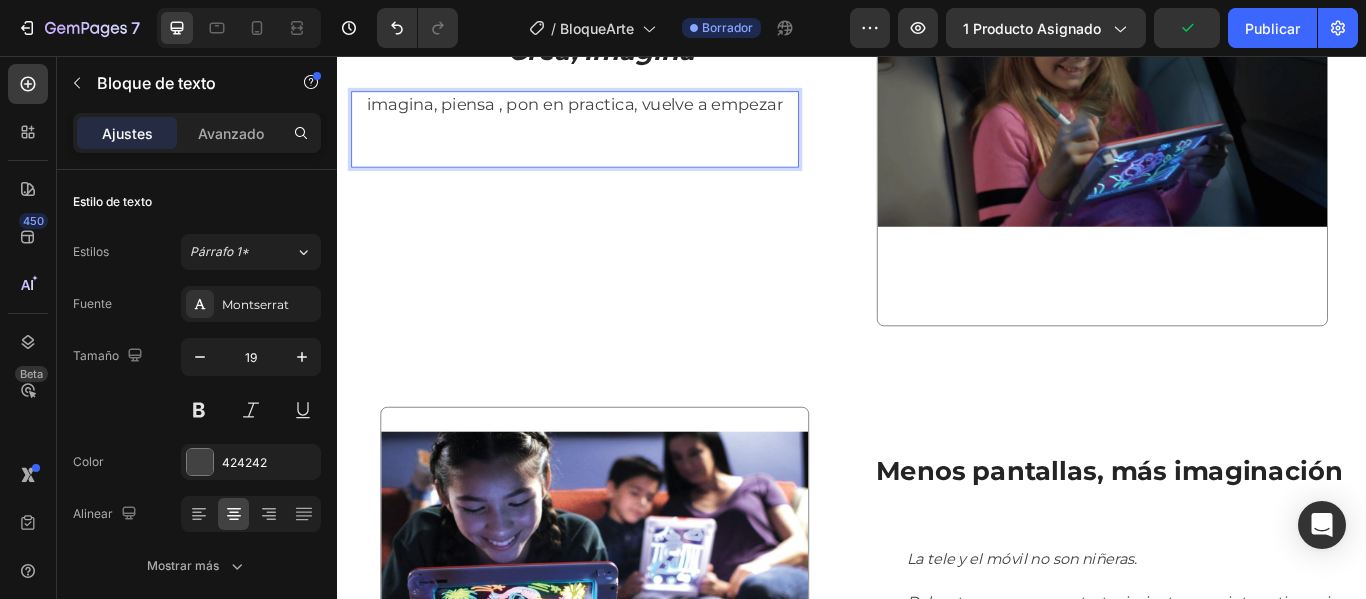 scroll, scrollTop: 1318, scrollLeft: 0, axis: vertical 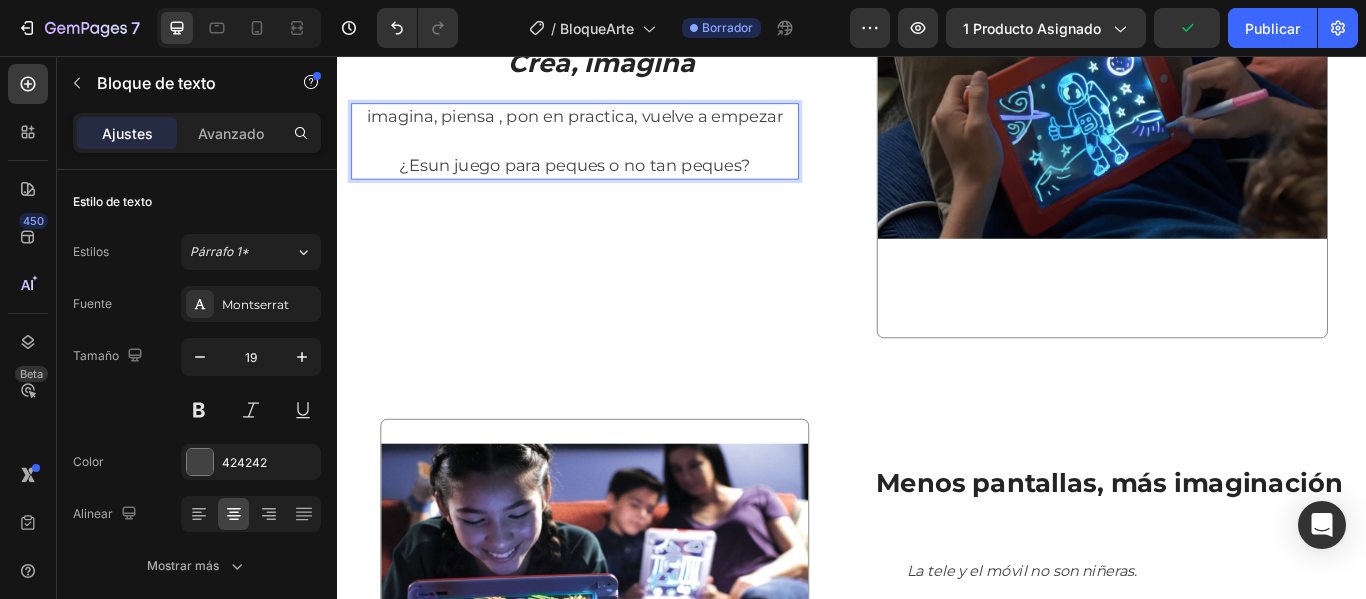 click on "¿Esun juego para peques o no tan peques?" at bounding box center (614, 184) 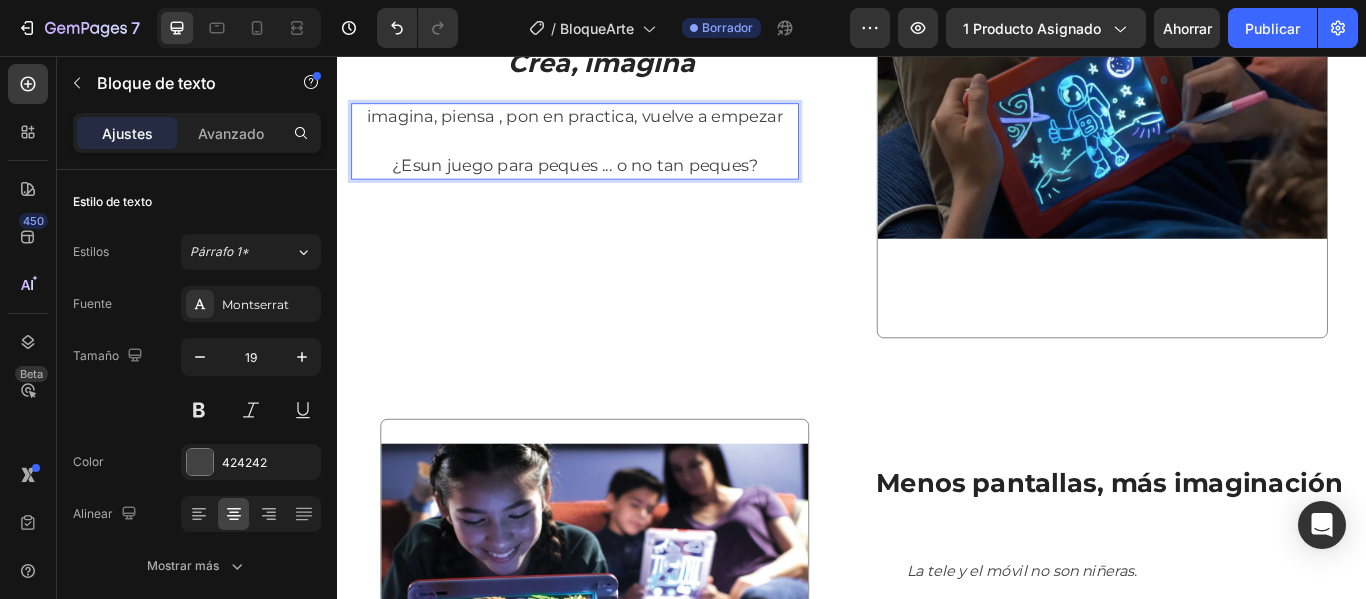 click on "imagina, piensa , pon en practica, vuelve a empezar" at bounding box center (614, 127) 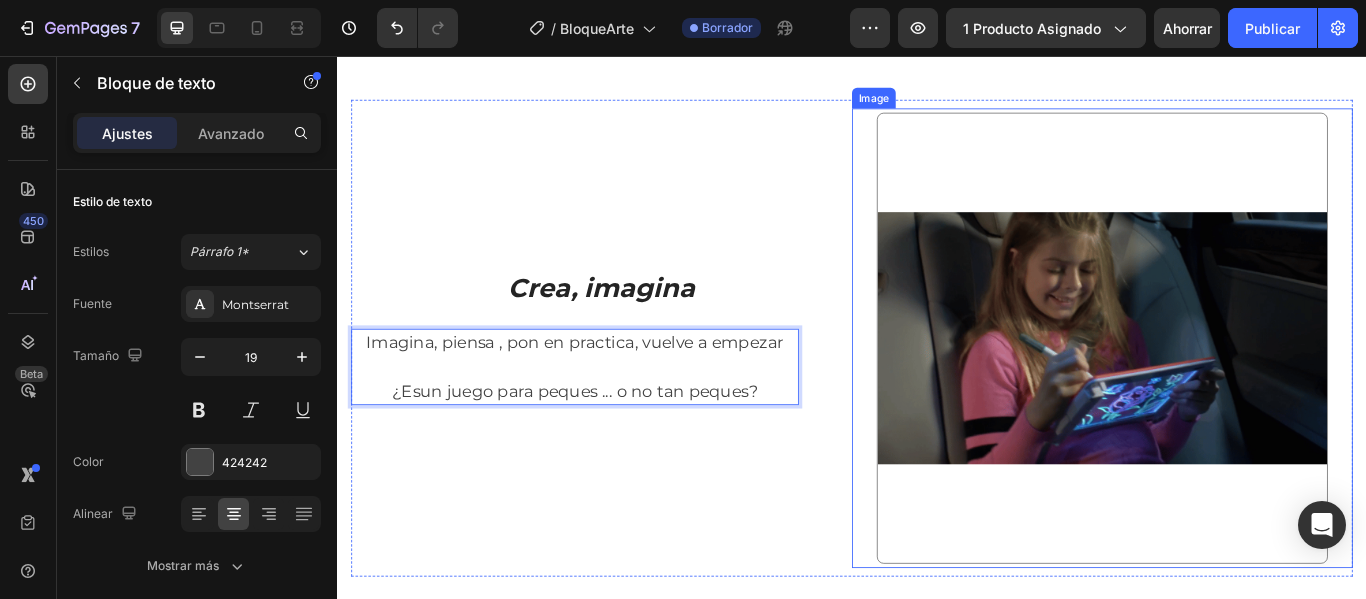 scroll, scrollTop: 1018, scrollLeft: 0, axis: vertical 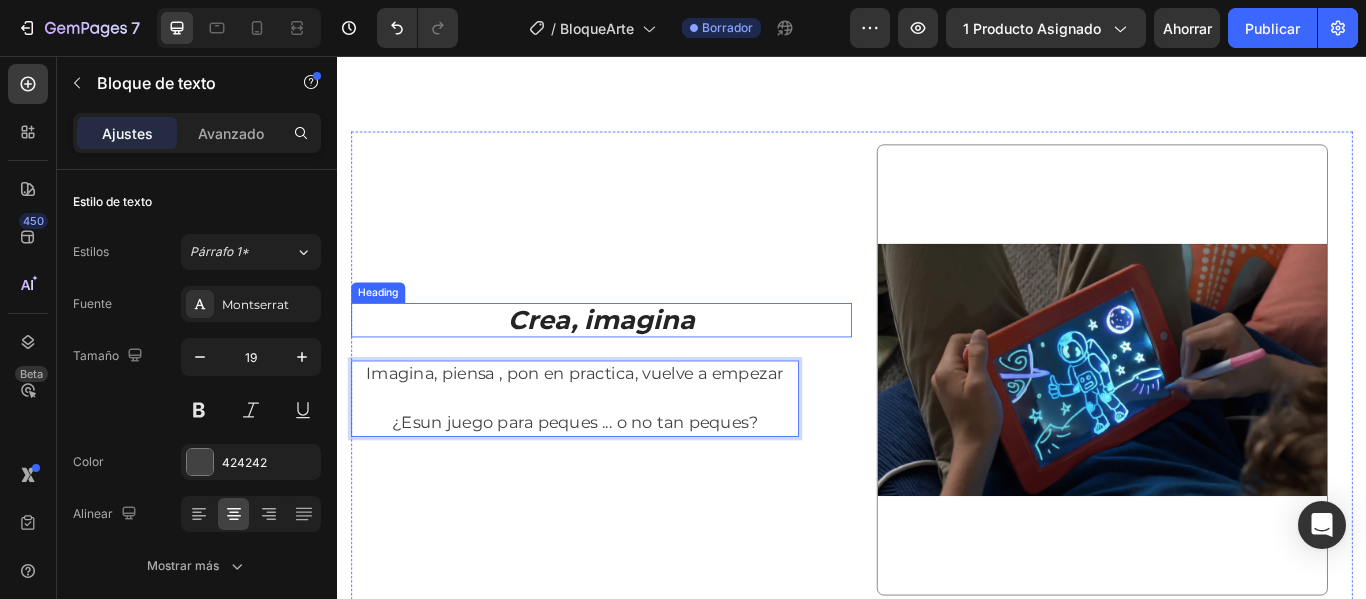 click on "Crea, imagina" at bounding box center (645, 364) 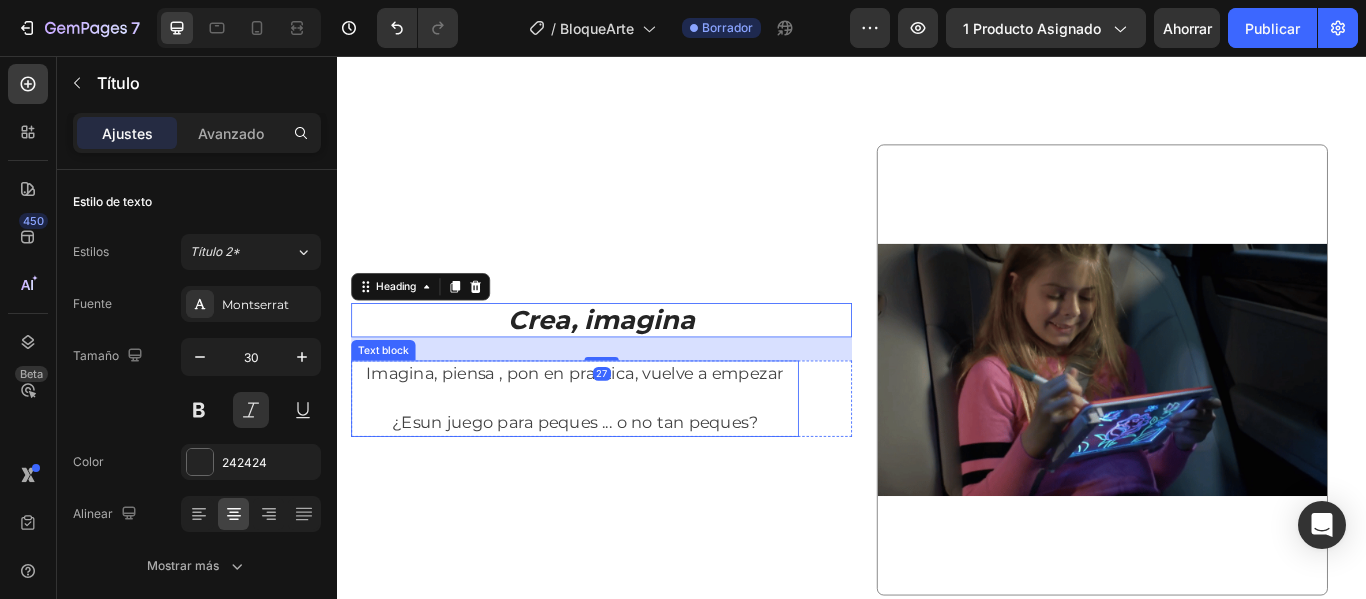 click on "¿Esun juego para peques ... o no tan peques?" at bounding box center (614, 484) 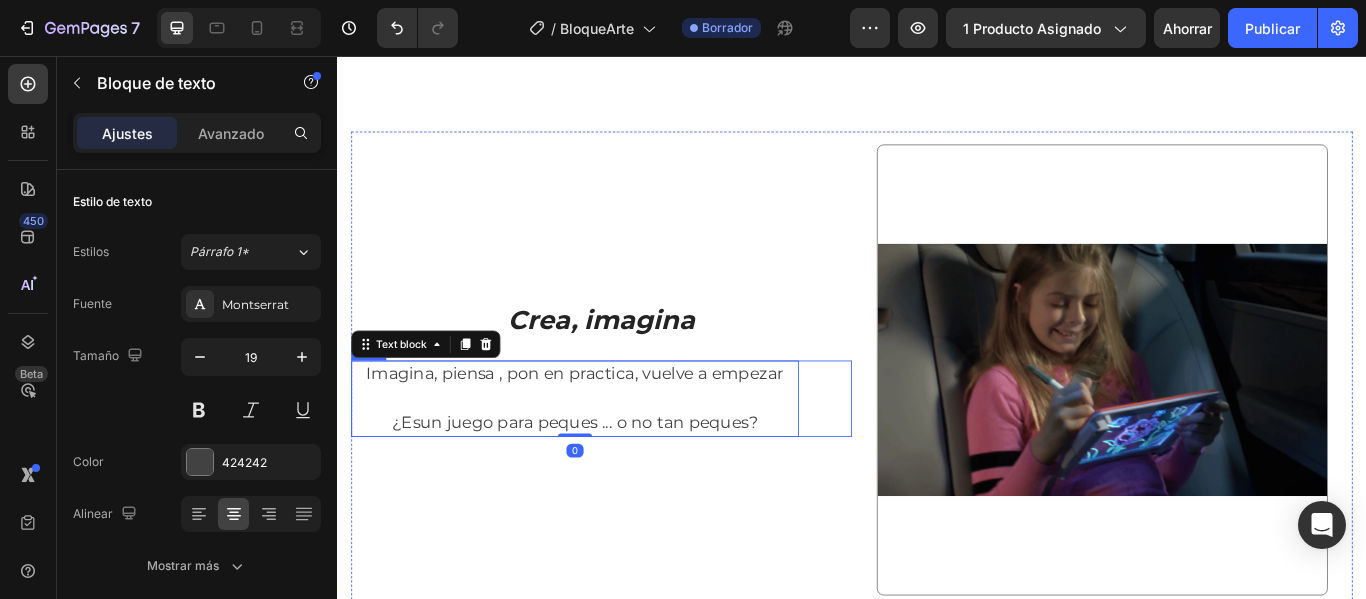 click on "Imagina, piensa , pon en practica, vuelve a empezar ¿Esun juego para peques ... o no tan peques? Text block   0 Row" at bounding box center (645, 456) 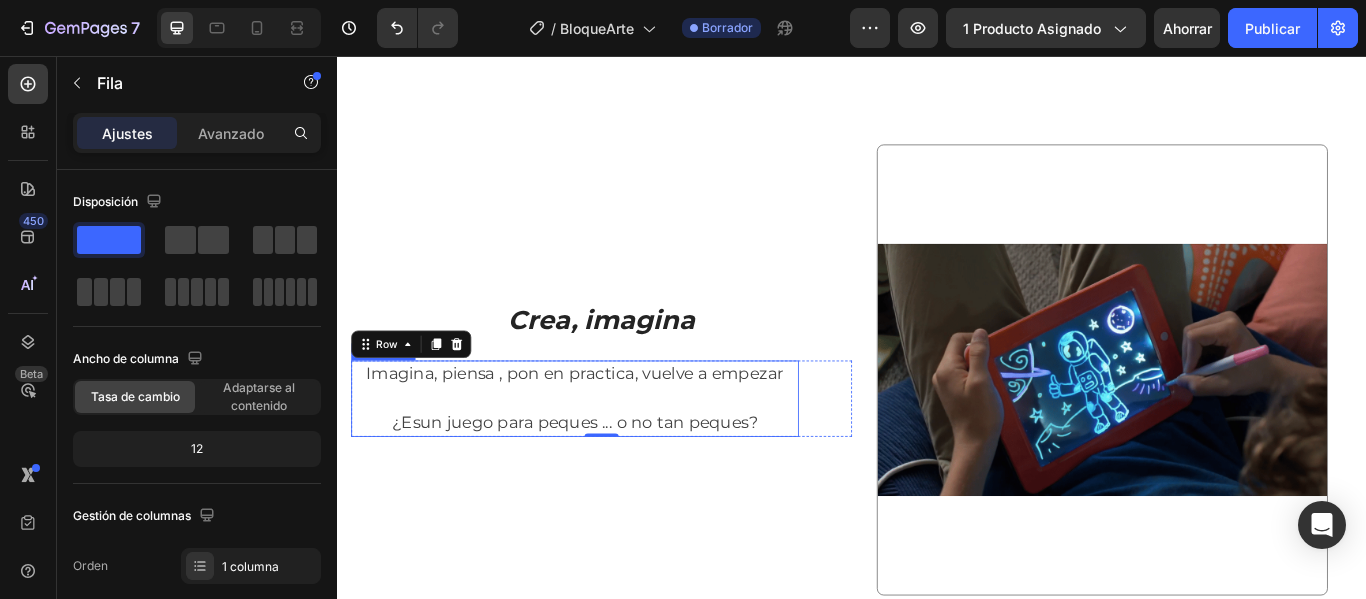 click on "¿Esun juego para peques ... o no tan peques?" at bounding box center (614, 484) 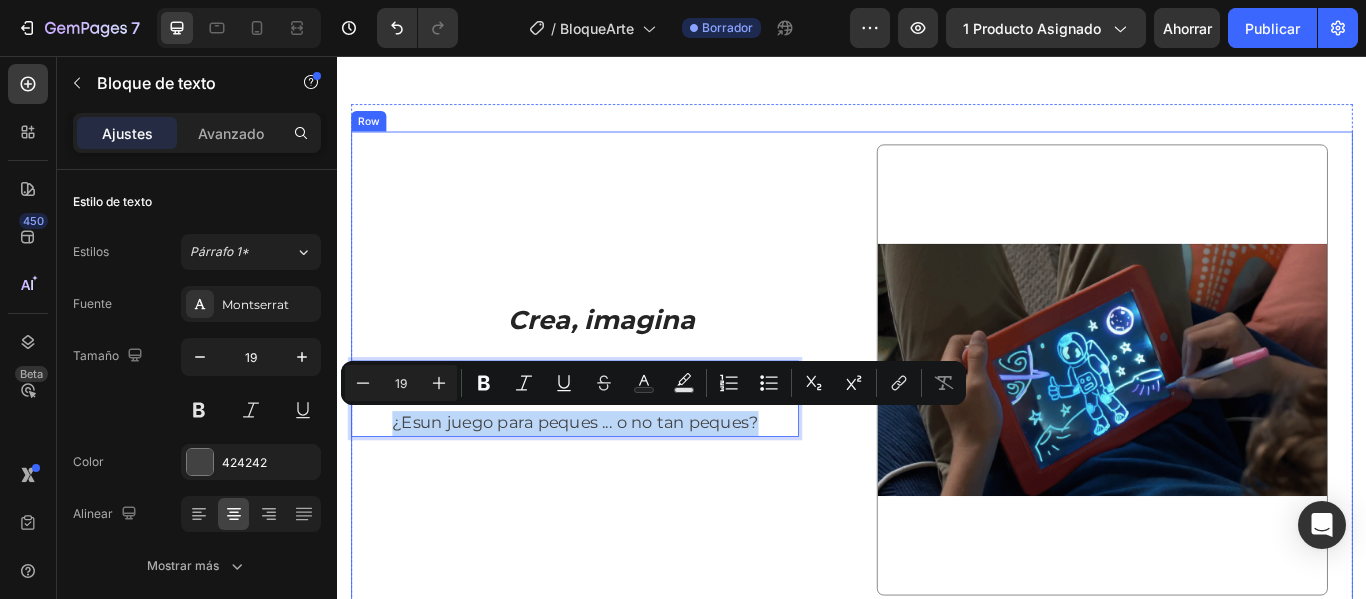 click on "Crea, imagina Heading Imagina, piensa , pon en practica, vuelve a empezar ¿Esun juego para peques ... o no tan peques? Text block 0 Row" at bounding box center (645, 422) 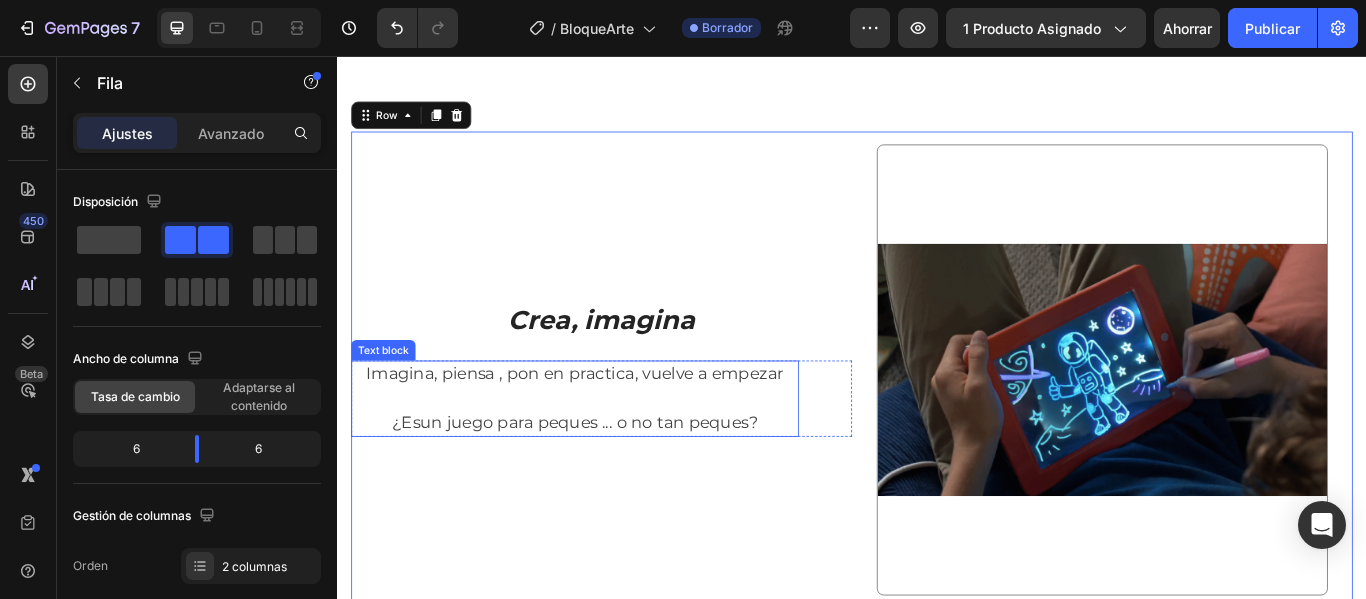 click on "Imagina, piensa , pon en practica, vuelve a empezar" at bounding box center (614, 427) 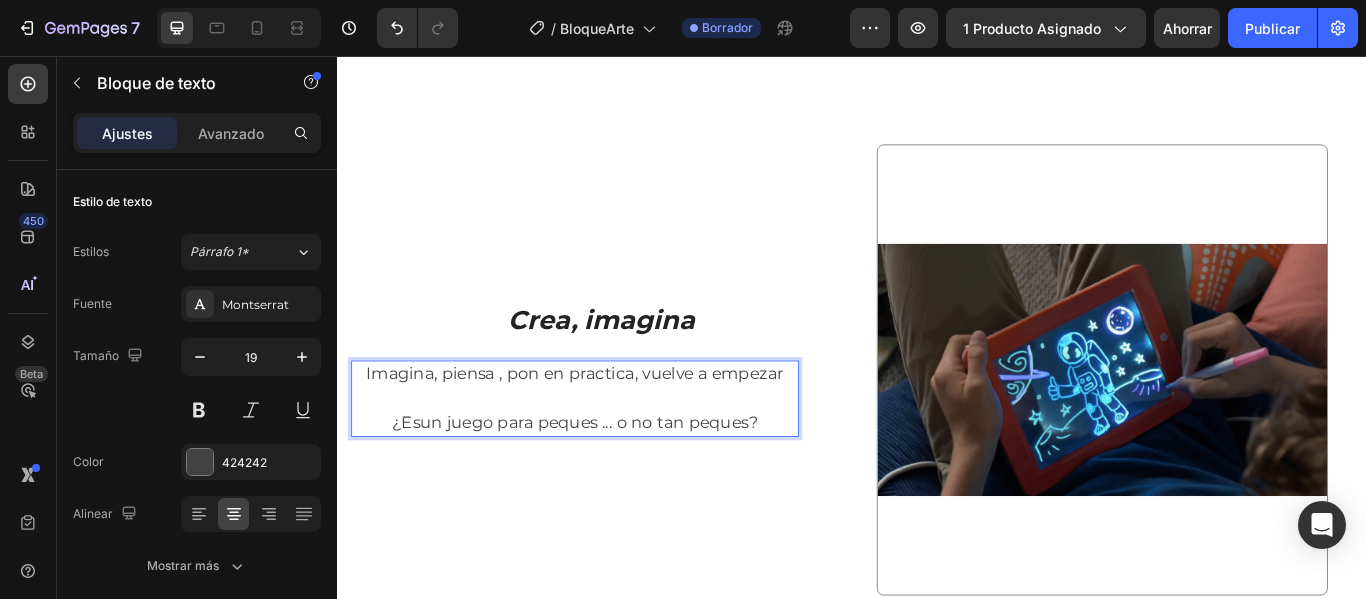 click on "Imagina, piensa , pon en practica, vuelve a empezar" at bounding box center (614, 427) 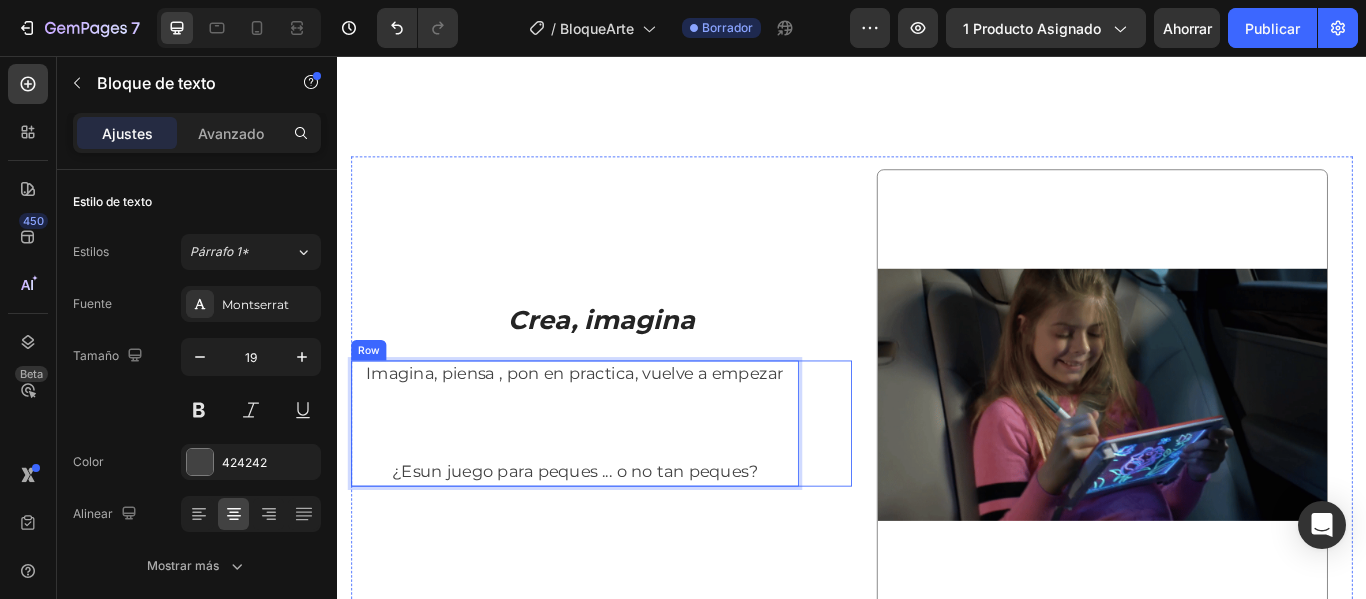 scroll, scrollTop: 975, scrollLeft: 0, axis: vertical 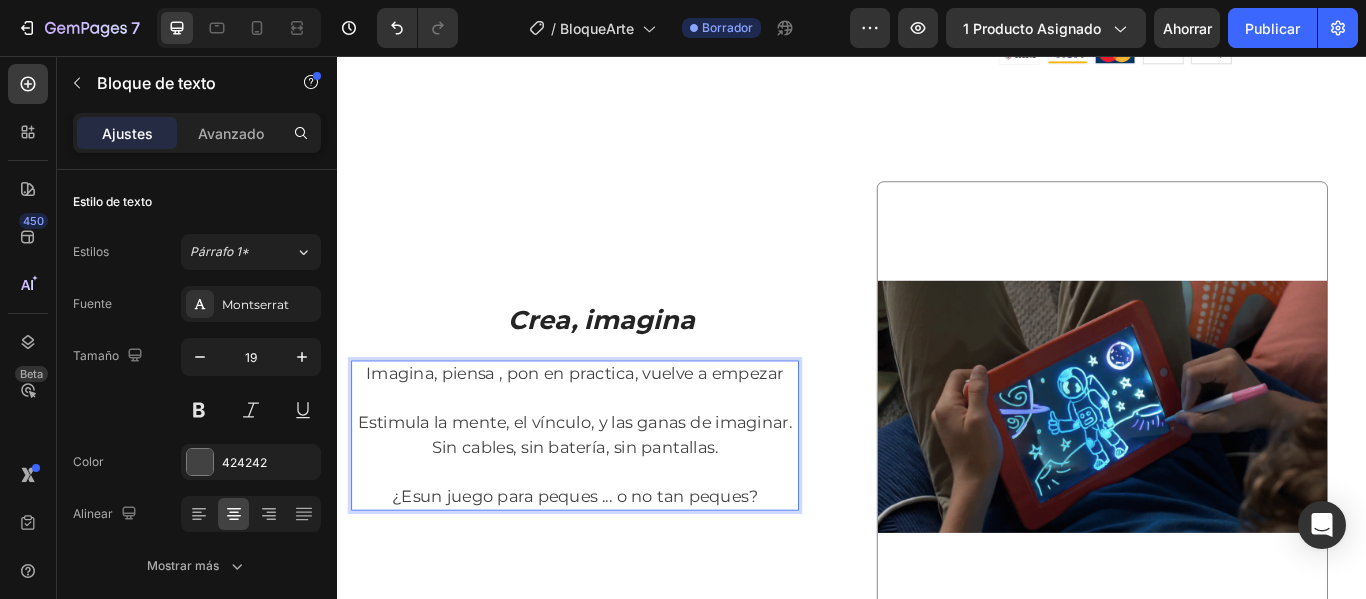 click on "Estimula la mente, el vínculo, y las ganas de imaginar. Sin cables, sin batería, sin pantallas." at bounding box center [614, 498] 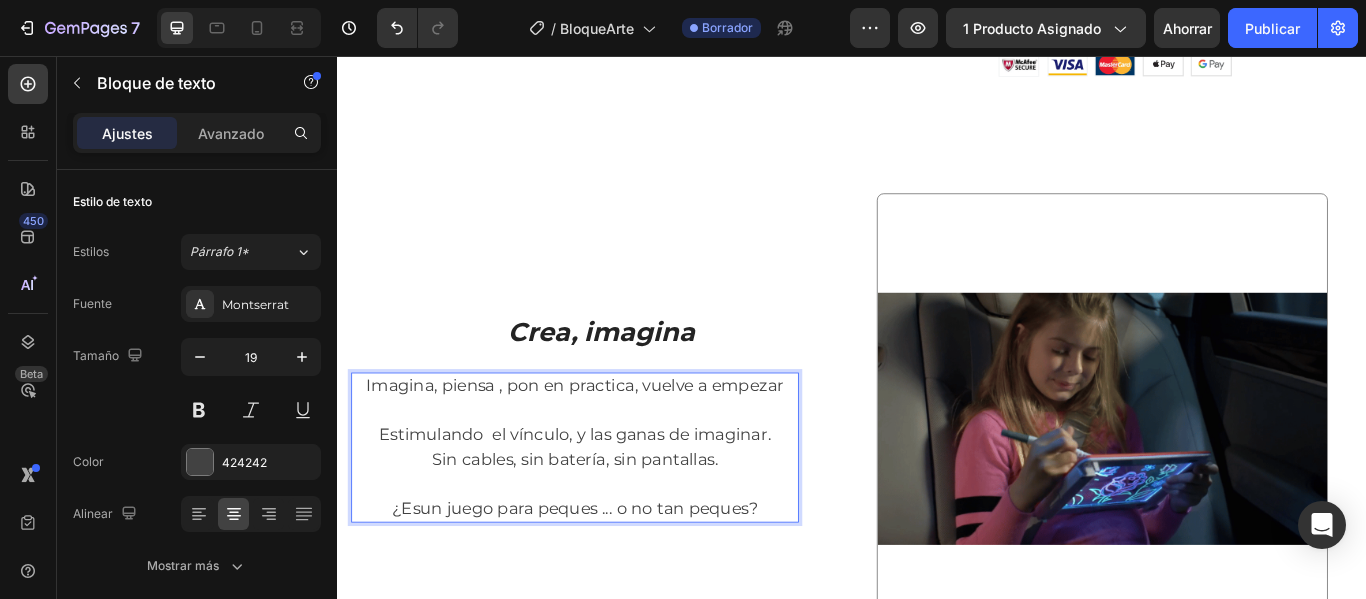 scroll, scrollTop: 975, scrollLeft: 0, axis: vertical 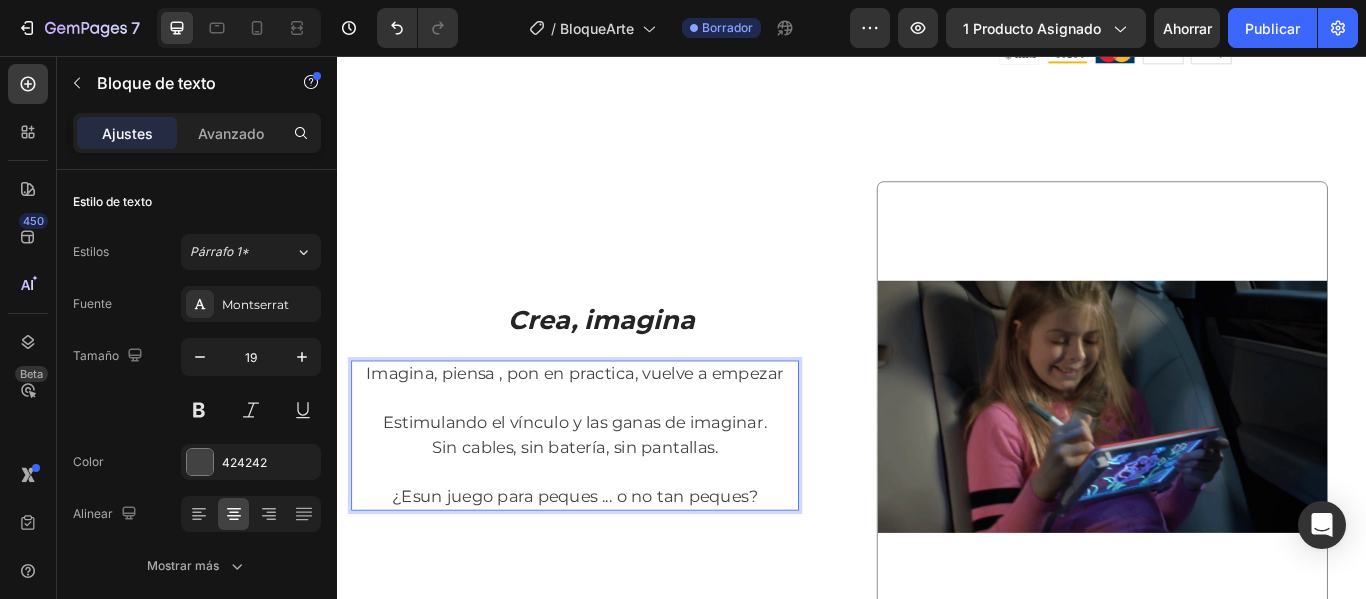 click on "Estimulando el vínculo y las ganas de imaginar. Sin cables, sin batería, sin pantallas." at bounding box center [614, 498] 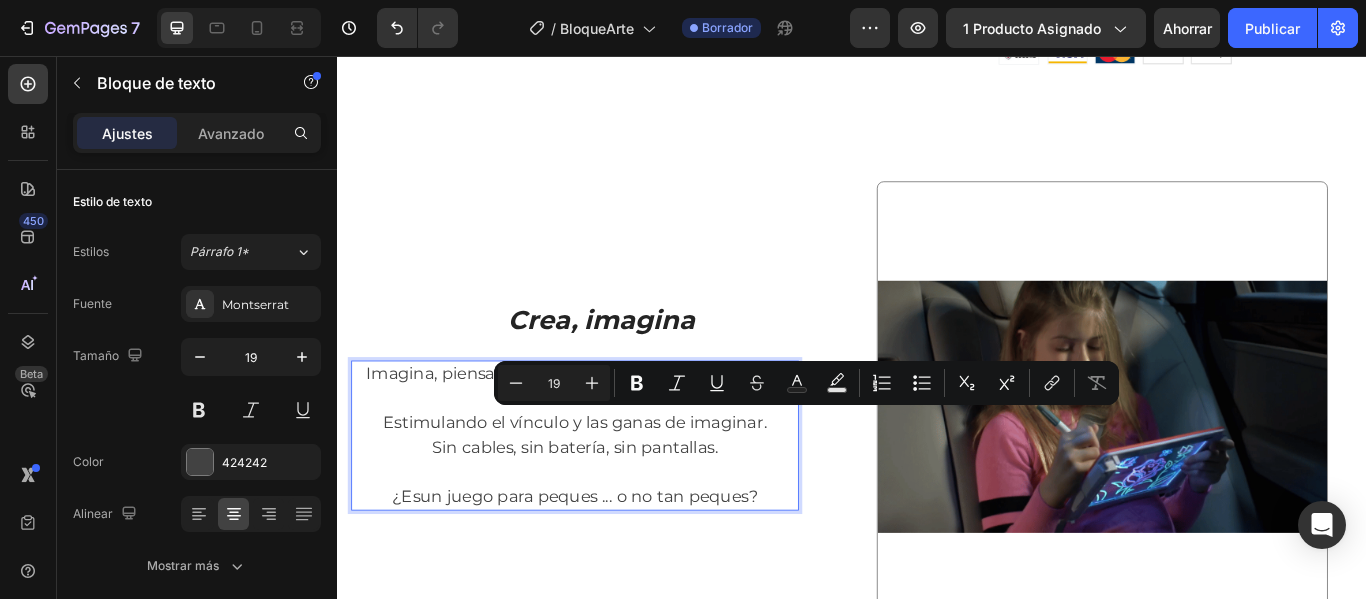 click on "Estimulando el vínculo y las ganas de imaginar. Sin cables, sin batería, sin pantallas." at bounding box center [614, 498] 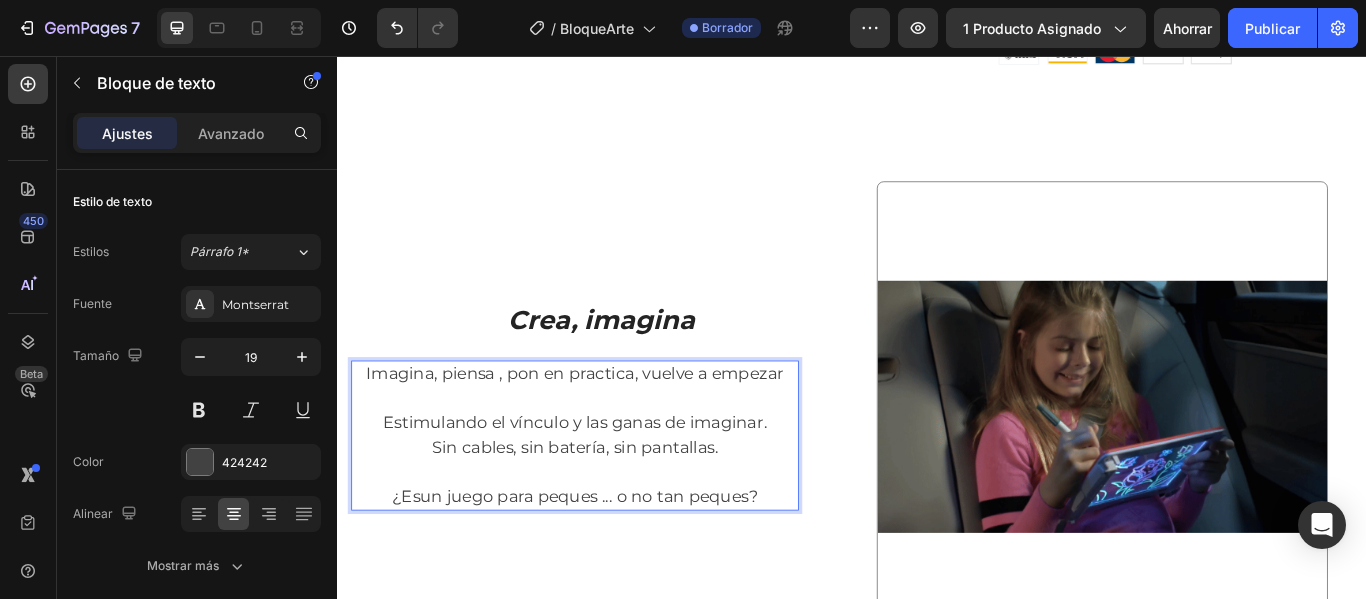 click on "Estimulando el vínculo y las ganas de imaginar. Sin cables, sin batería, sin pantallas." at bounding box center (614, 498) 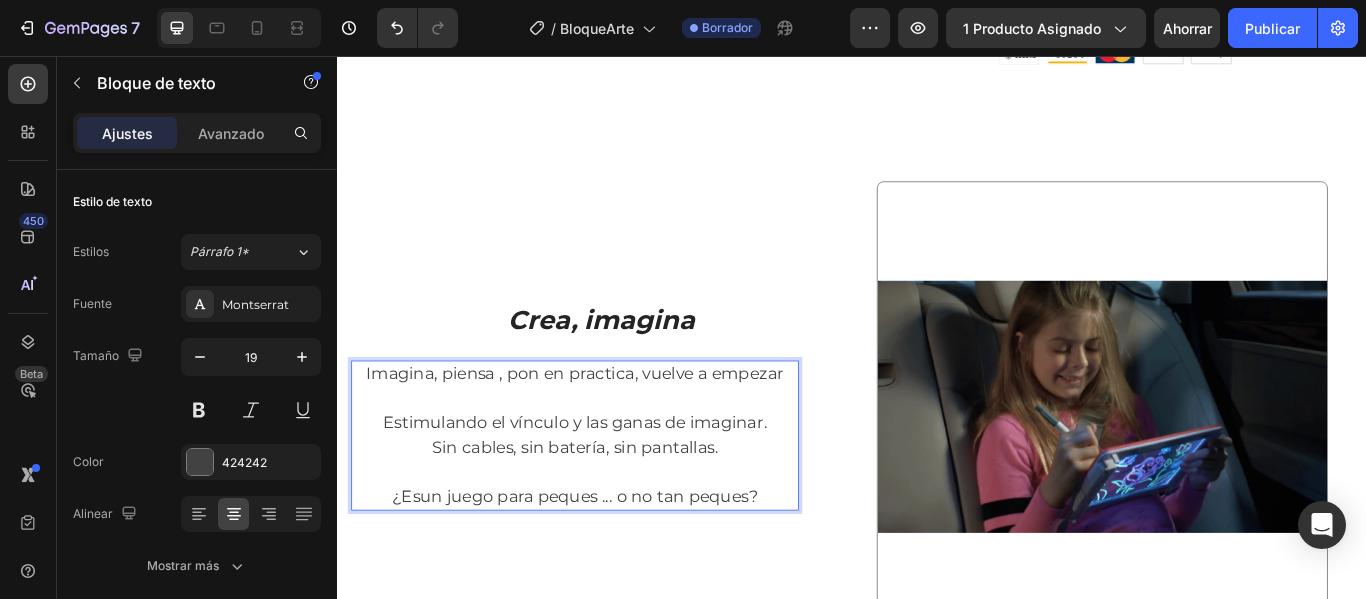 click on "¿Esun juego para peques ... o no tan peques?" at bounding box center [614, 570] 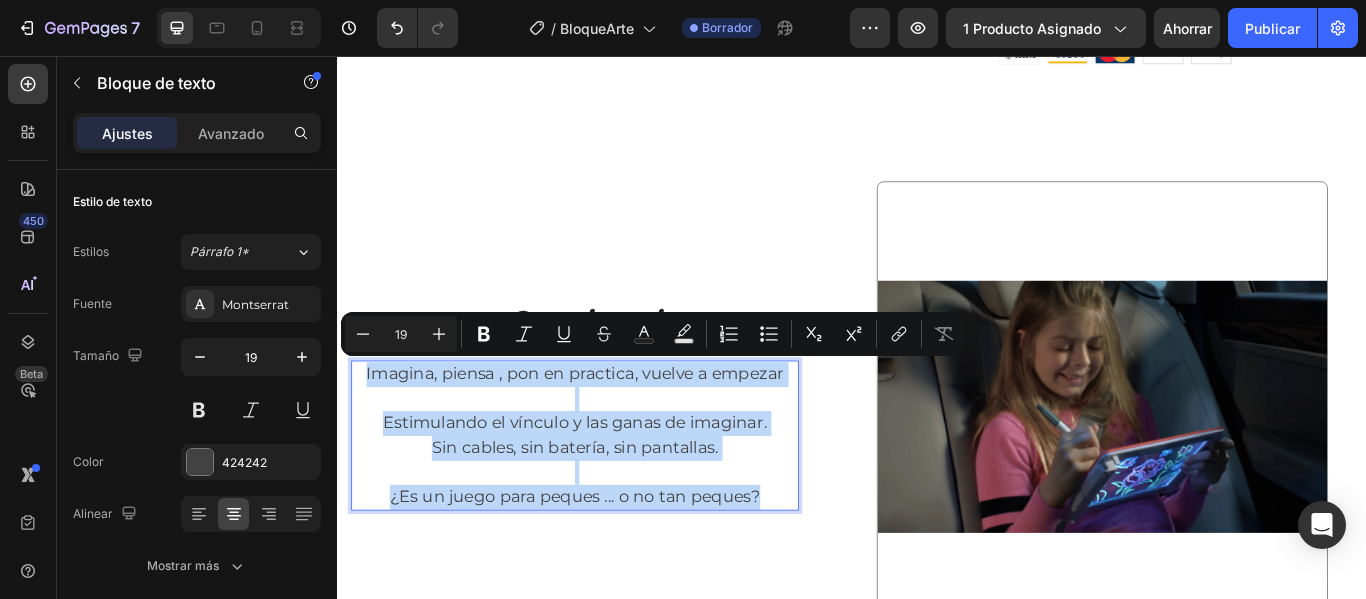drag, startPoint x: 831, startPoint y: 566, endPoint x: 350, endPoint y: 428, distance: 500.40485 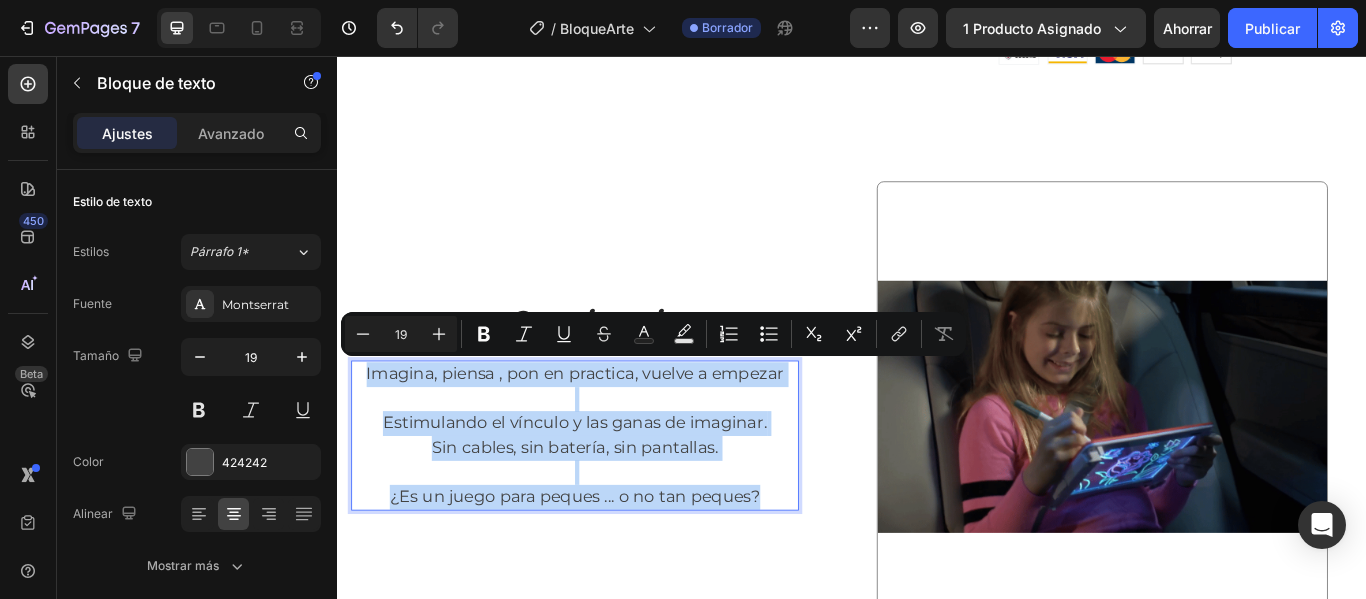 click on "Crea, imagina Heading Imagina, piensa , pon en practica, vuelve a empezar Estimulando el vínculo y las ganas de imaginar. Sin cables, sin batería, sin pantallas. ¿Es un juego para peques ... o no tan peques? Text block   0 Row Image Row Section 2" at bounding box center [937, 465] 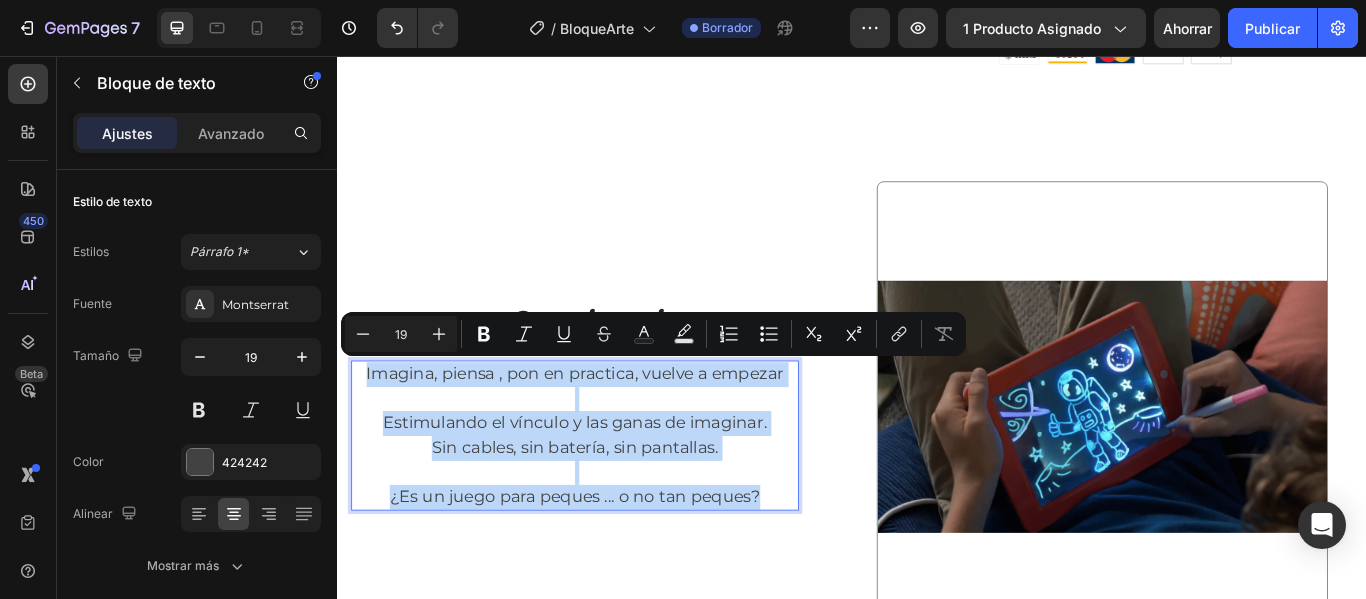 drag, startPoint x: 426, startPoint y: 429, endPoint x: 626, endPoint y: 330, distance: 223.16138 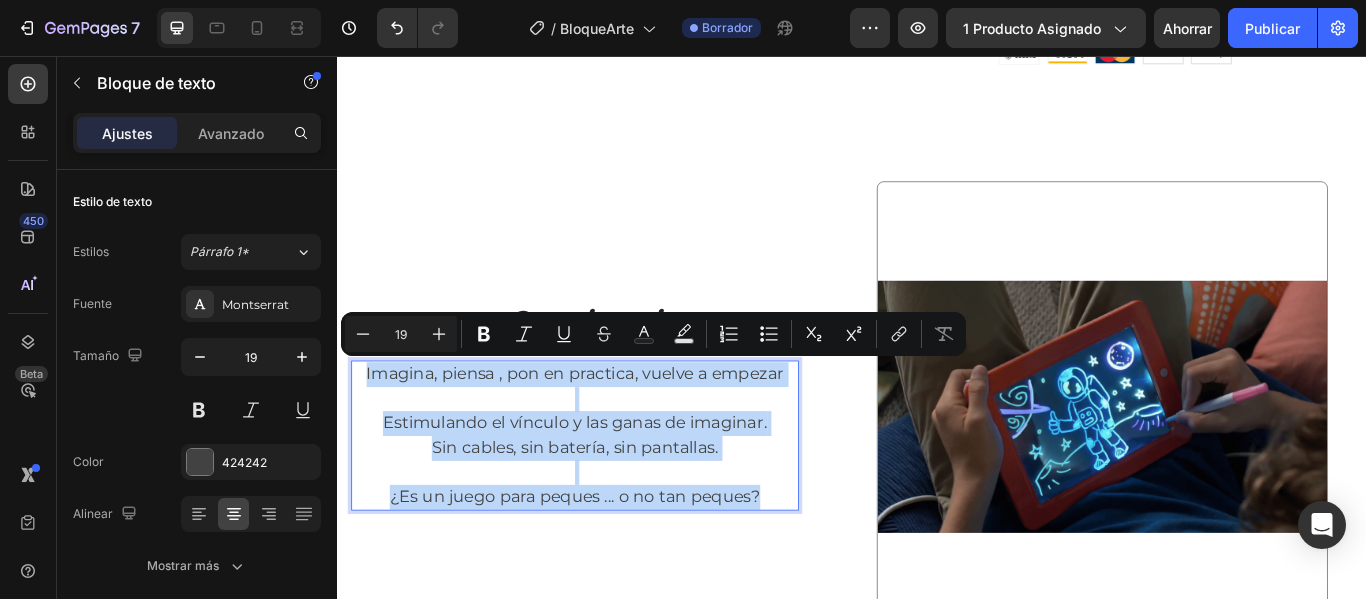 click on "Crea, imagina Heading Imagina, piensa , pon en practica, vuelve a empezar Estimulando el vínculo y las ganas de imaginar. Sin cables, sin batería, sin pantallas. ¿Es un juego para peques ... o no tan peques? Text block 0 Row" at bounding box center [645, 465] 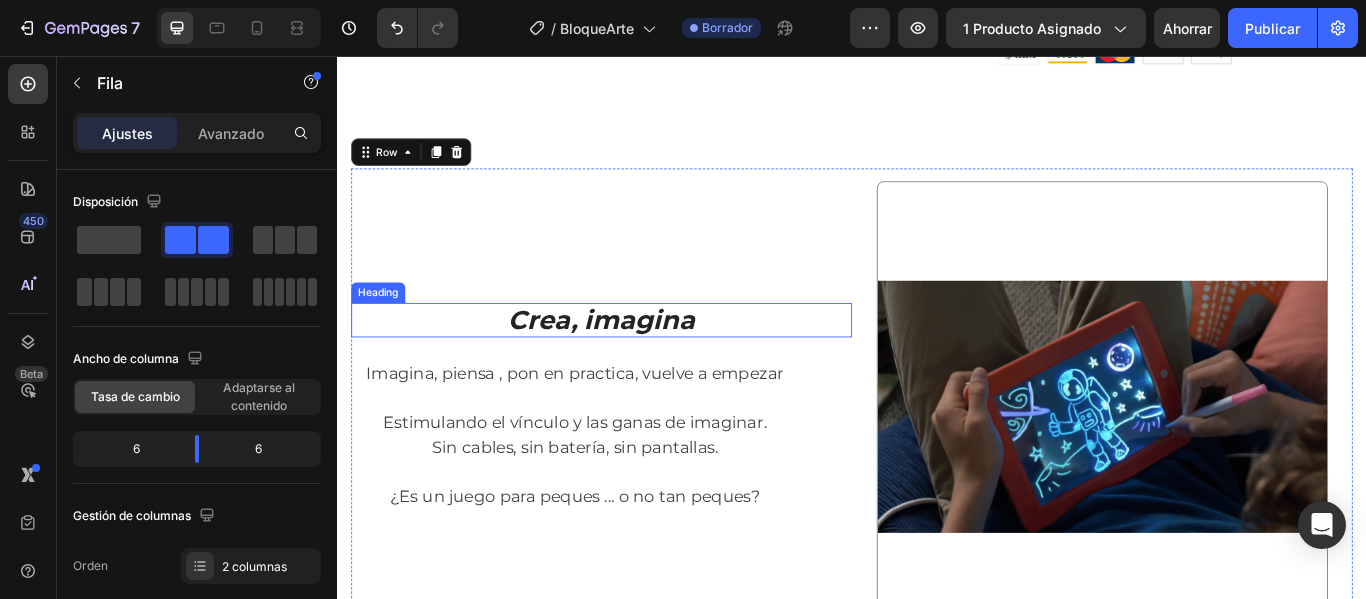click on "Crea, imagina" at bounding box center [645, 364] 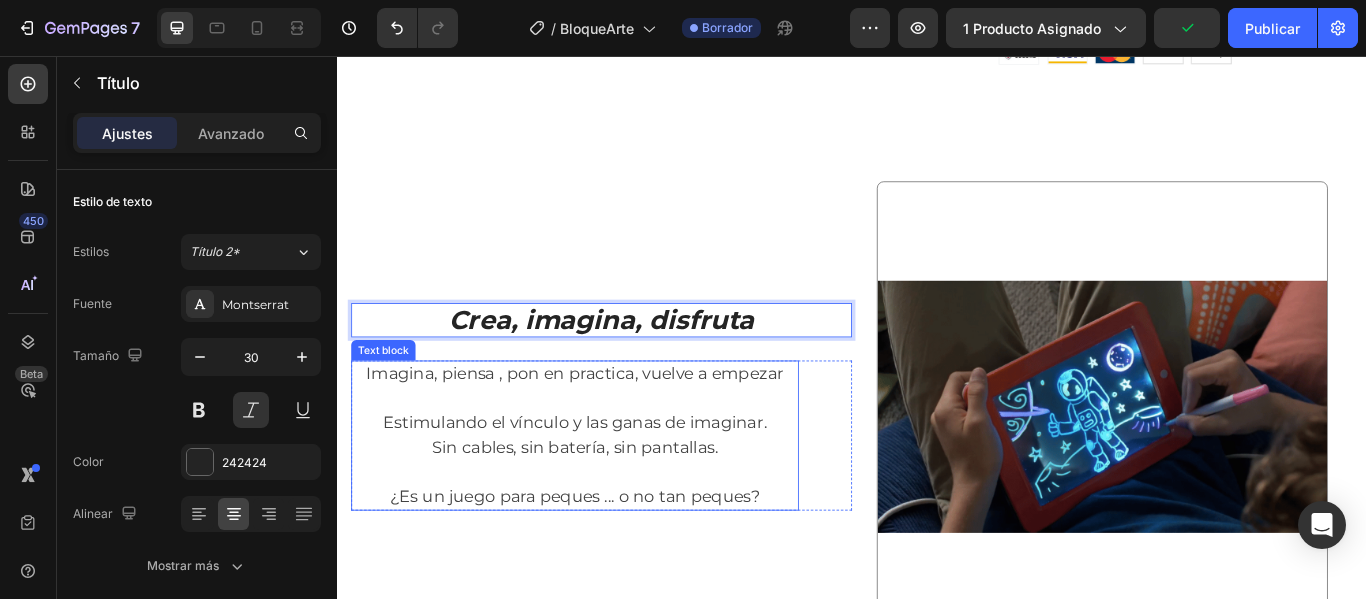 click on "¿Es un juego para peques ... o no tan peques?" at bounding box center (614, 570) 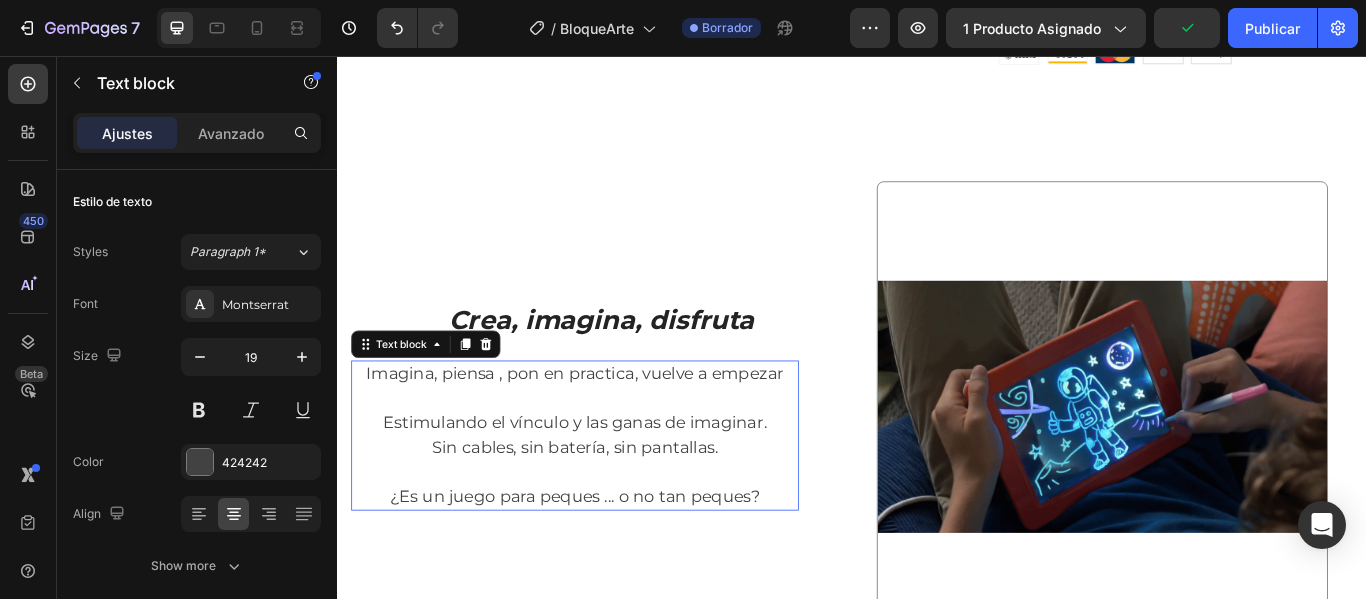 click on "¿Es un juego para peques ... o no tan peques?" at bounding box center (614, 570) 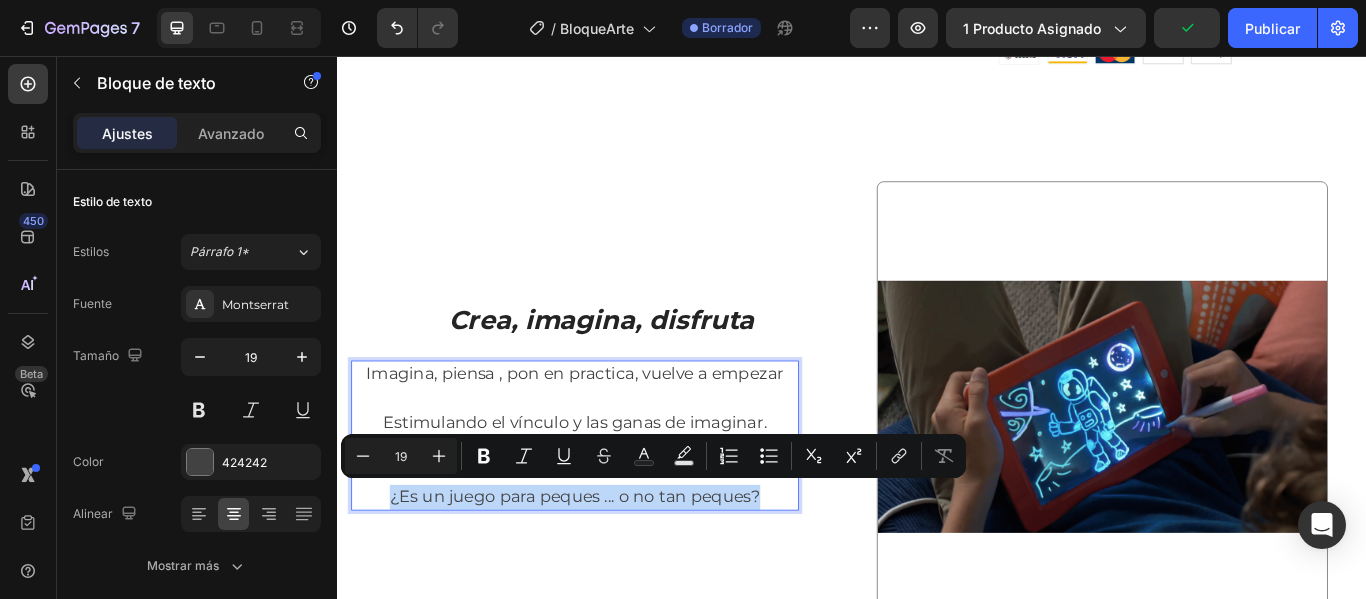 click on "¿Es un juego para peques ... o no tan peques?" at bounding box center (614, 570) 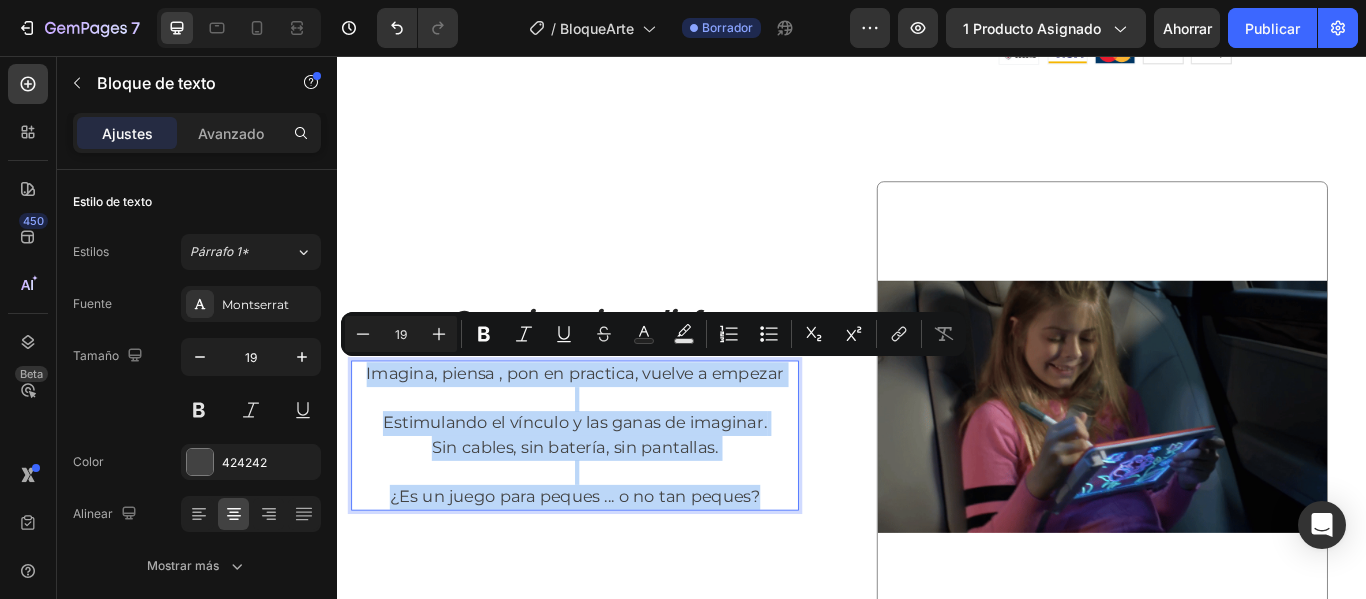 copy on "Imagina, piensa , pon en practica, vuelve a empezar Estimulando el vínculo y las ganas de imaginar. Sin cables, sin batería, sin pantallas. ¿Es un juego para peques ... o no tan peques?" 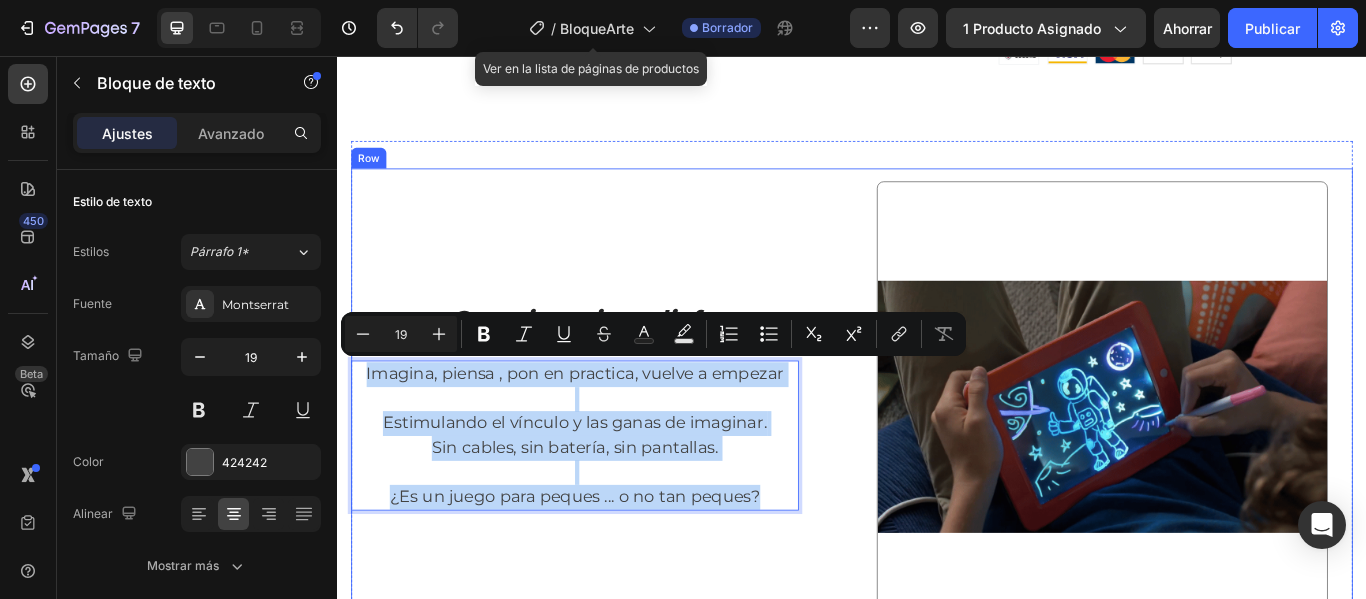 click on "Crea, imagina, disfruta Heading Imagina, piensa , pon en practica, vuelve a empezar Estimulando el vínculo y las ganas de imaginar. Sin cables, sin batería, sin pantallas. ¿Es un juego para peques ... o no tan peques?" at bounding box center [645, 465] 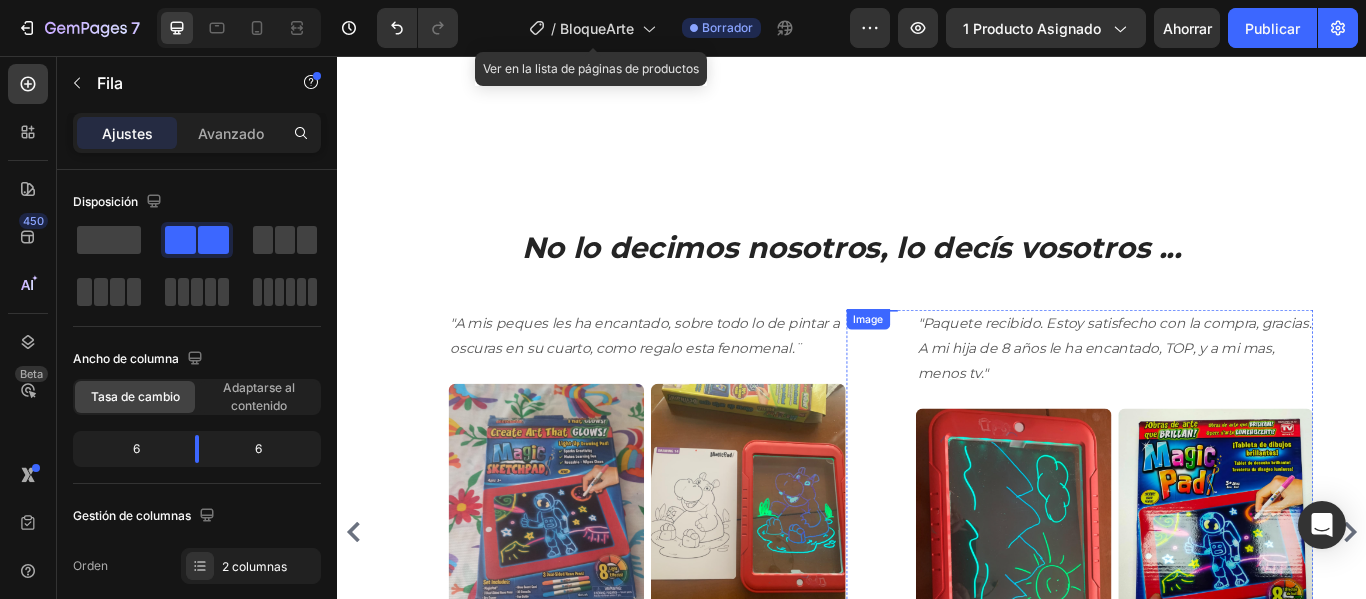 scroll, scrollTop: 3475, scrollLeft: 0, axis: vertical 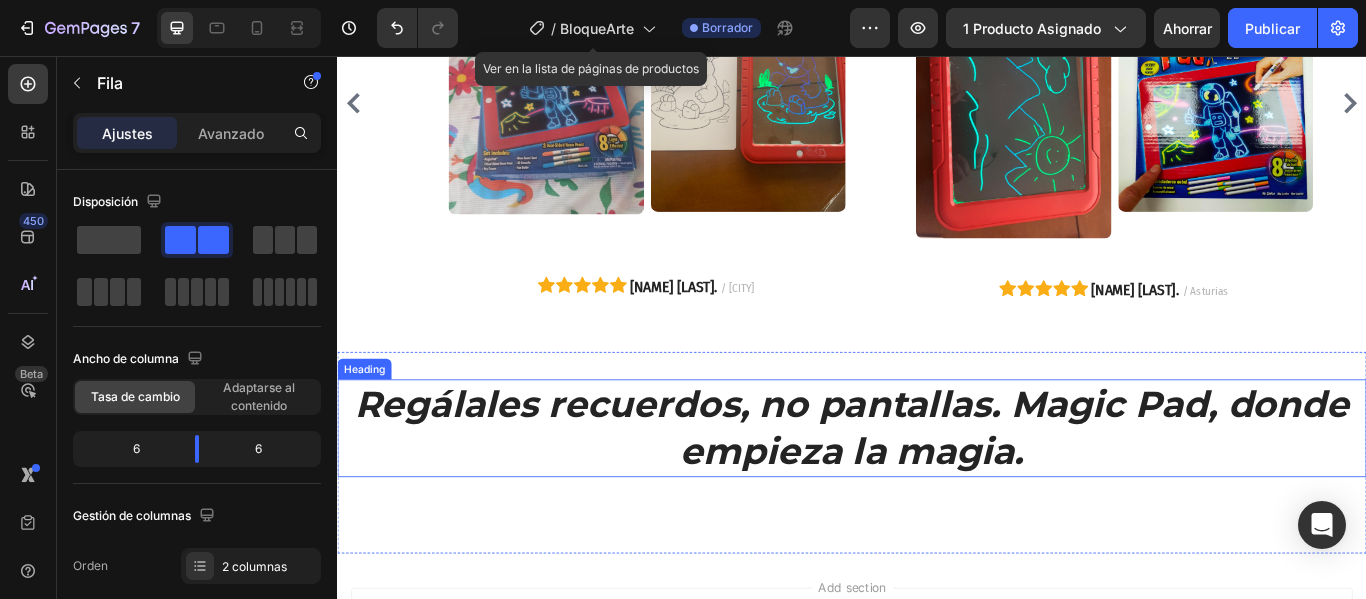 click on "Regálales recuerdos, no pantallas. Magic Pad, donde empieza la magia." at bounding box center [937, 489] 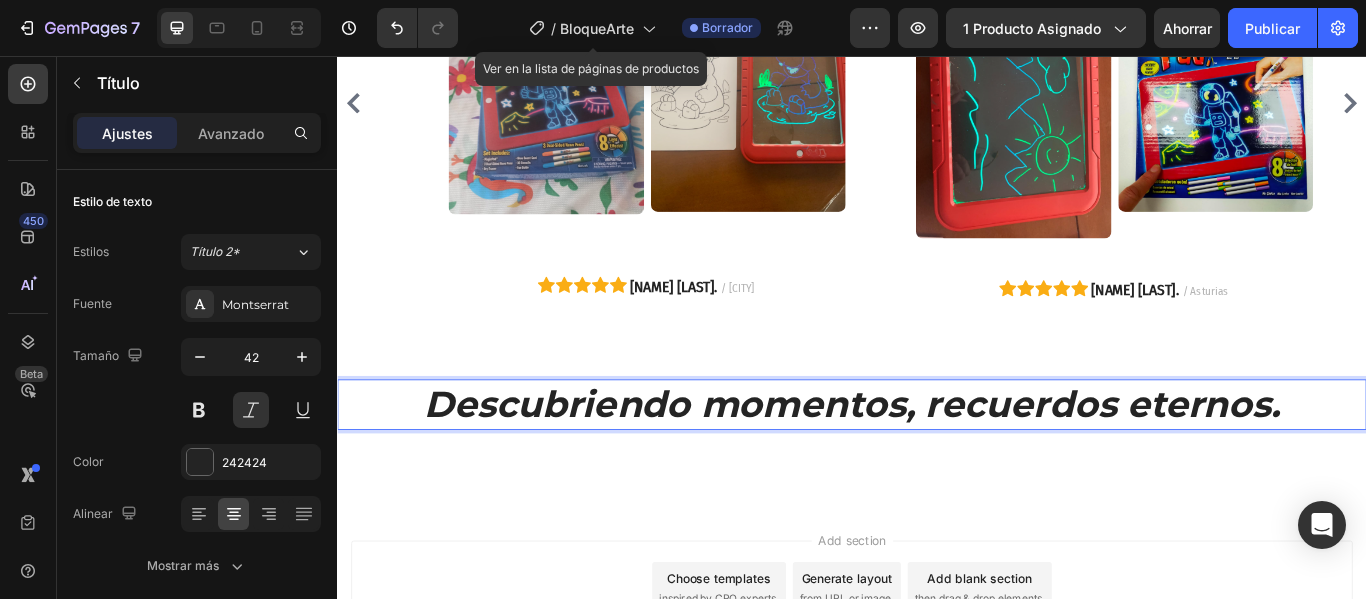 click on "Descubriendo momentos, recuerdos eternos." at bounding box center (937, 462) 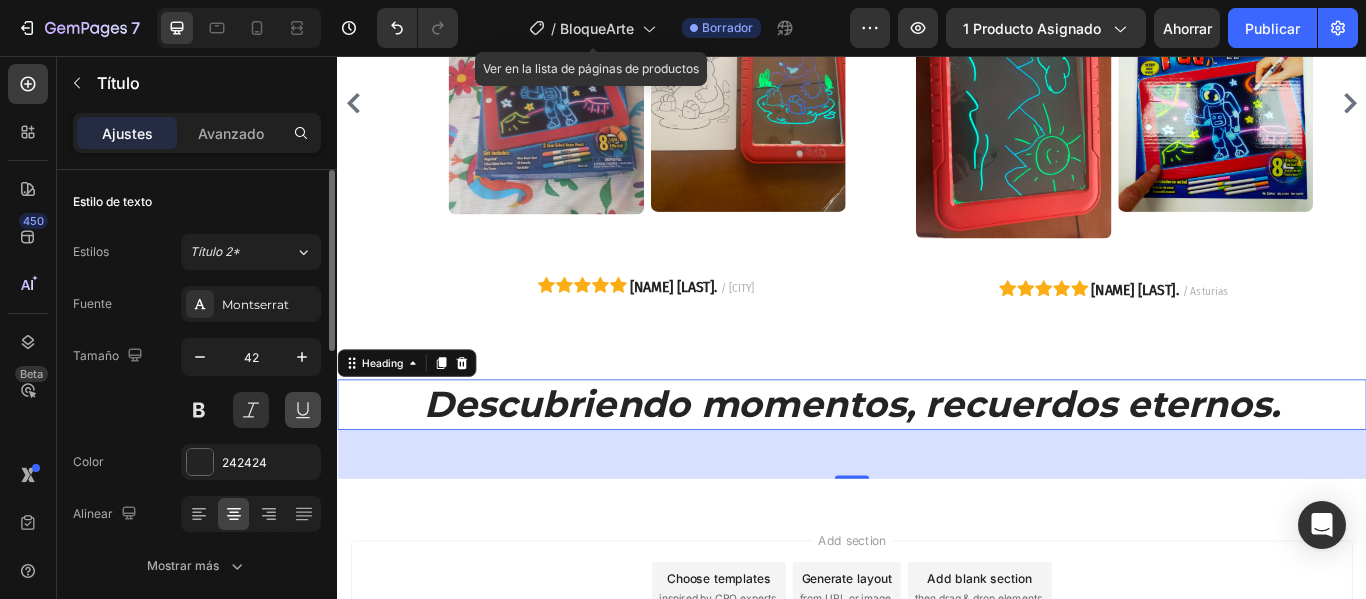 click at bounding box center [303, 410] 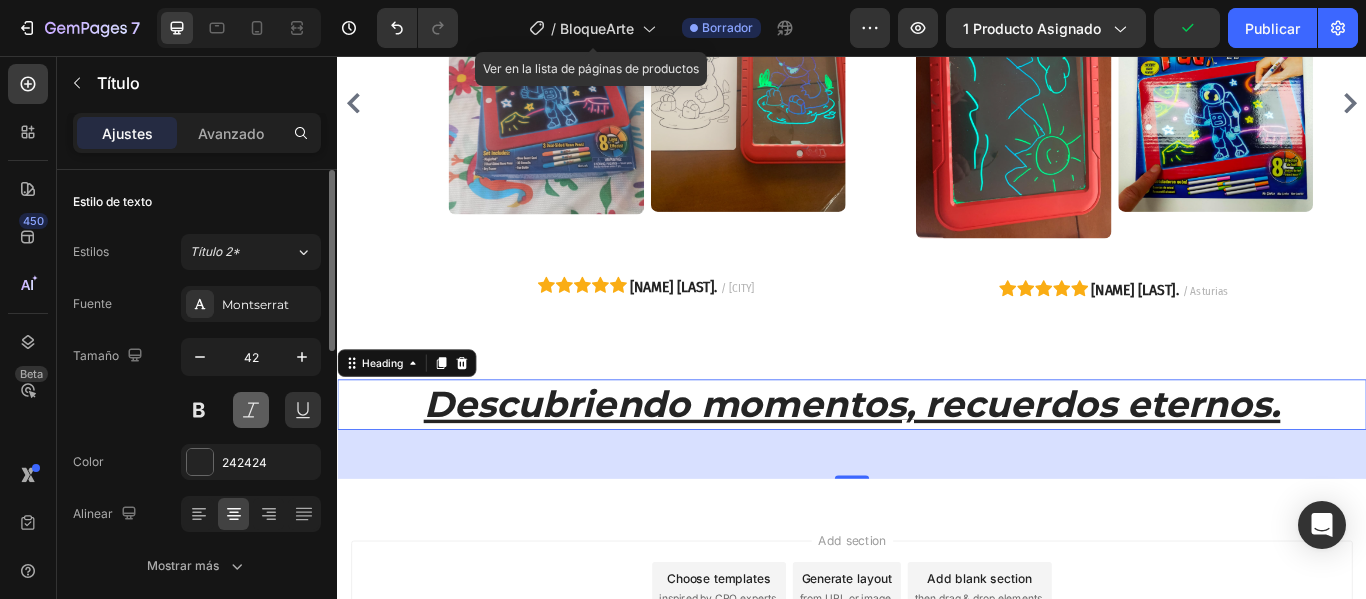 click at bounding box center [251, 410] 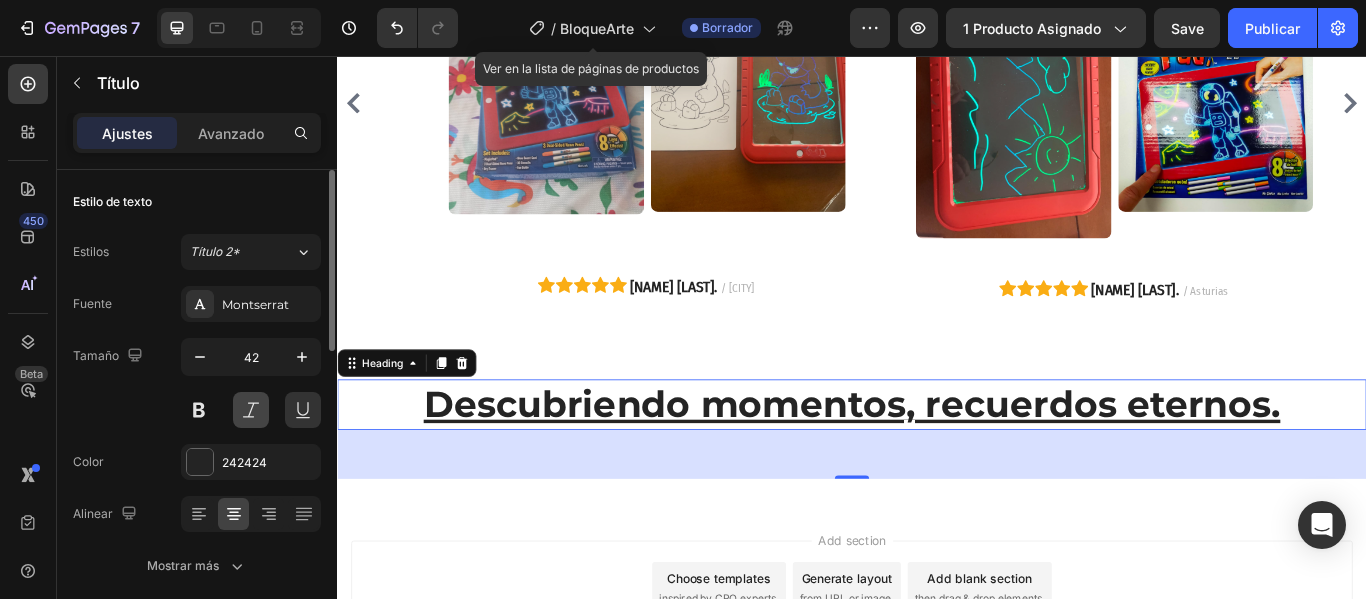 click at bounding box center [251, 410] 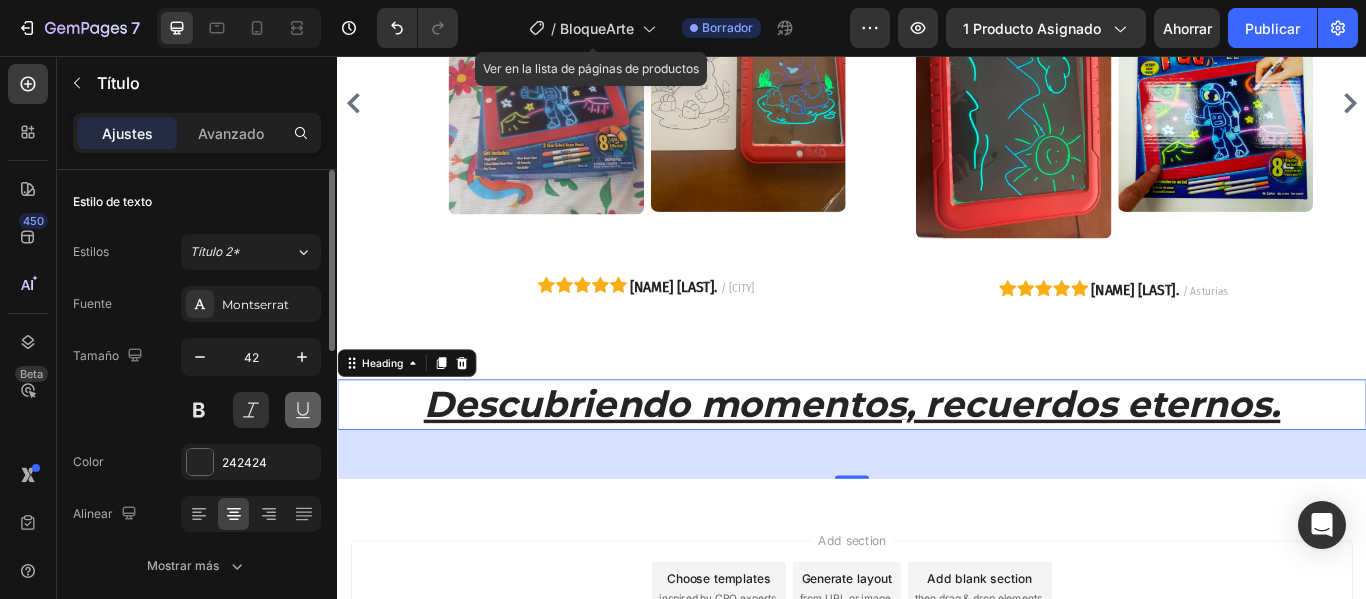 click at bounding box center (303, 410) 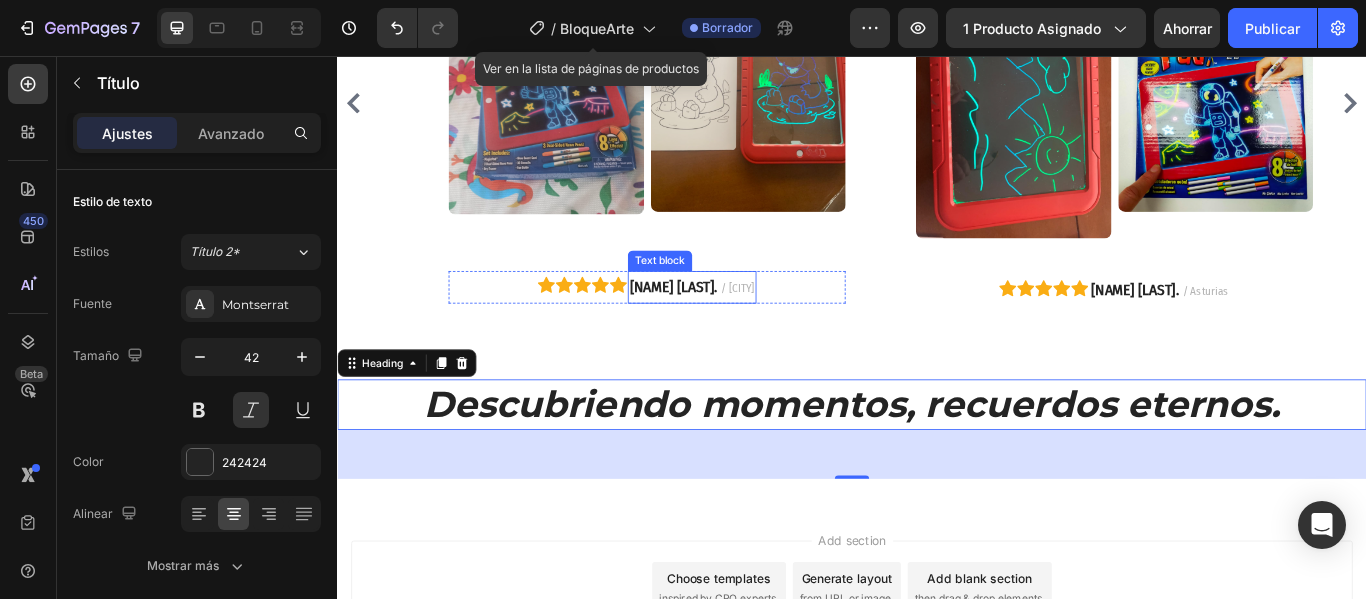 click on "[NAME] [LAST]." at bounding box center (728, 325) 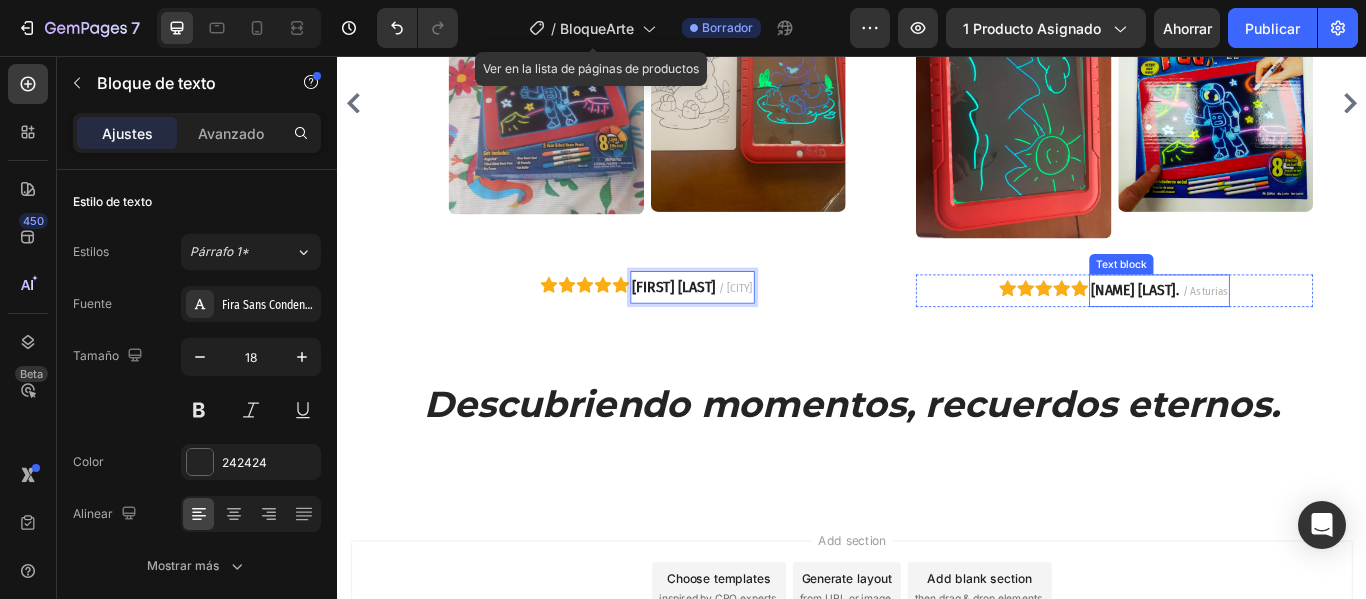 click on "[NAME] [LAST]." at bounding box center (1266, 329) 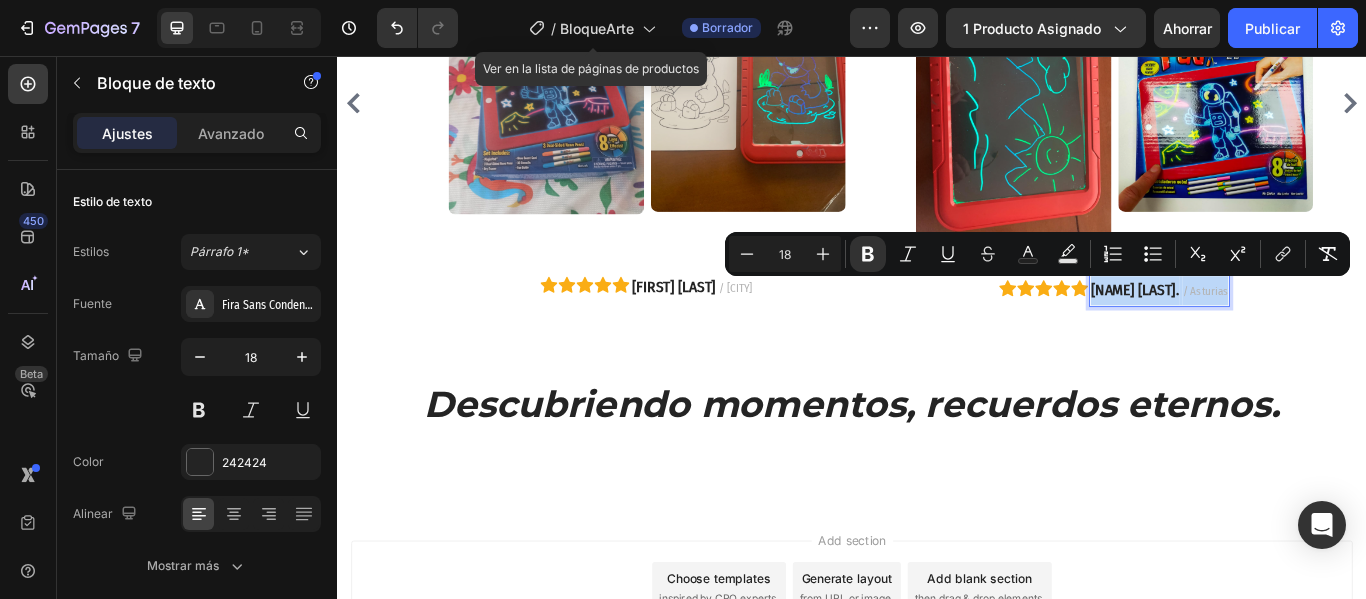 click on "[NAME] [LAST]." at bounding box center (1266, 329) 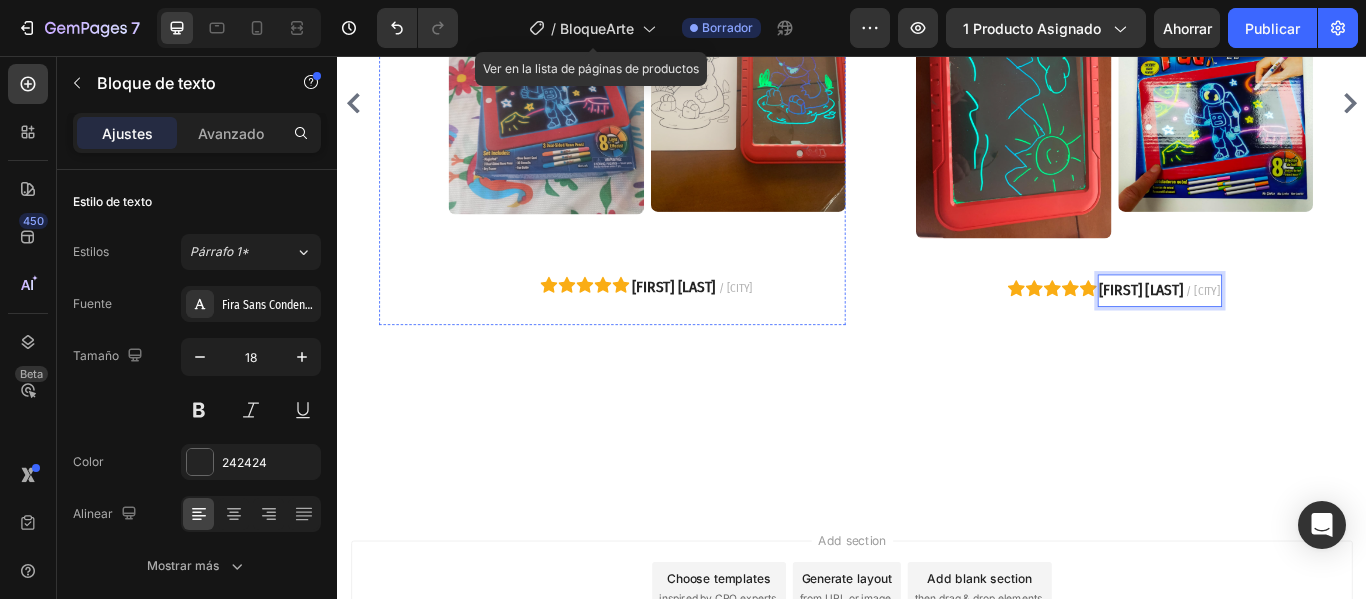 scroll, scrollTop: 2975, scrollLeft: 0, axis: vertical 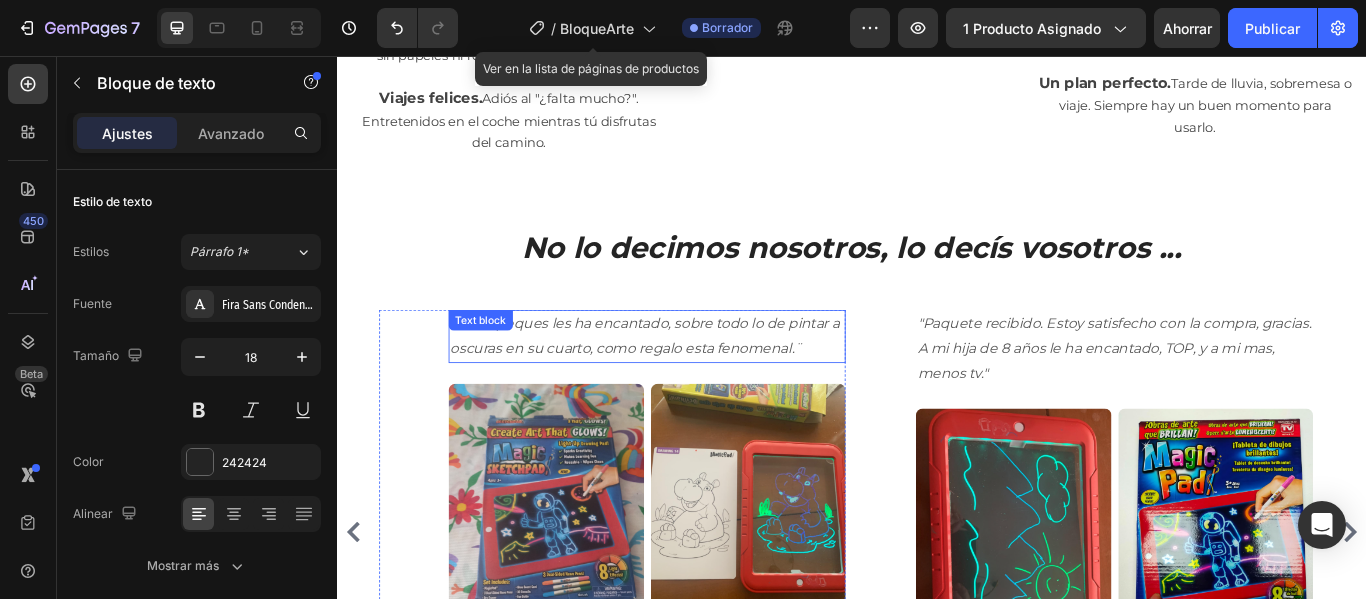 click on ""A mis peques les ha encantado, sobre todo lo de pintar a oscuras en su cuarto, como regalo esta fenomenal.¨" at bounding box center [697, 383] 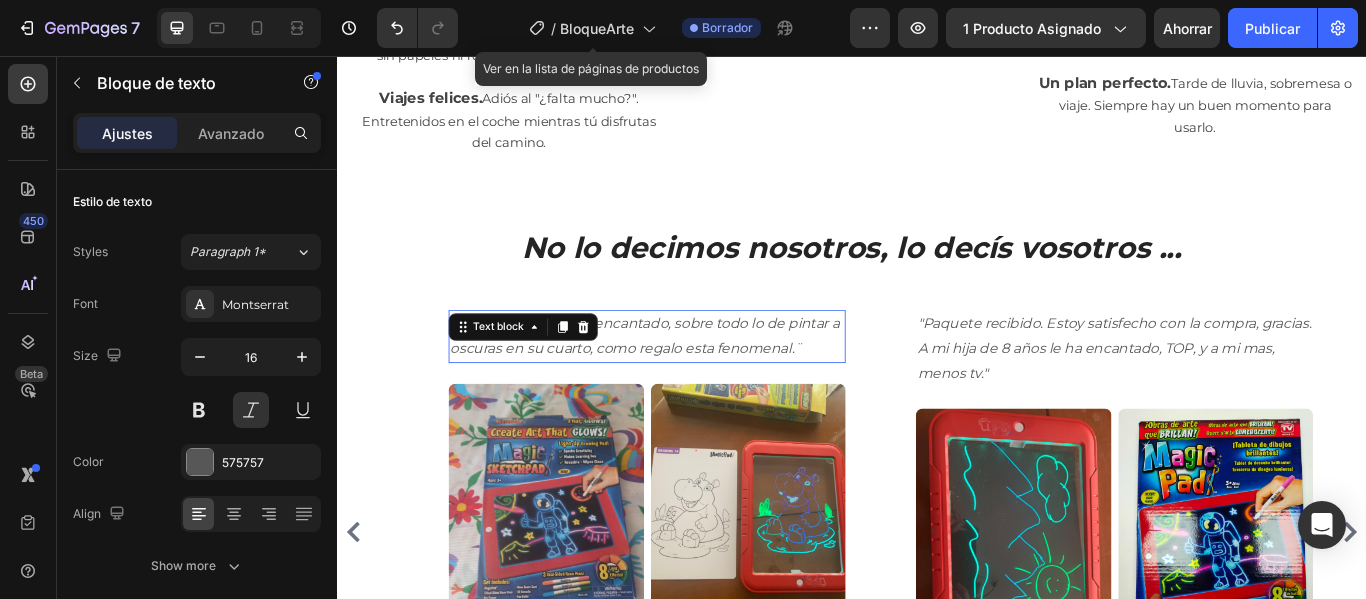 click on ""A mis peques les ha encantado, sobre todo lo de pintar a oscuras en su cuarto, como regalo esta fenomenal.¨" at bounding box center (697, 383) 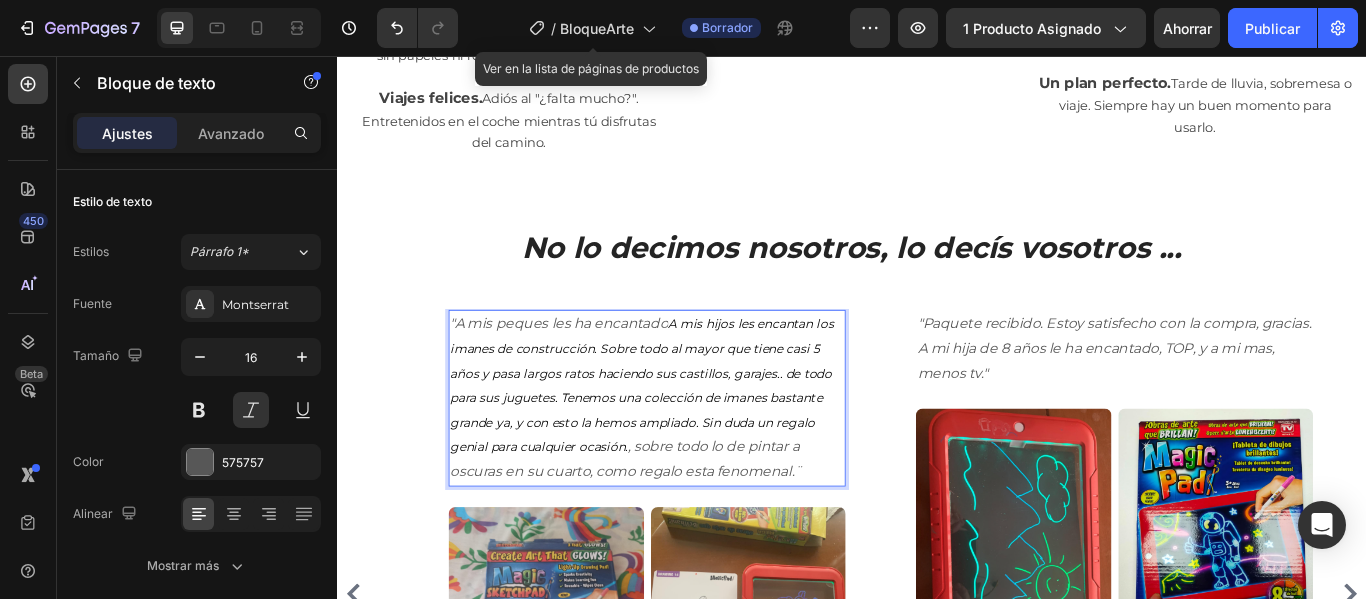 click on "A mis peques les ha encantado A mis hijos les encantan los imanes de construcción. Sobre todo al mayor que tiene casi 5 años y pasa largos ratos haciendo sus castillos, garajes.. de todo para sus juguetes. Tenemos una colección de imanes bastante grande ya, y con esto la hemos ampliado. Sin duda un regalo genial para cualquier ocasión. , sobre todo lo de pintar a oscuras en su cuarto, como regalo esta fenomenal.¨" at bounding box center (697, 455) 